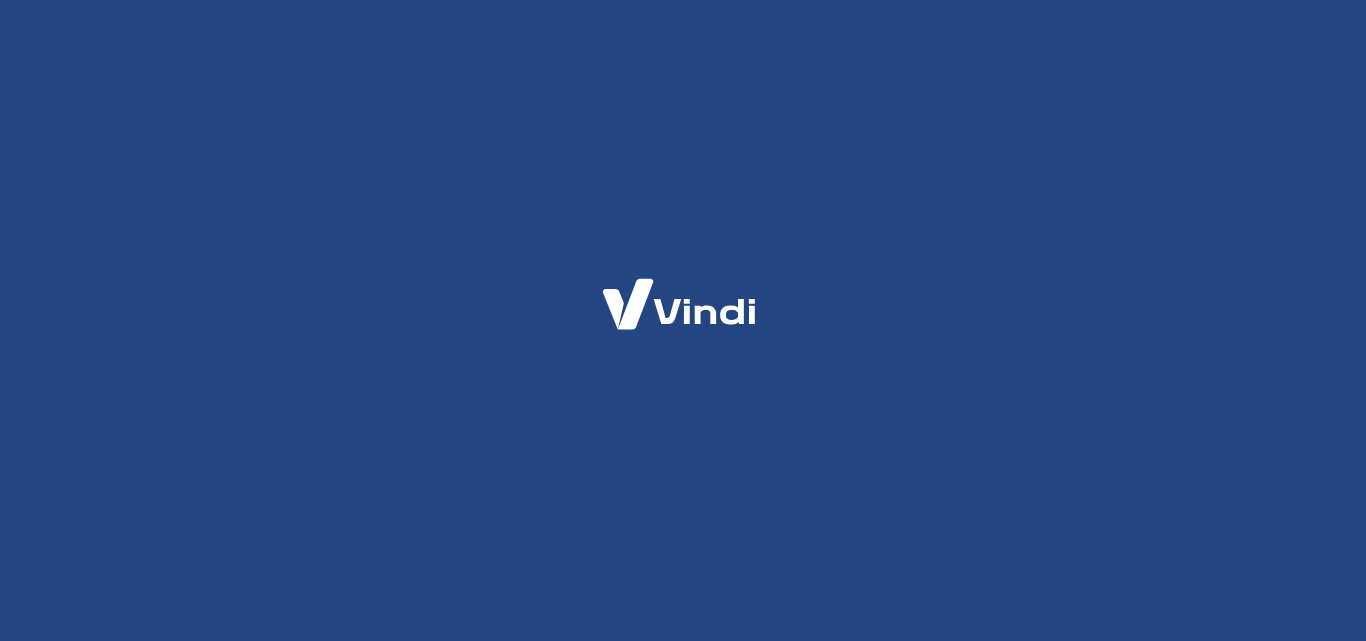 scroll, scrollTop: 0, scrollLeft: 0, axis: both 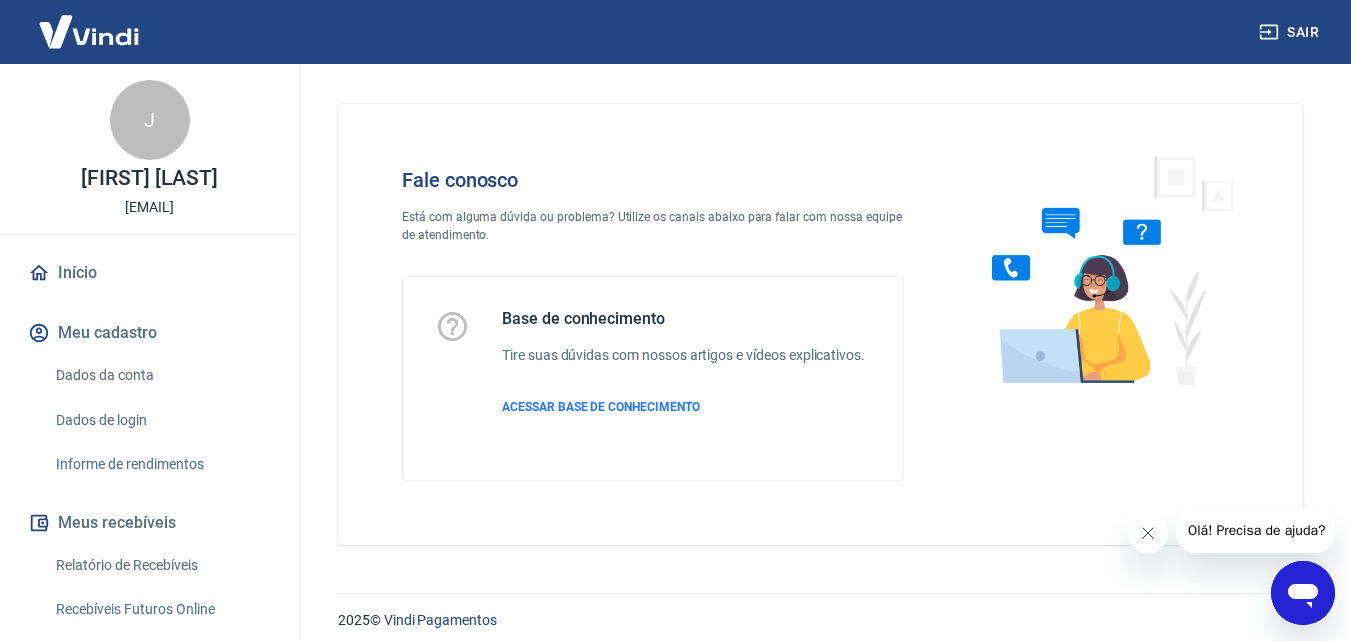 click 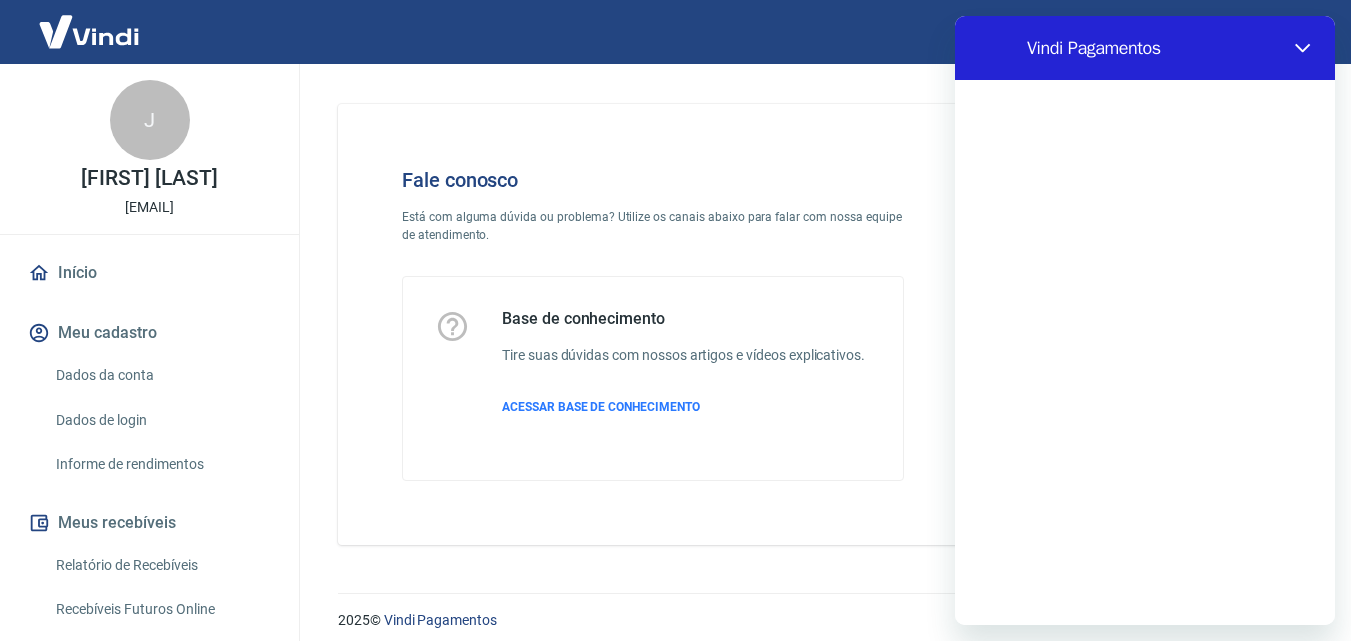 scroll, scrollTop: 0, scrollLeft: 0, axis: both 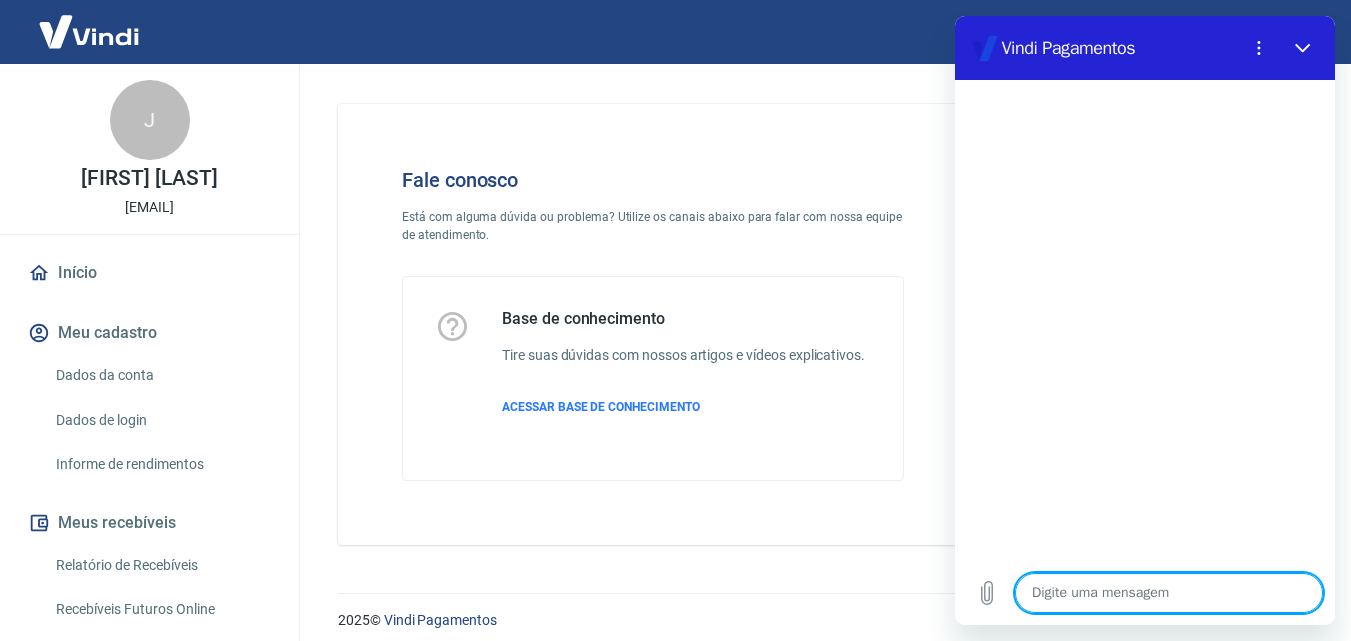 click at bounding box center [1169, 593] 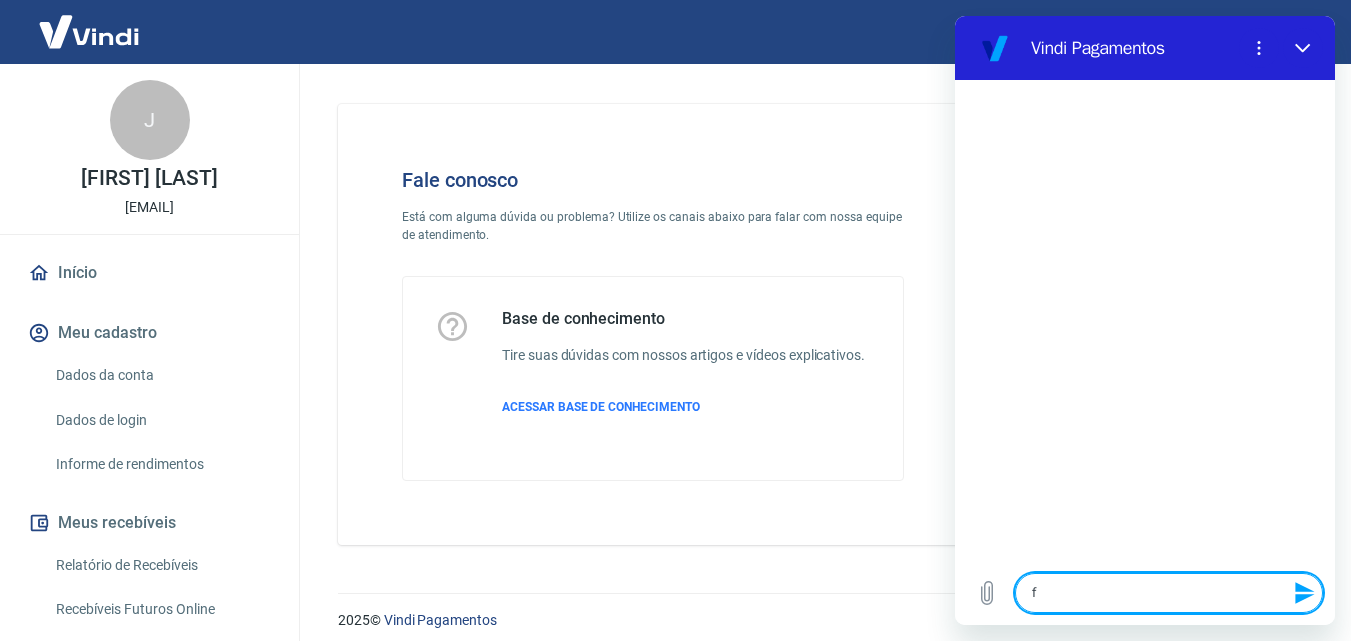 type on "f" 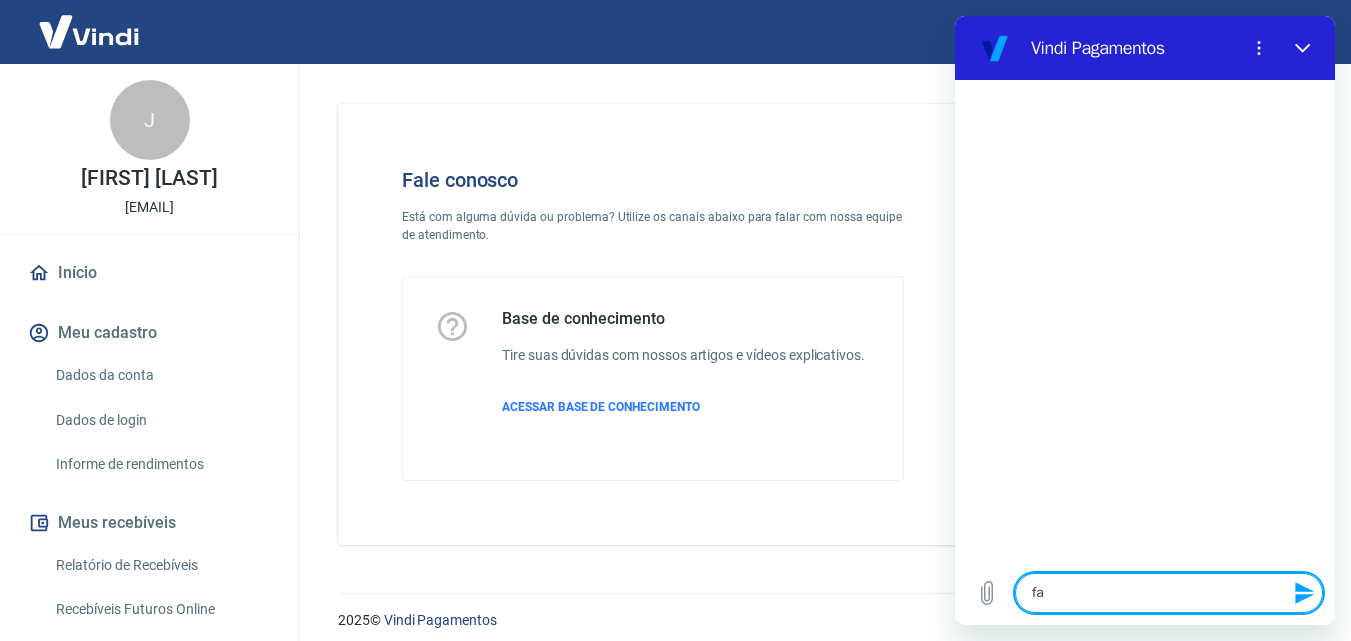 type on "fal" 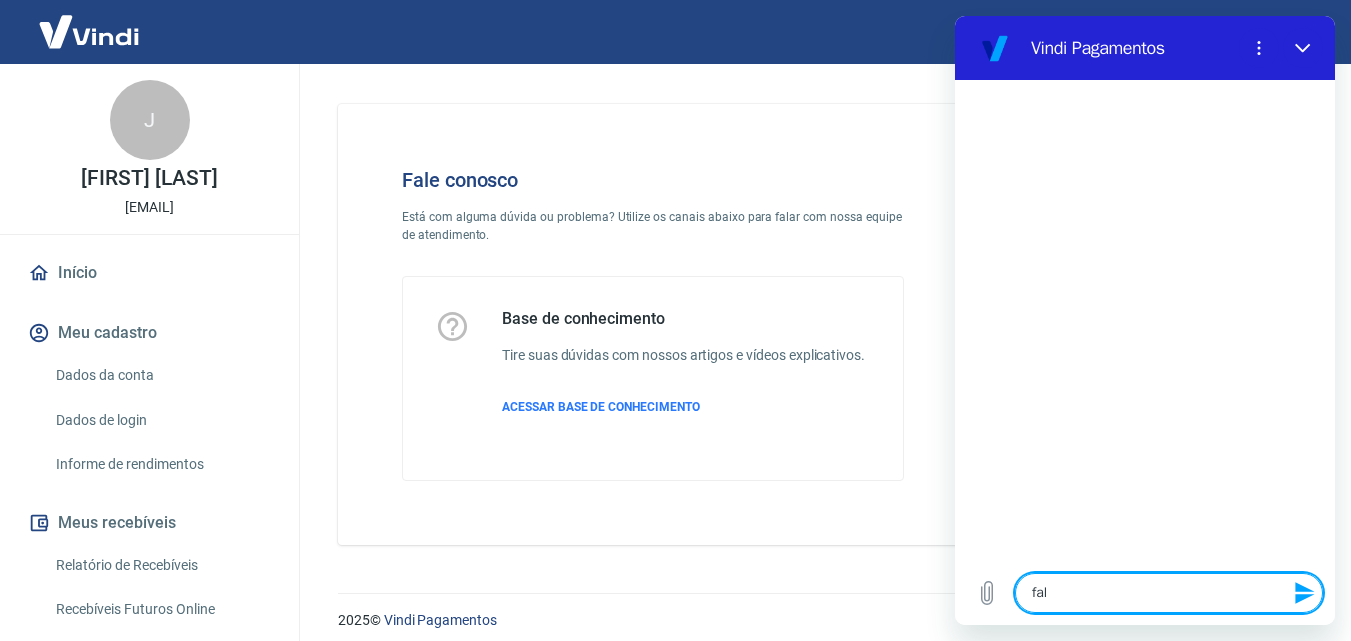 type on "x" 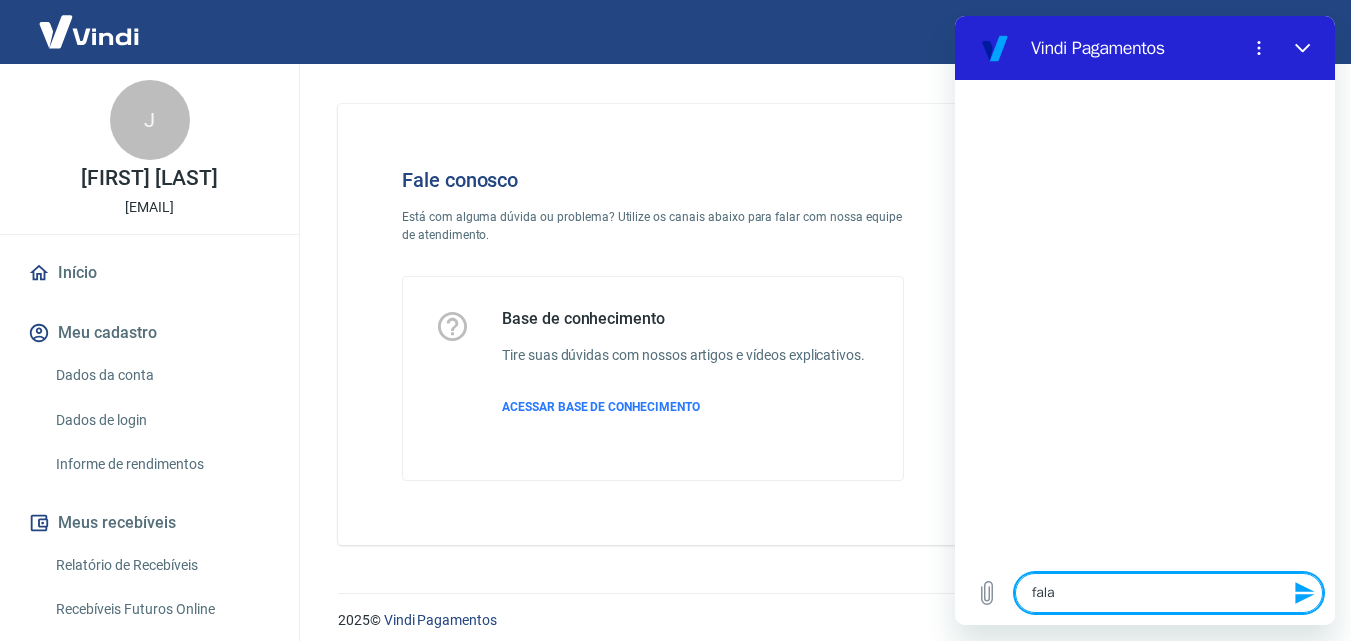 type on "falar" 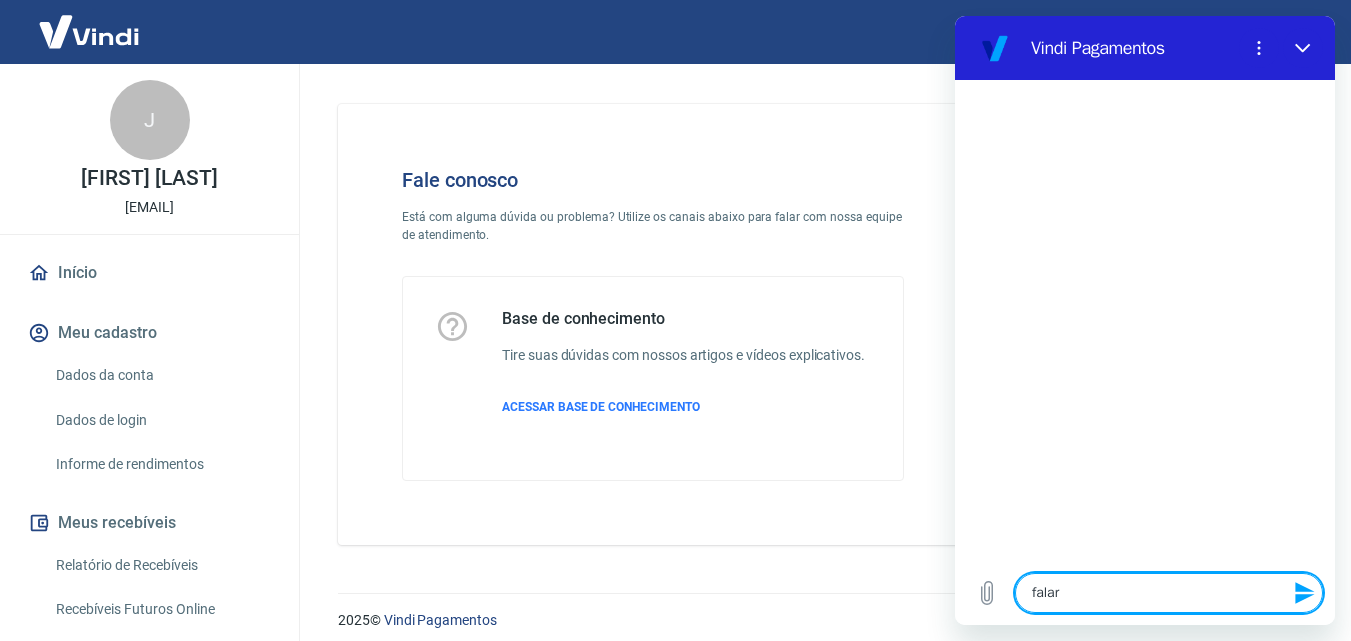 type on "falar" 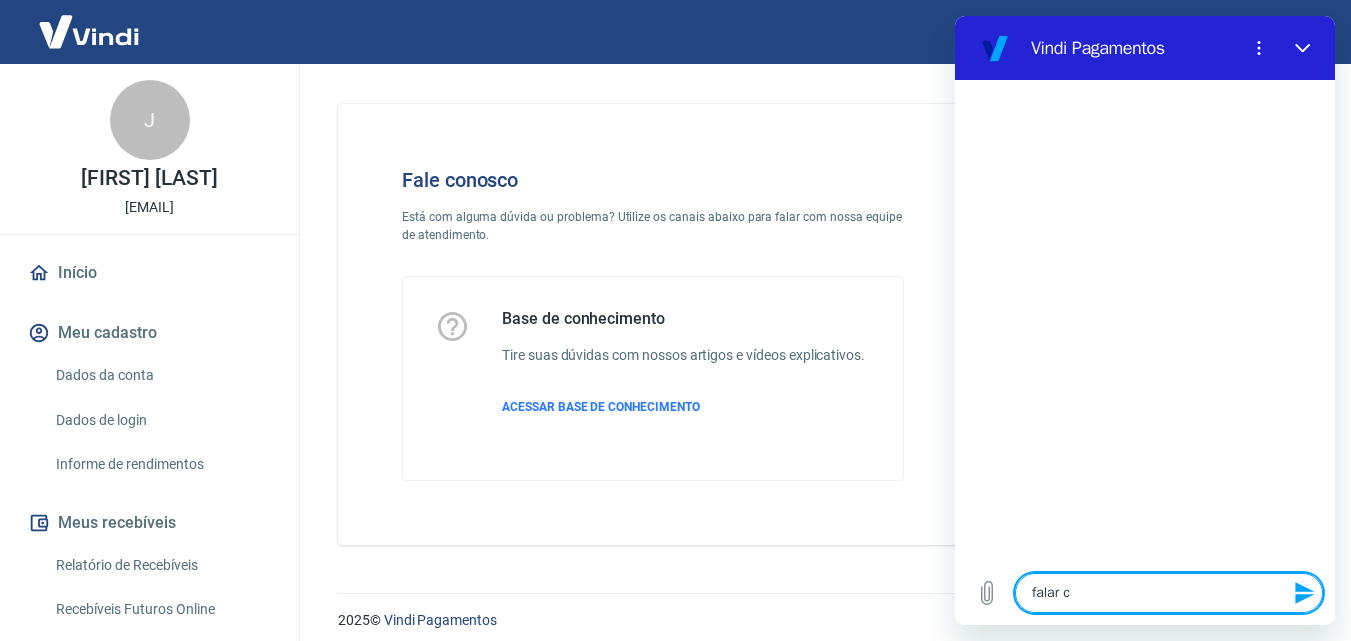 type on "falar cm" 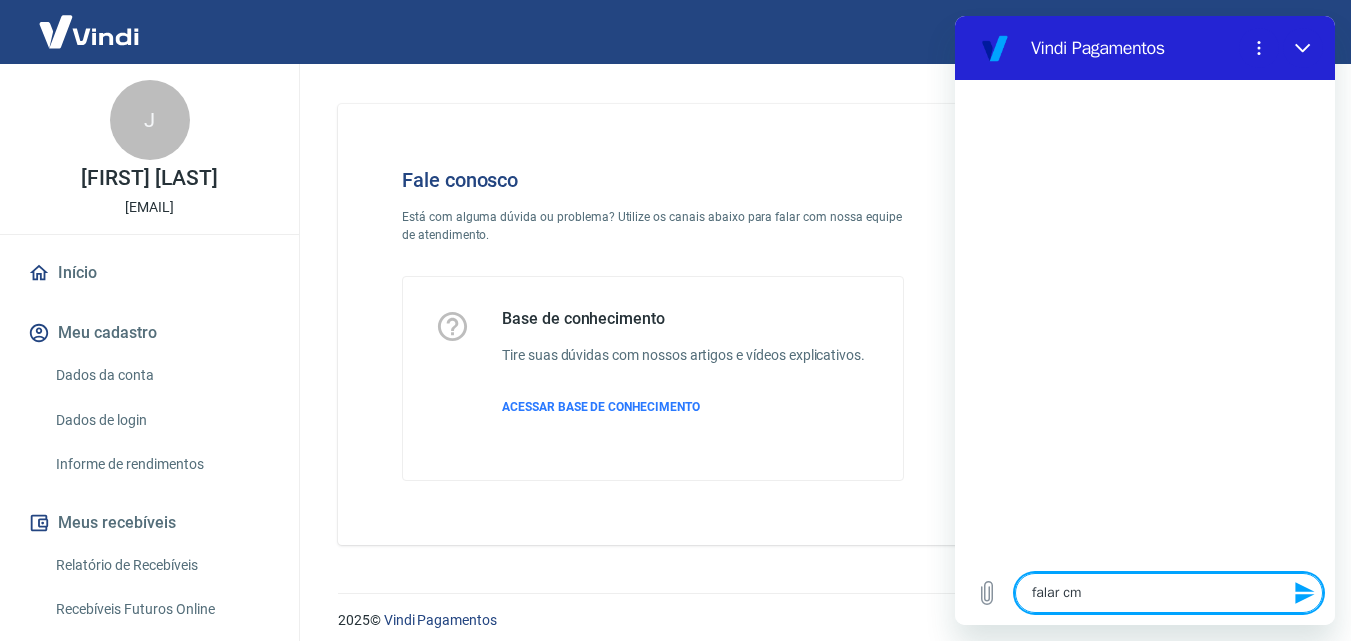 type on "falar c" 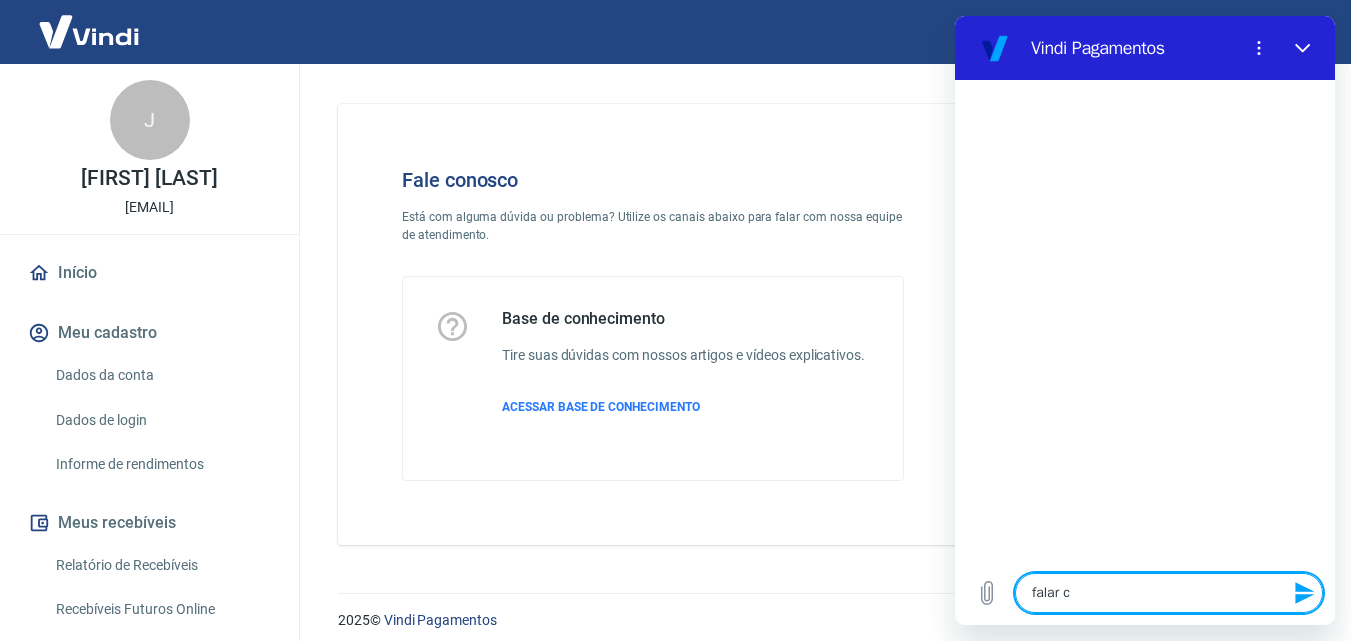 type on "falar co" 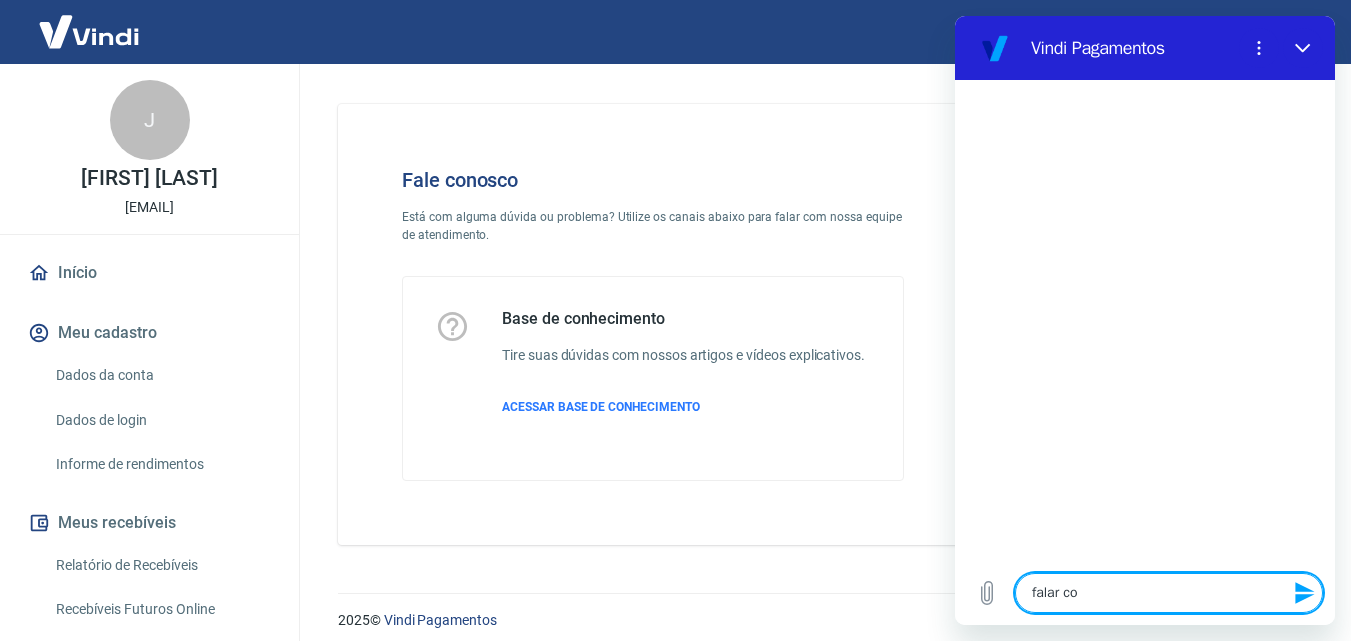 type on "falar com" 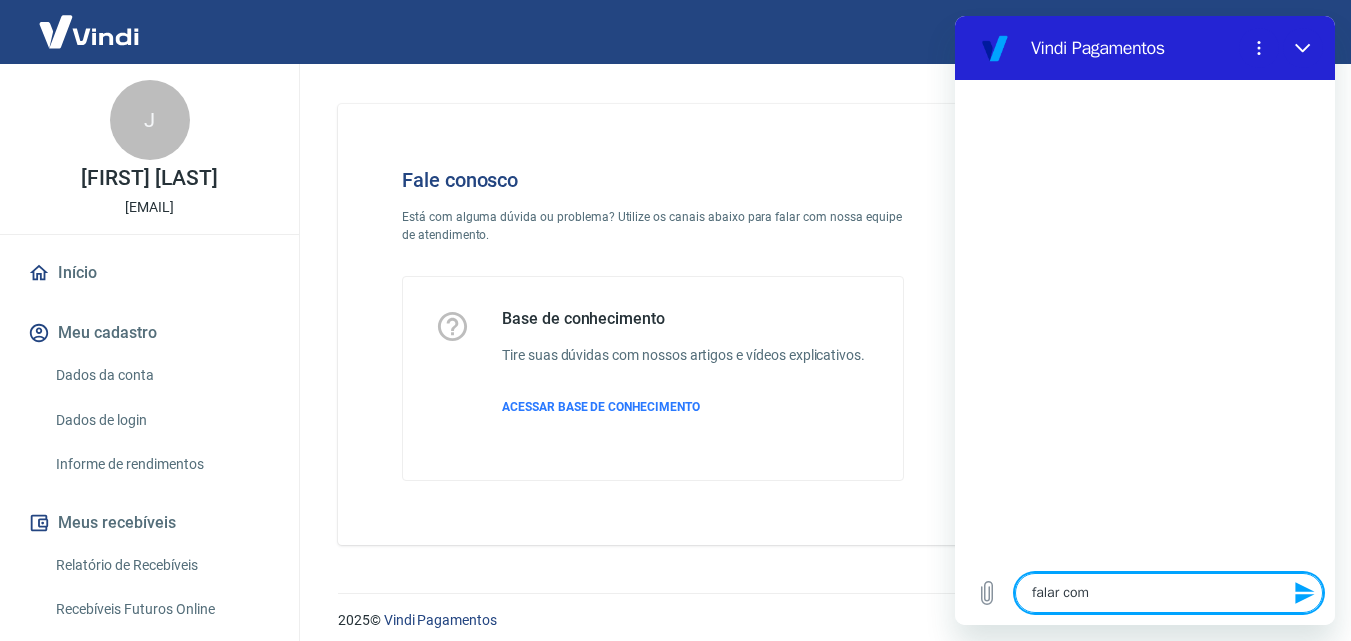 type on "falar com" 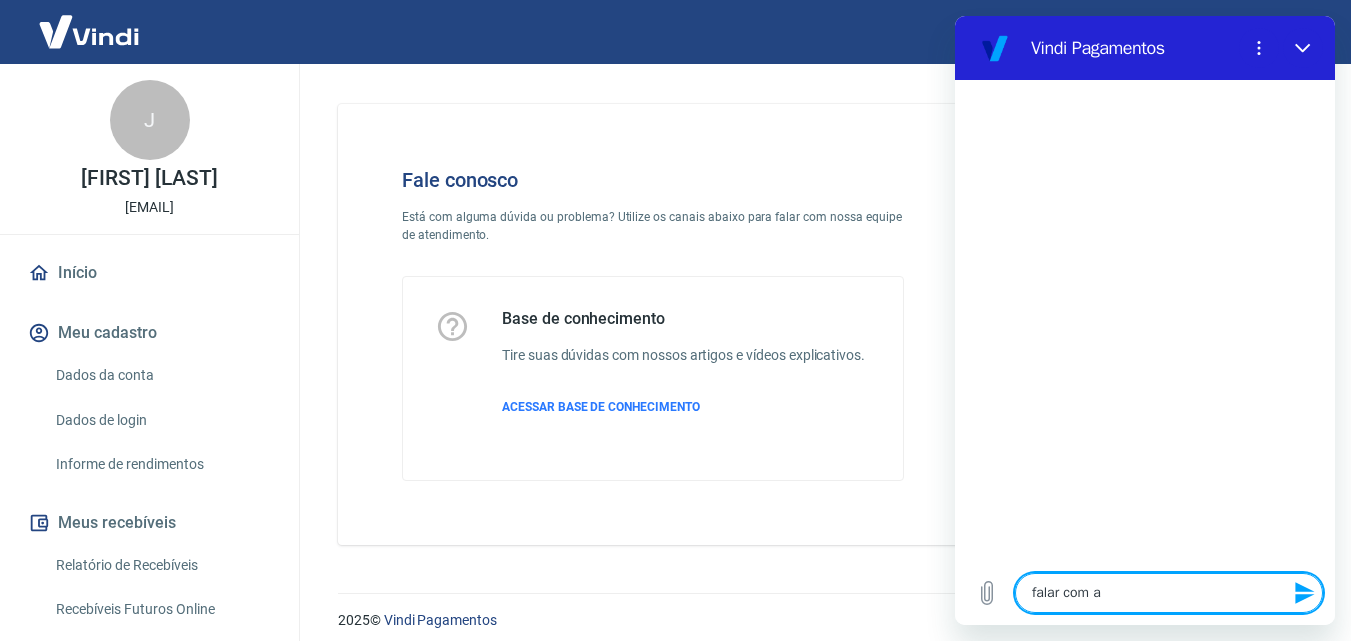 type on "falar com at" 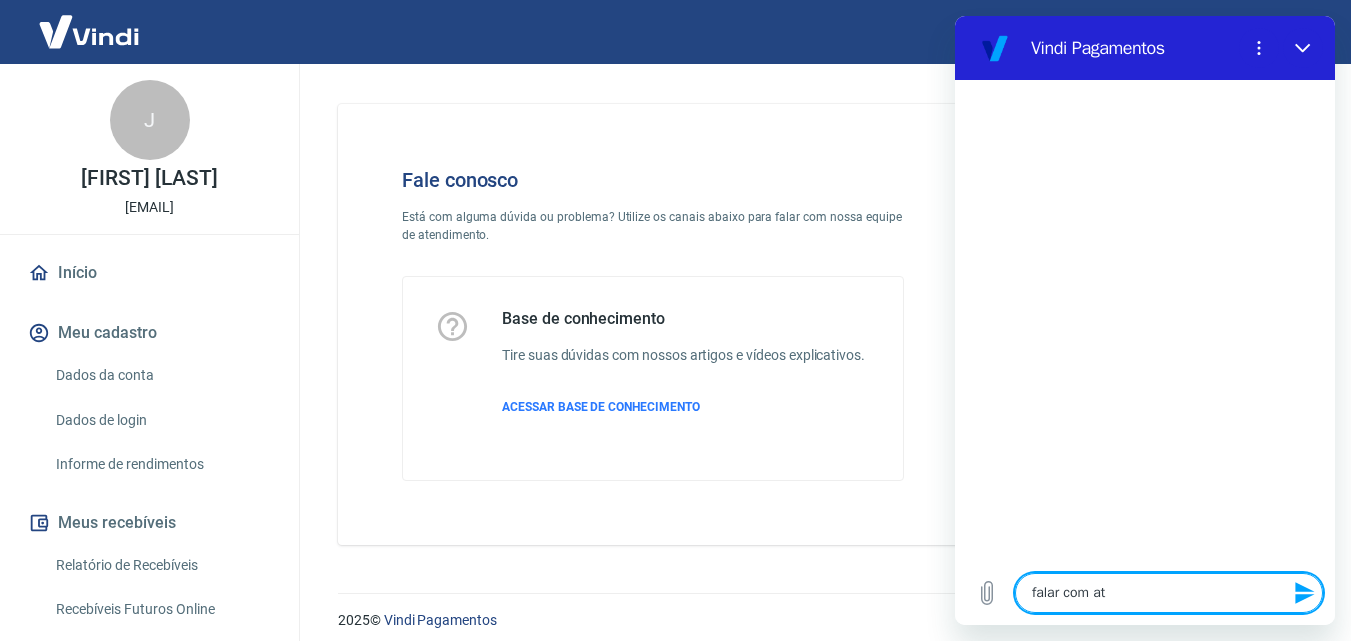 type on "x" 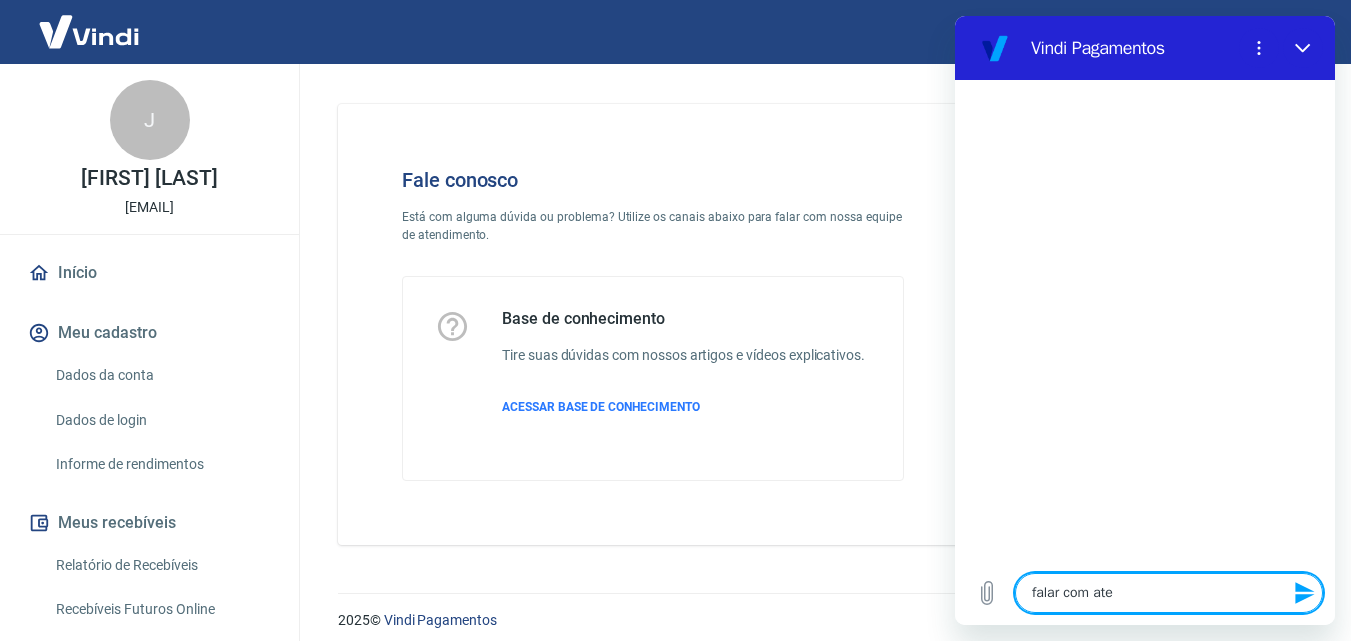 type on "falar com aten" 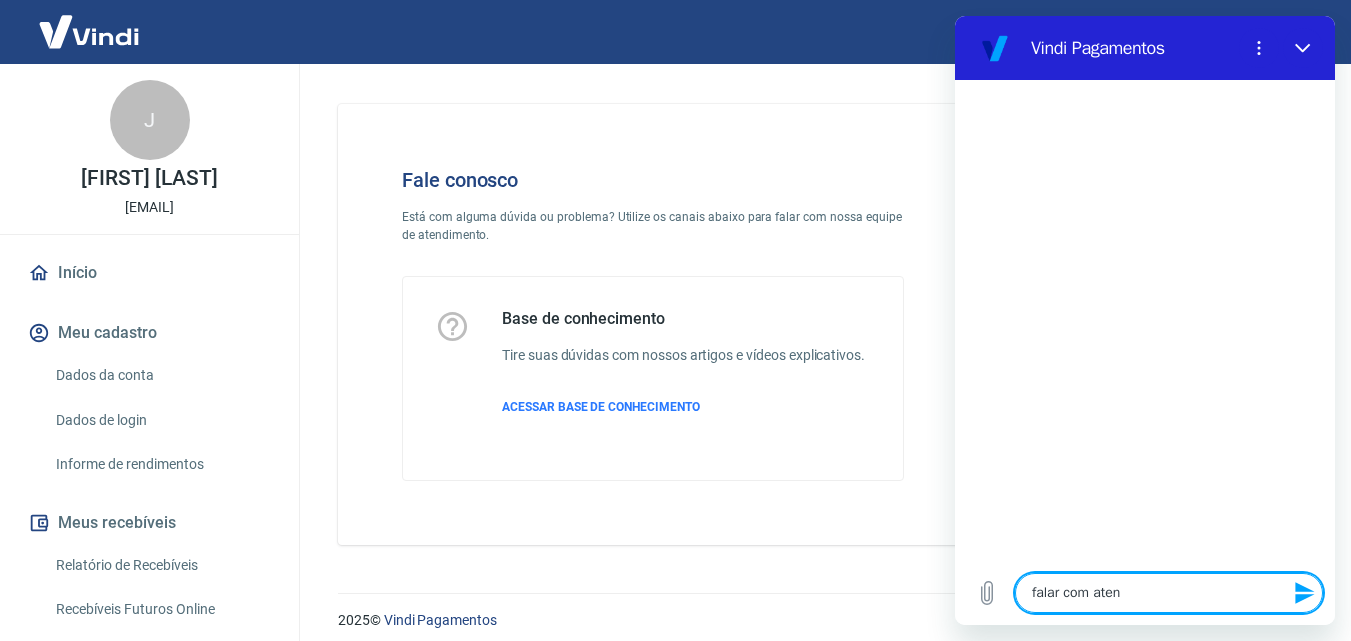 type on "falar com atend" 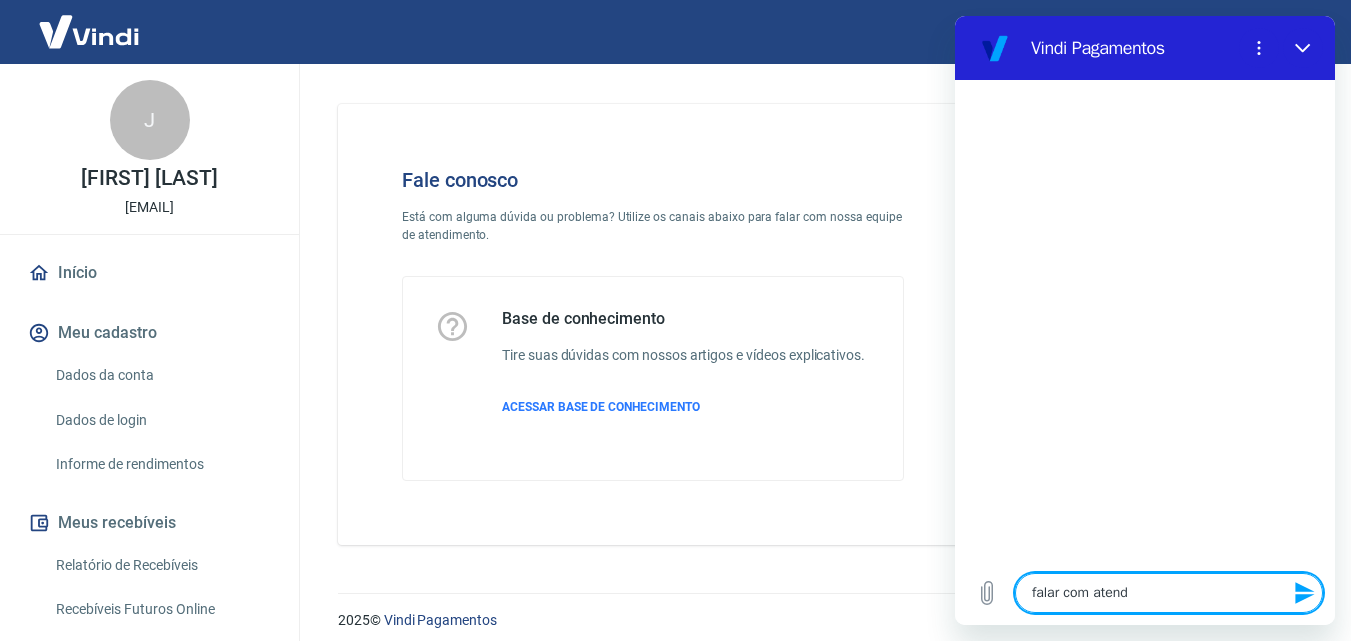 type on "x" 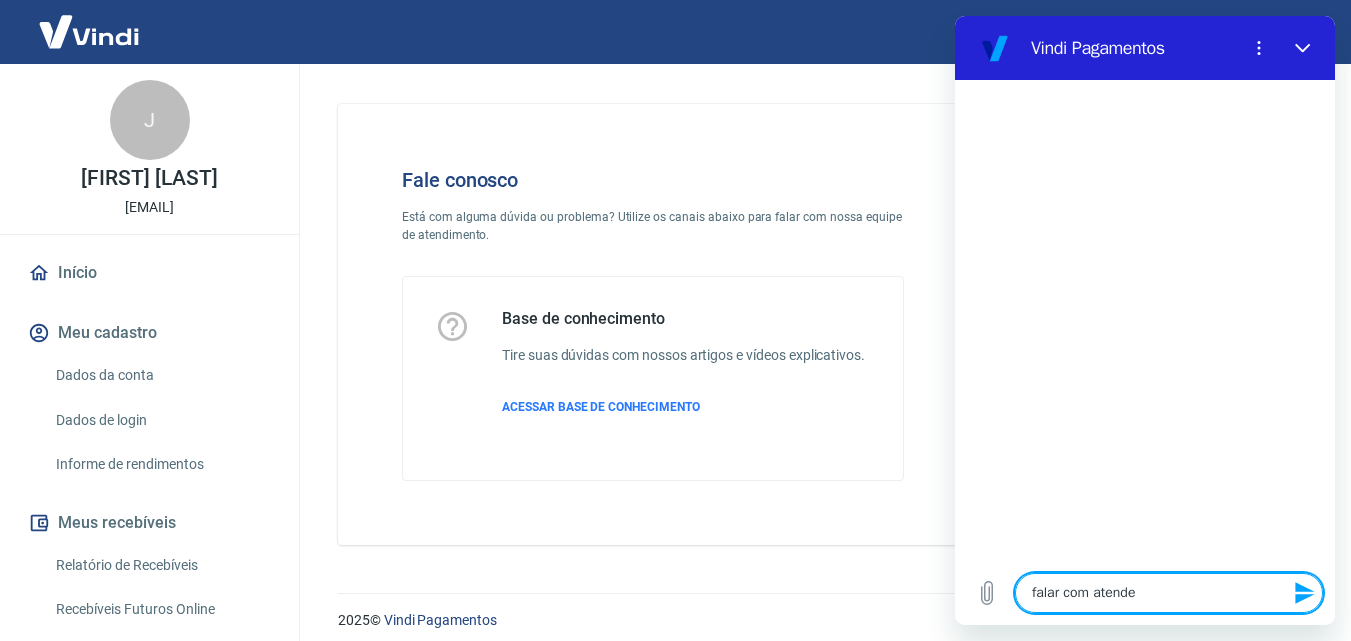 type on "falar com atenden" 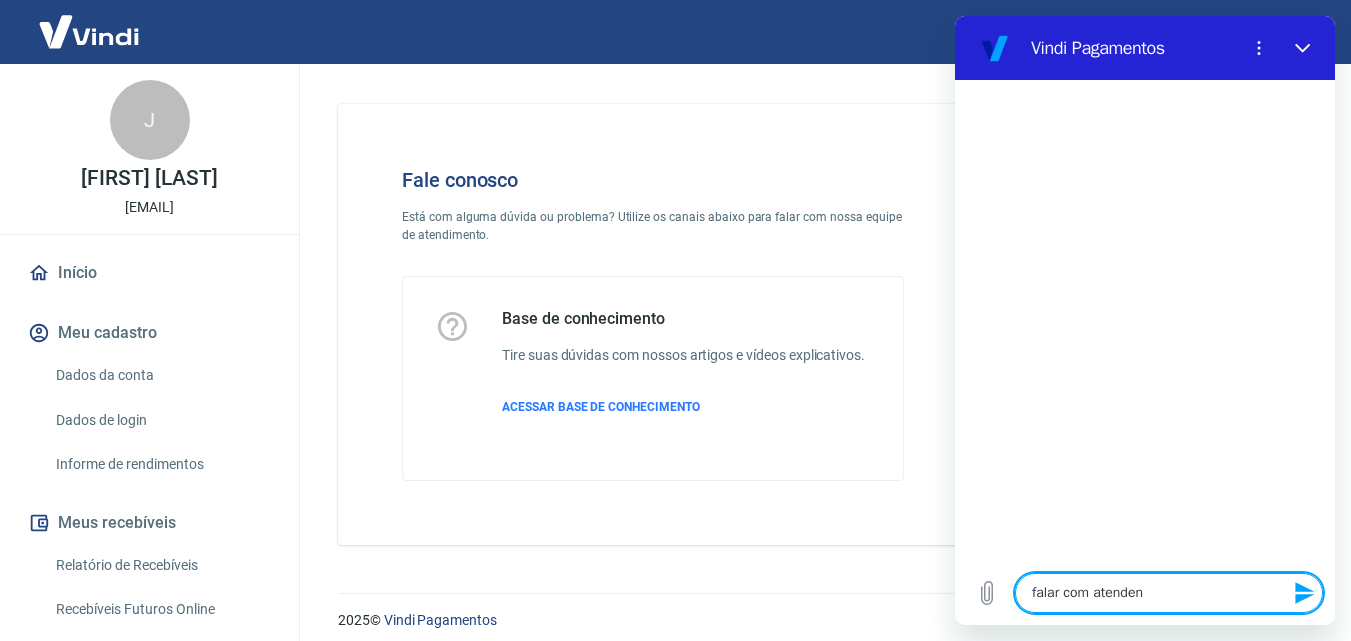 type on "falar com atendent" 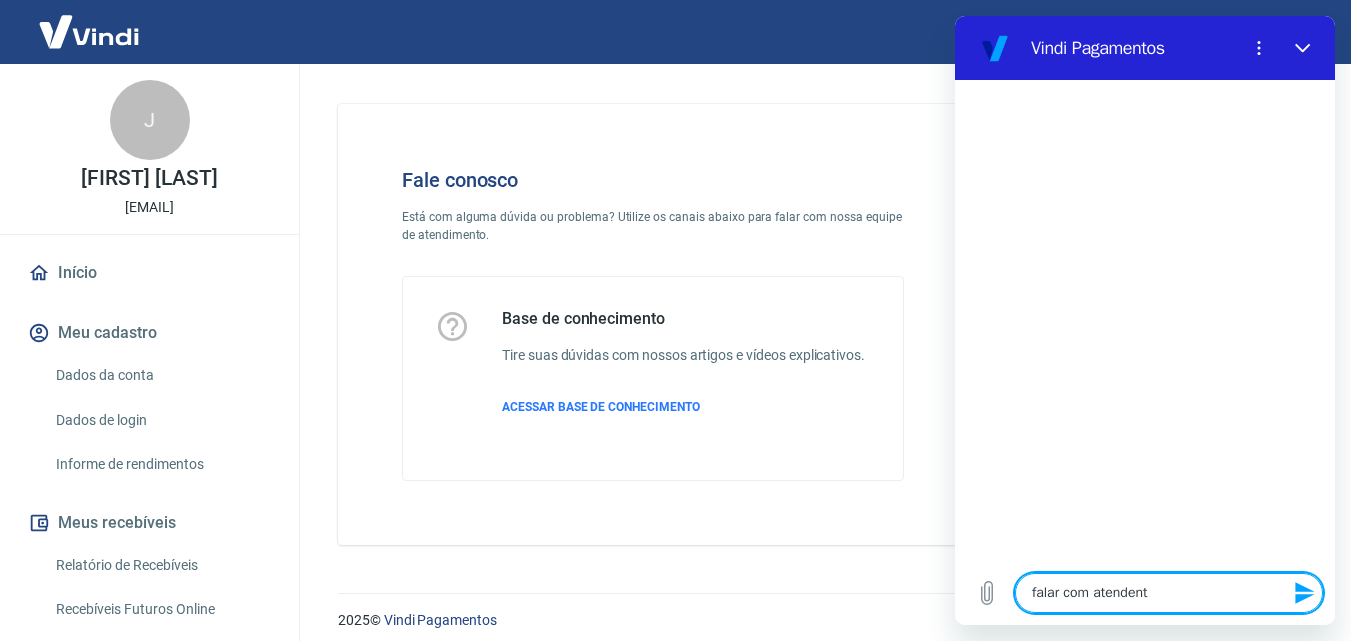 type on "falar com atendente" 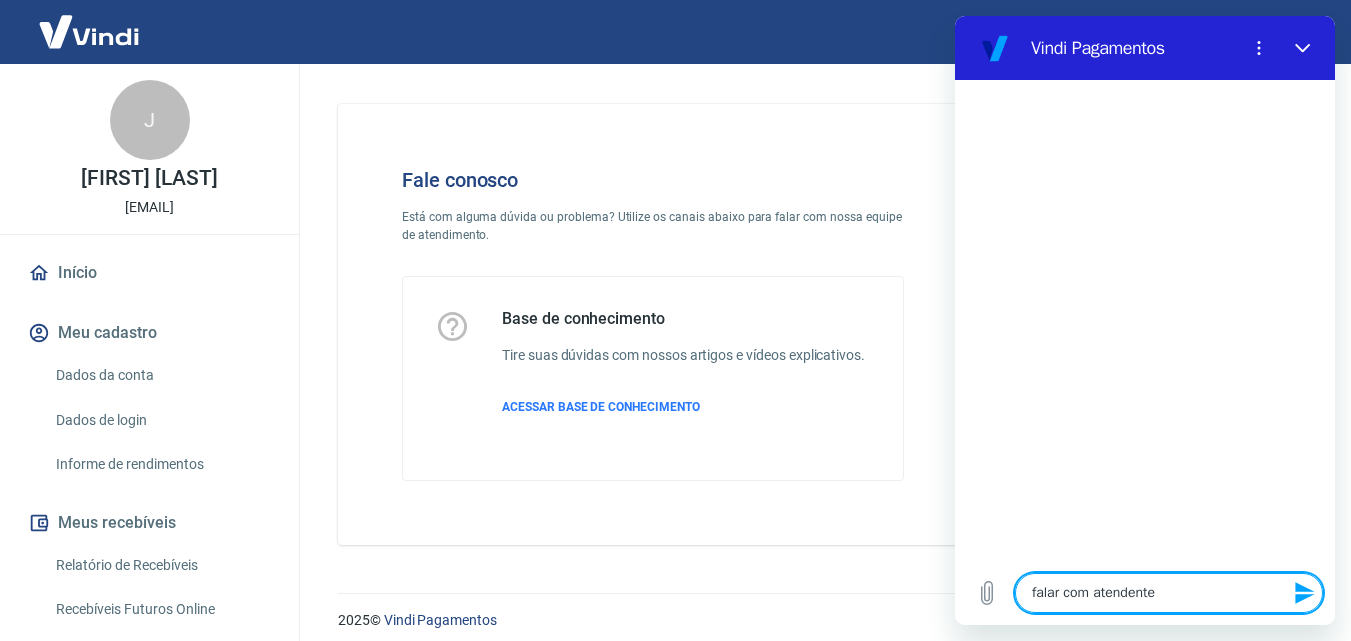 type 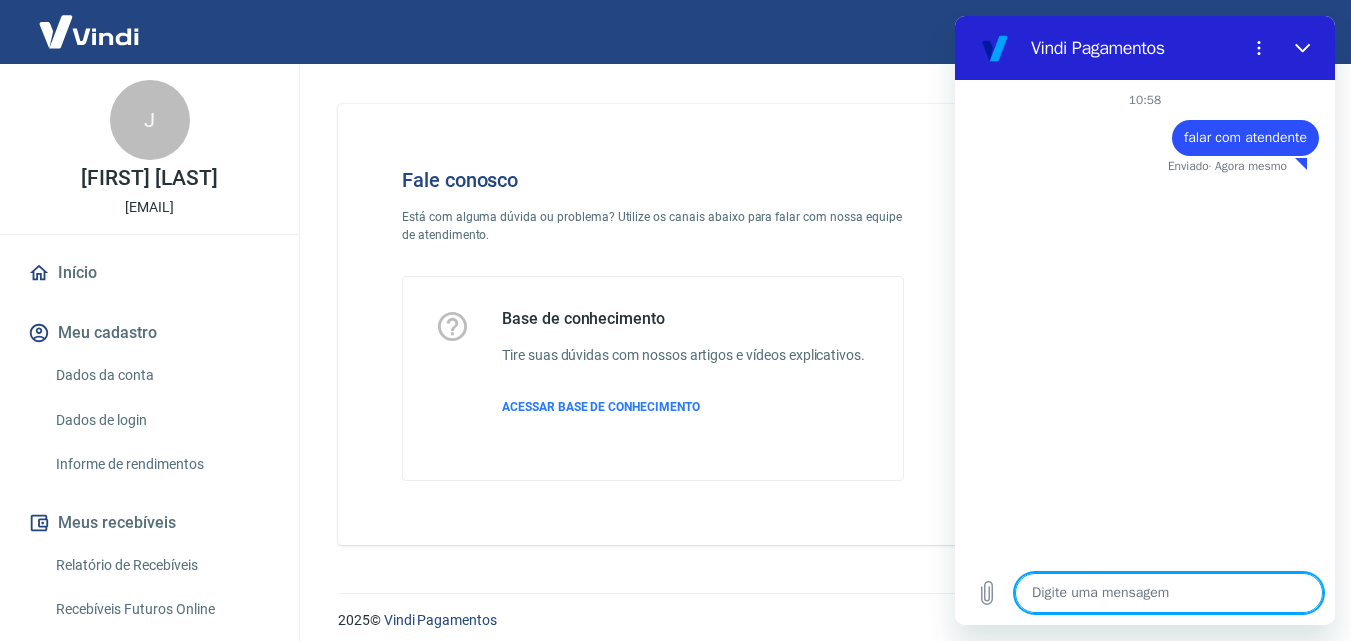 type on "x" 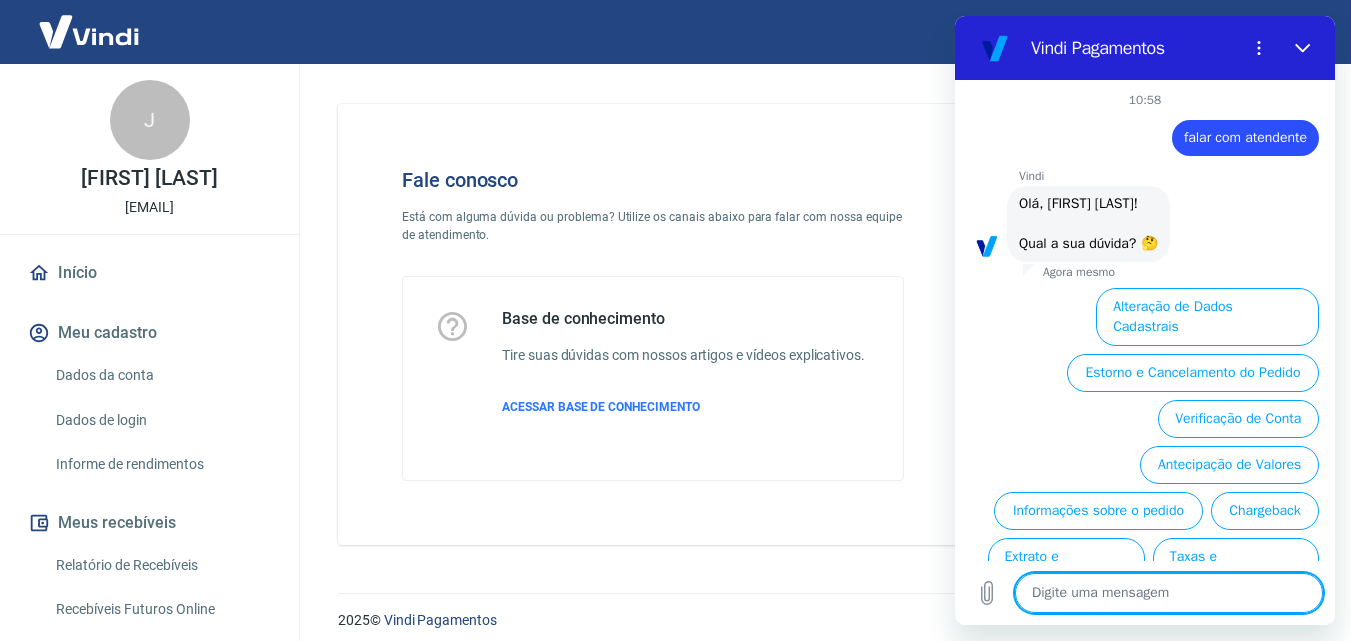 scroll, scrollTop: 92, scrollLeft: 0, axis: vertical 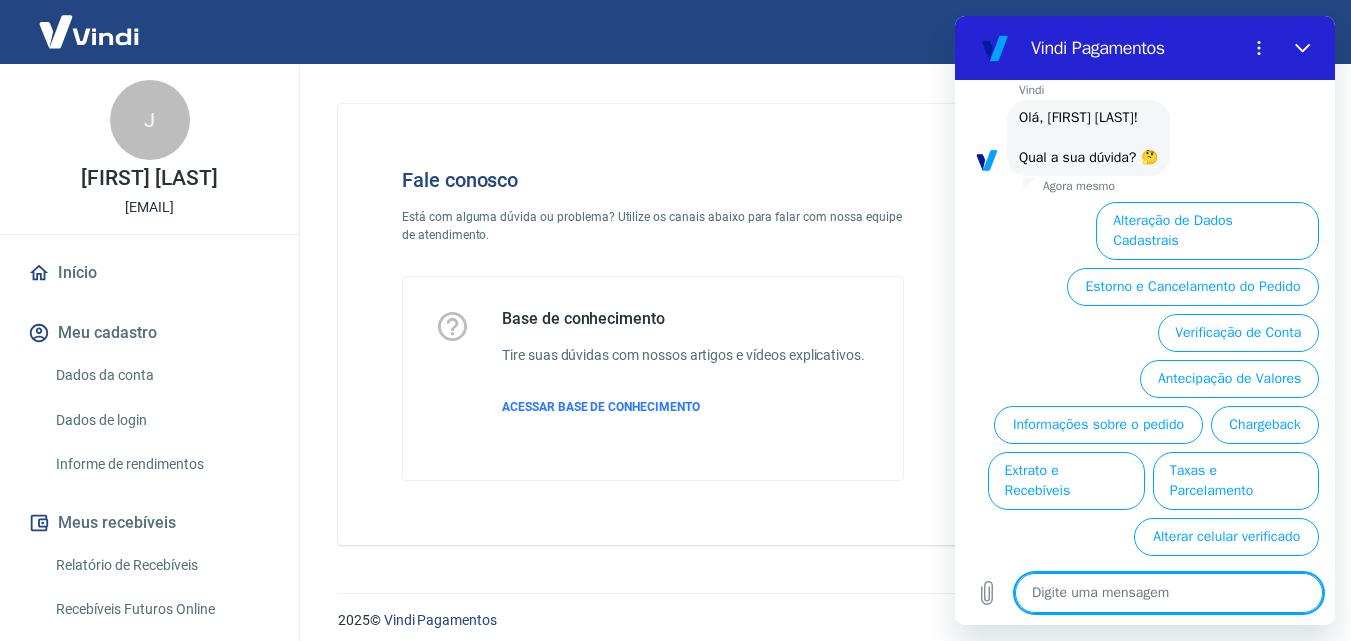 type on "f" 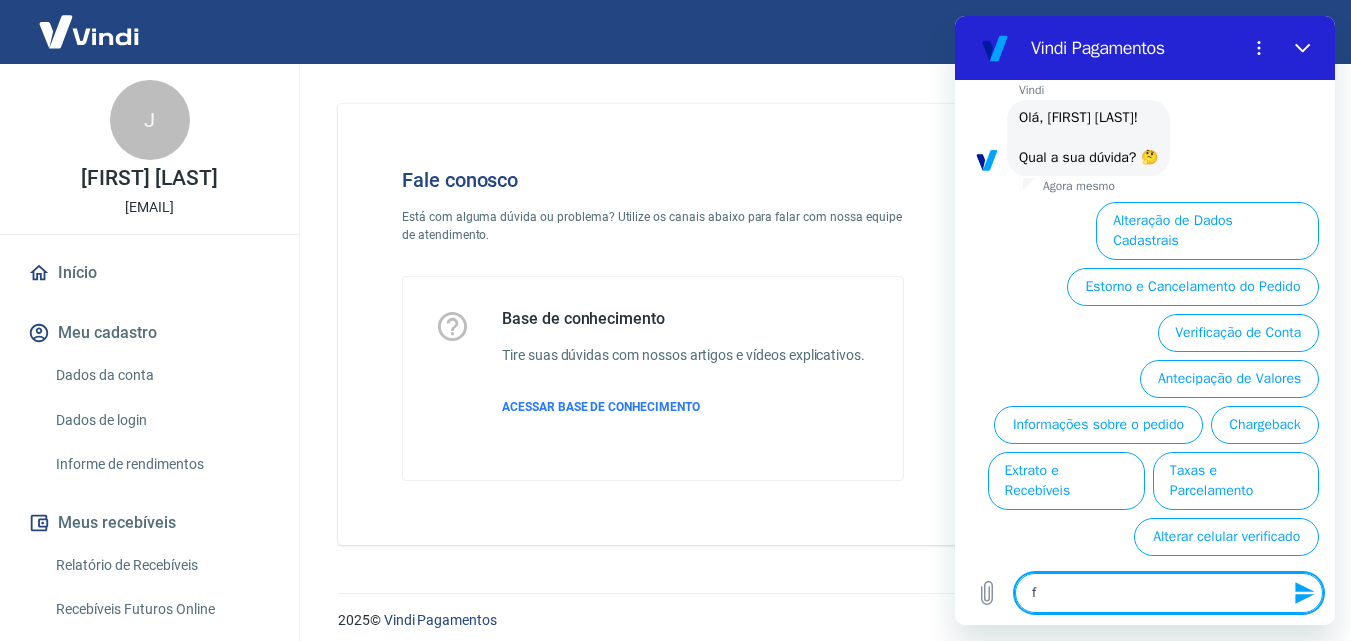 type on "fa" 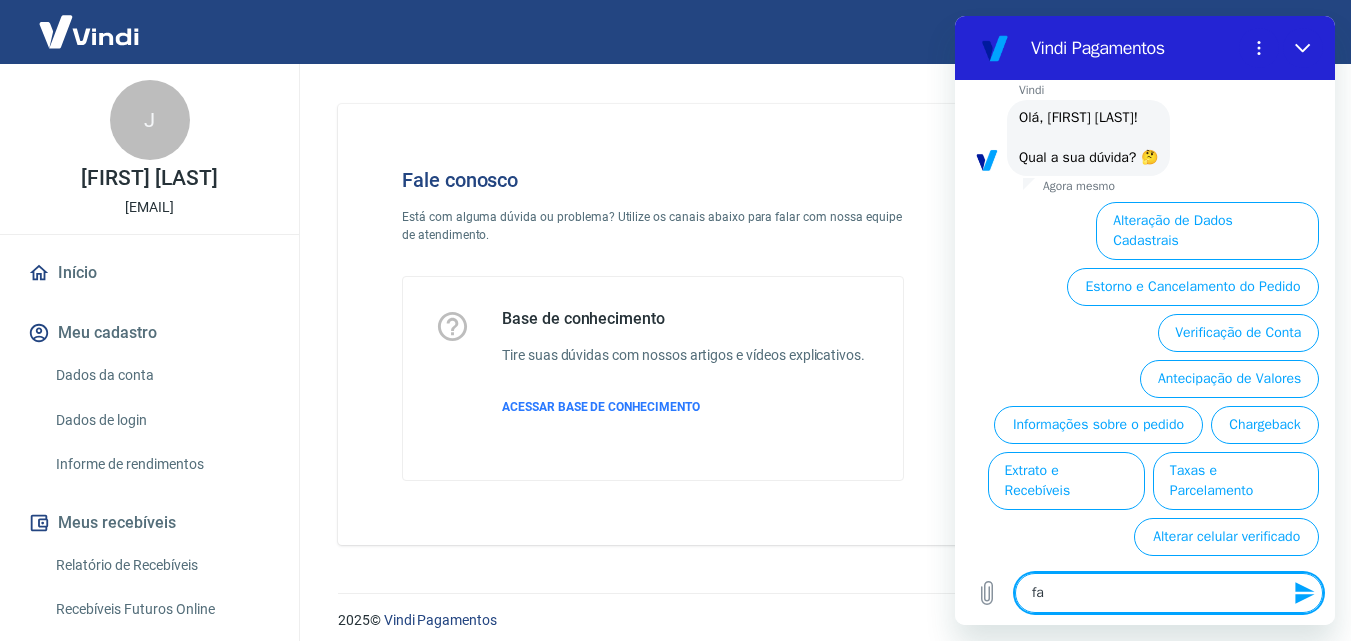 type on "x" 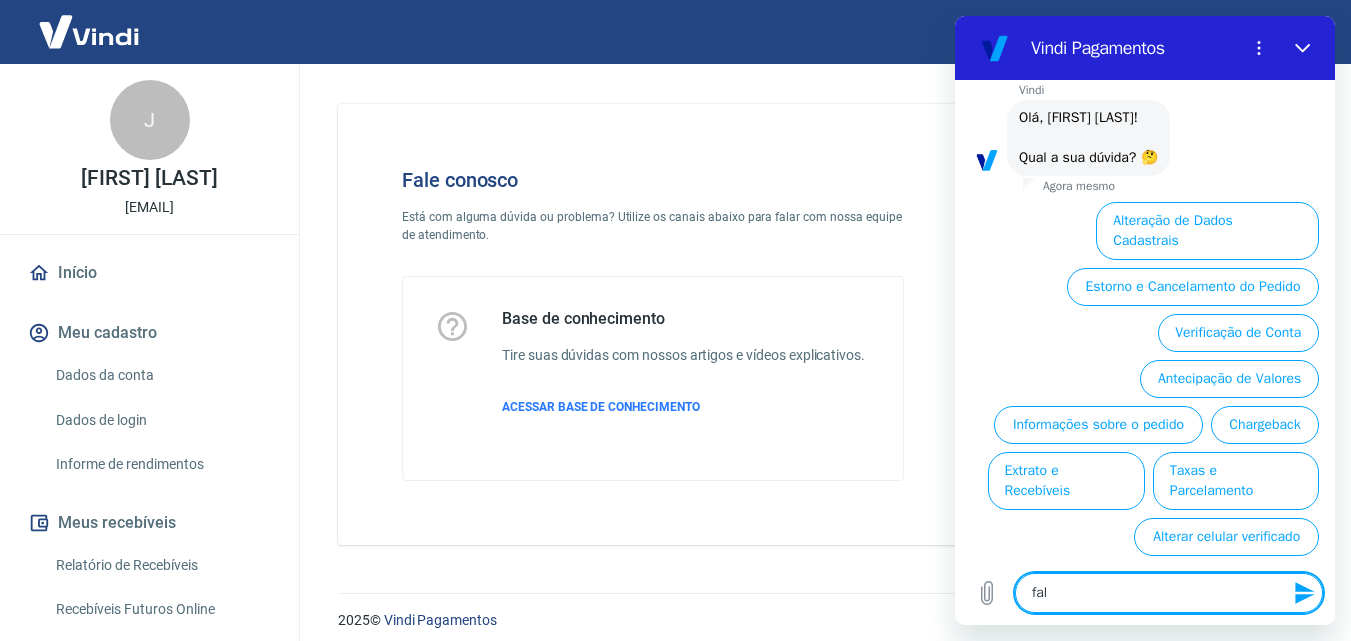 type on "x" 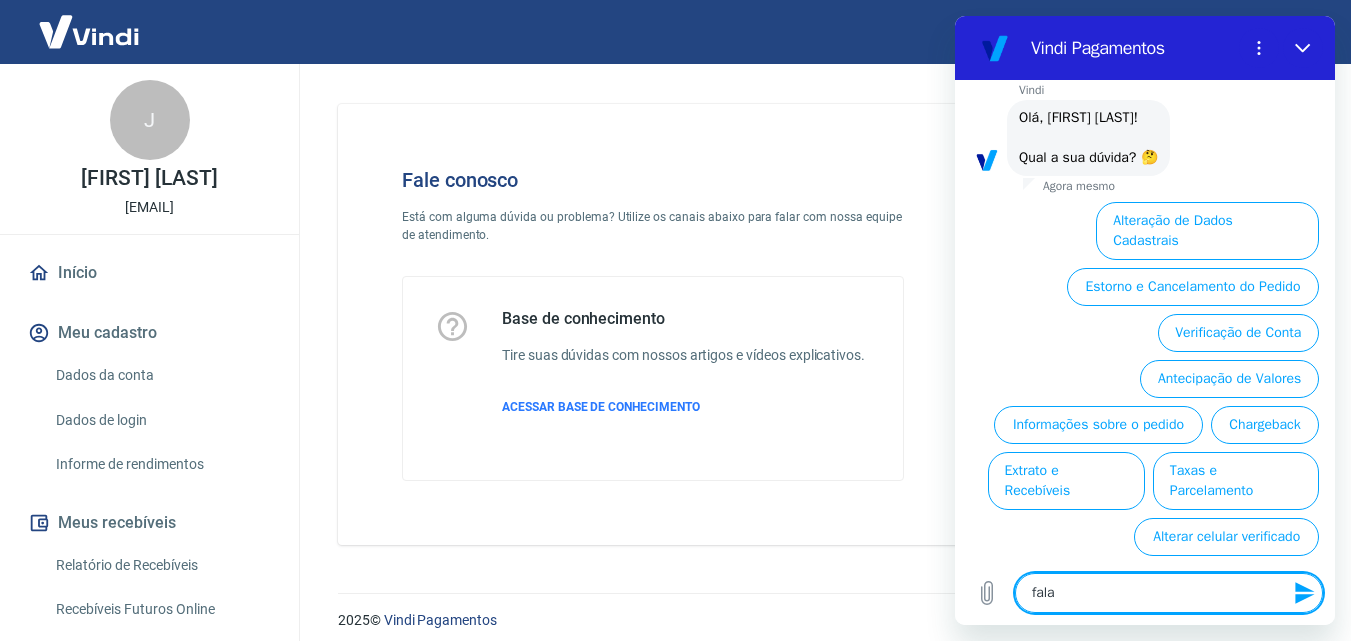 type on "x" 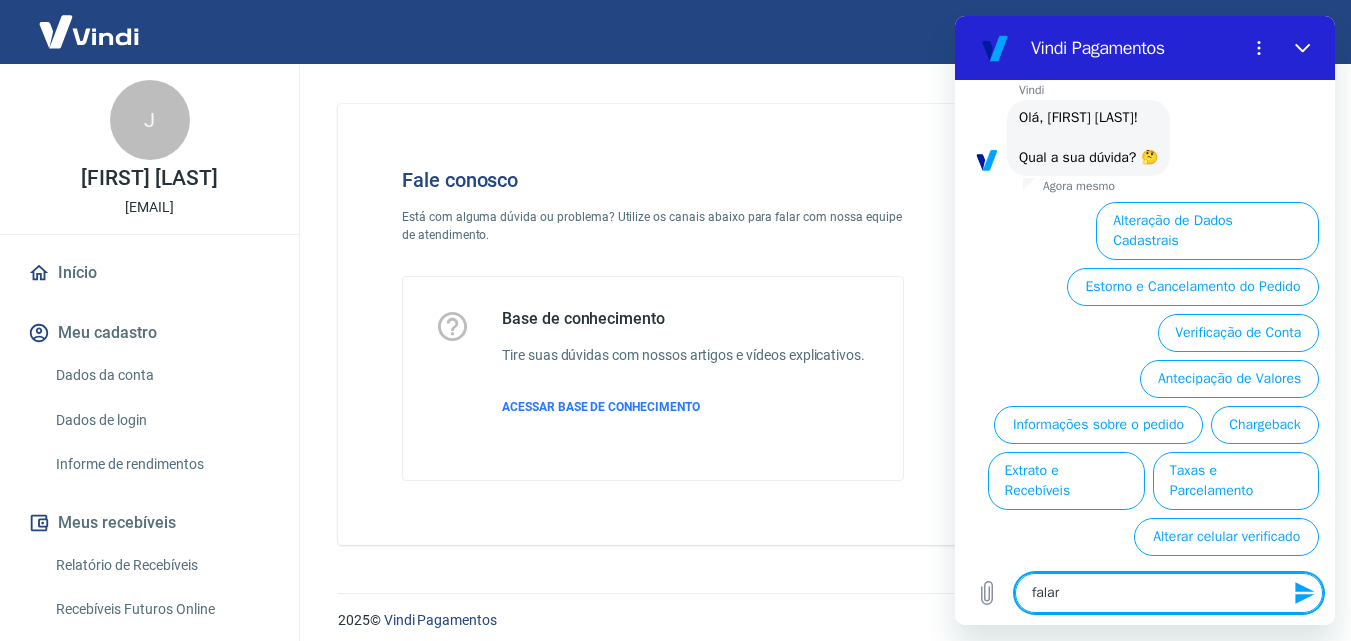 type on "falar" 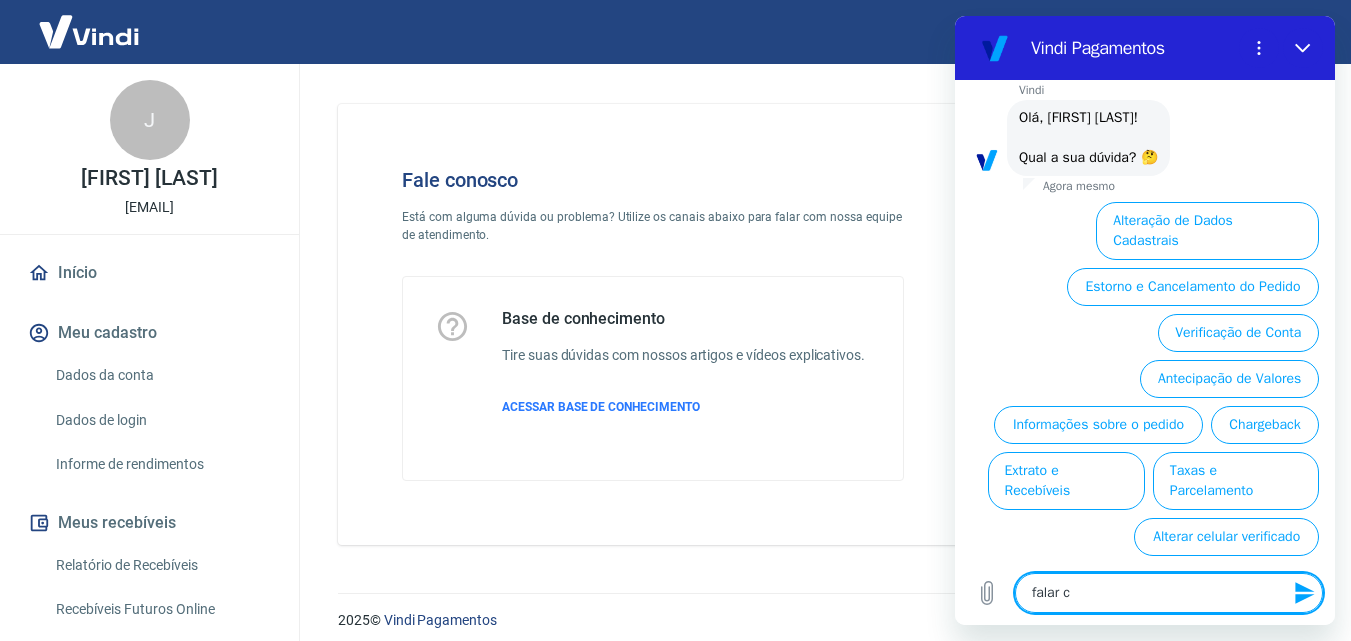type on "falar co" 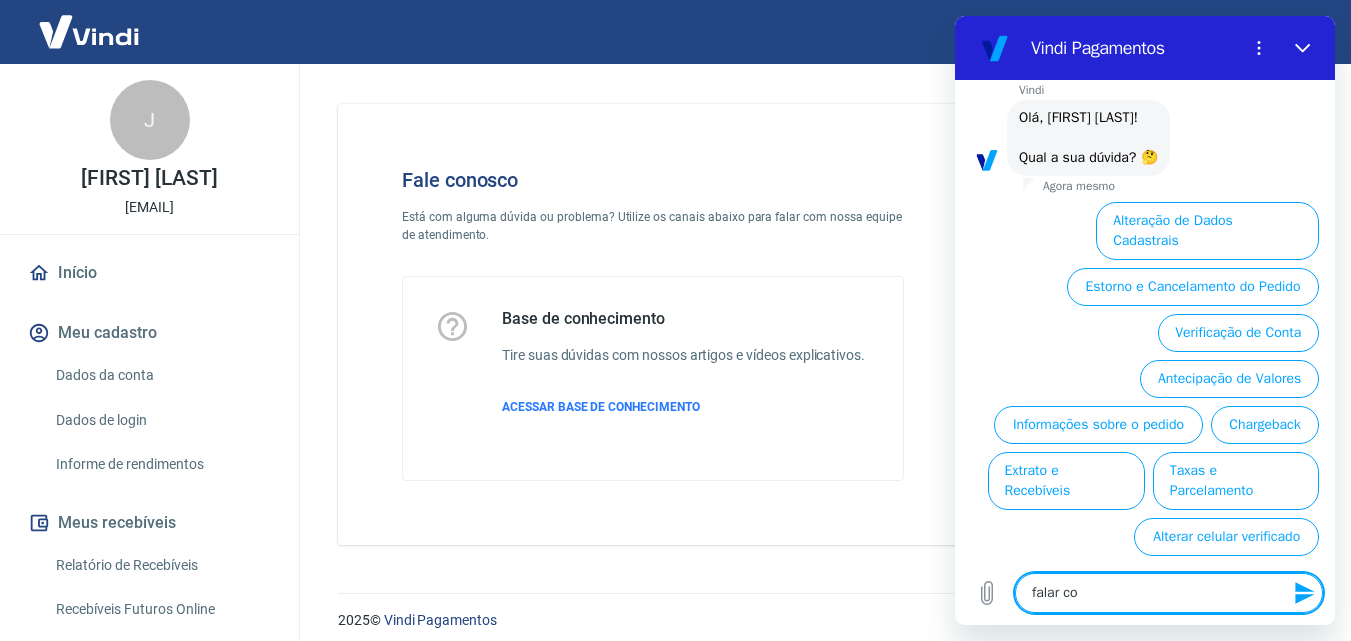 type on "x" 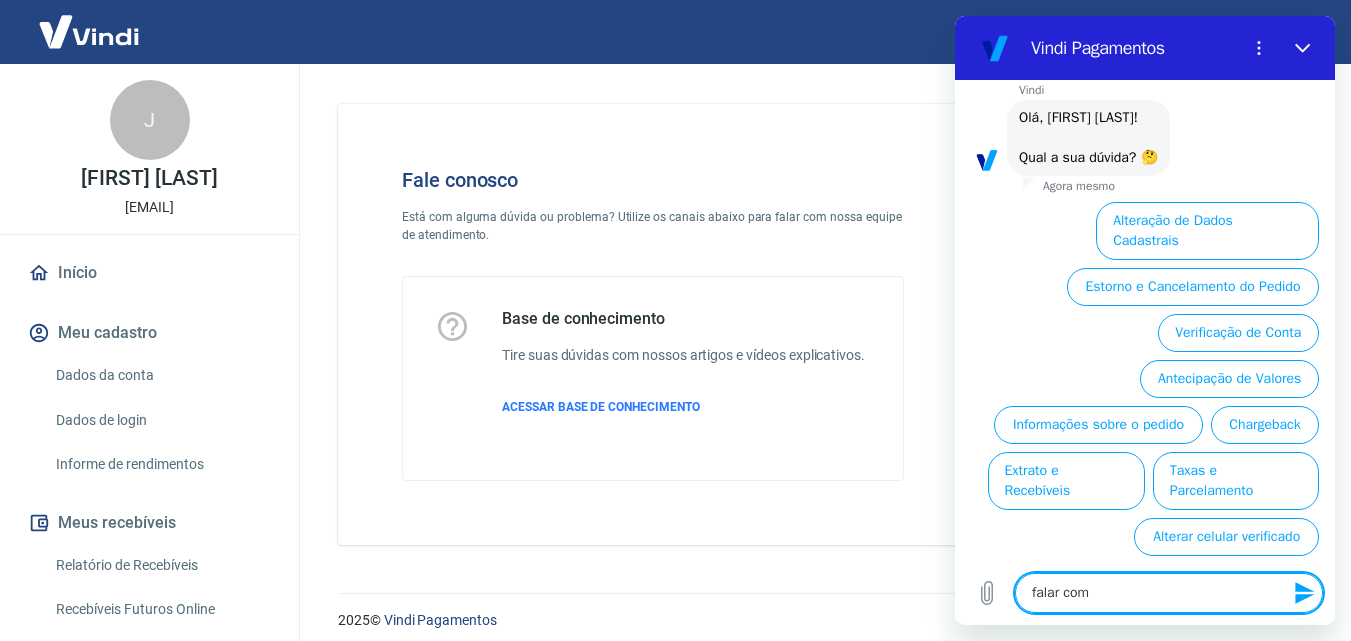 type on "falar com" 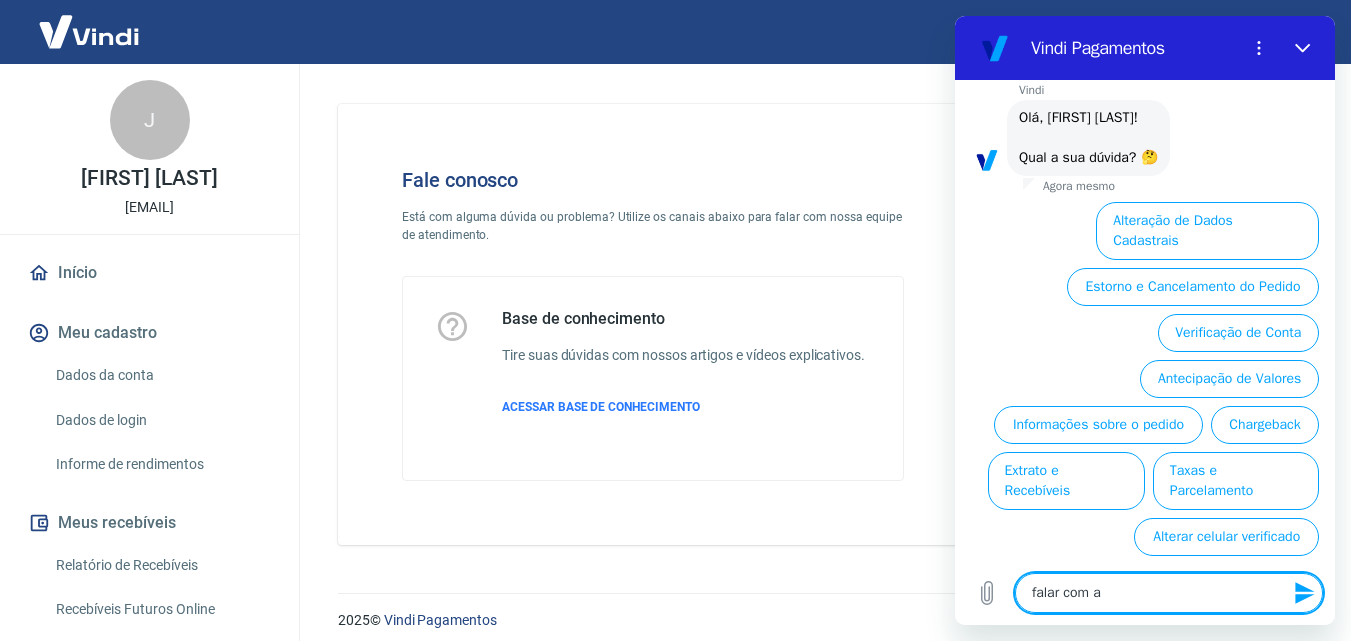 type on "falar com at" 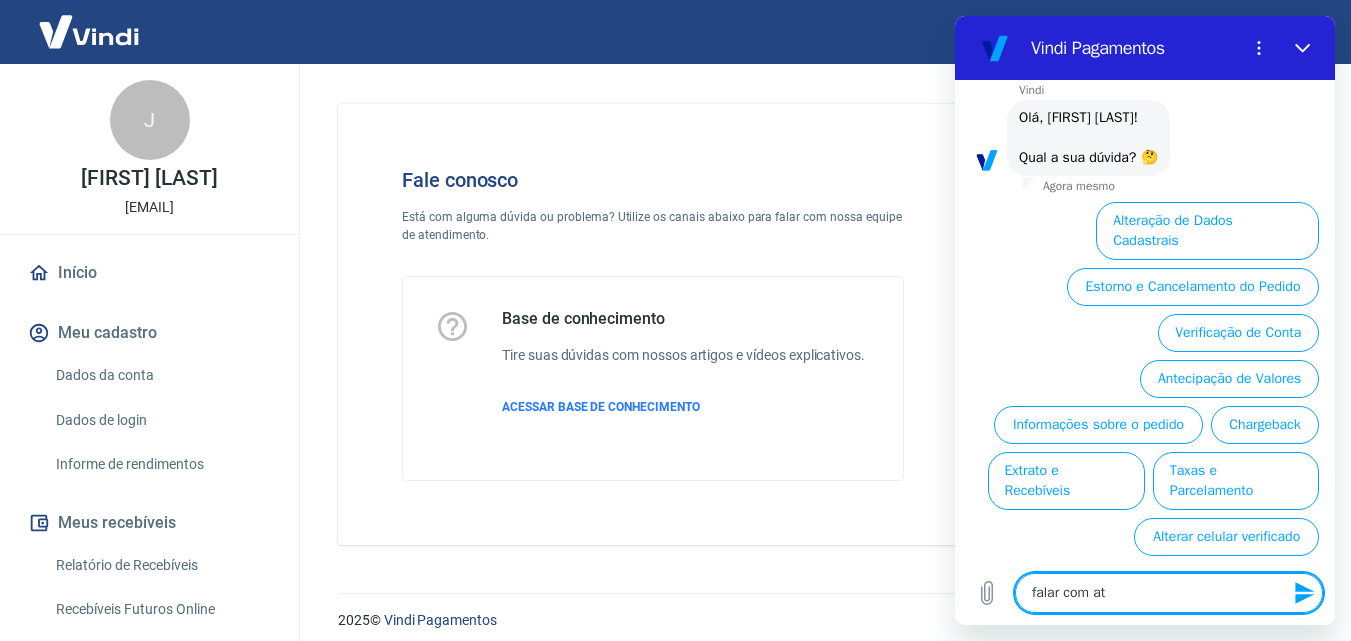 type on "falar com ate" 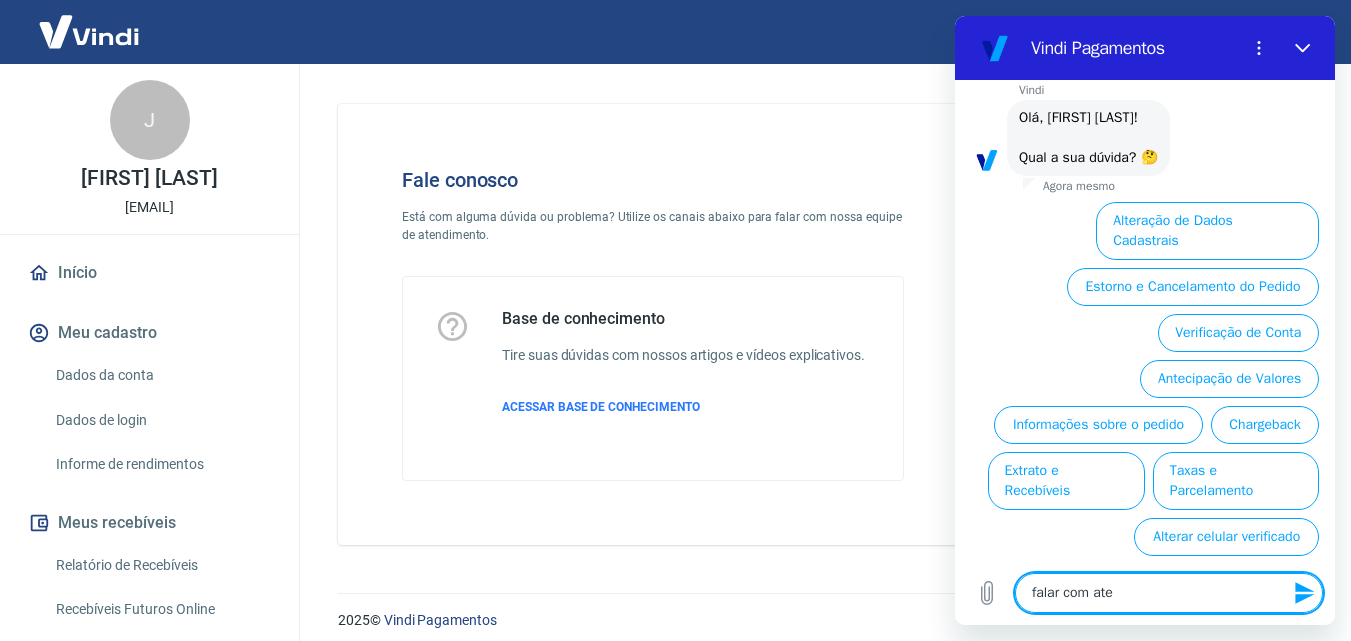 type on "falar com aten" 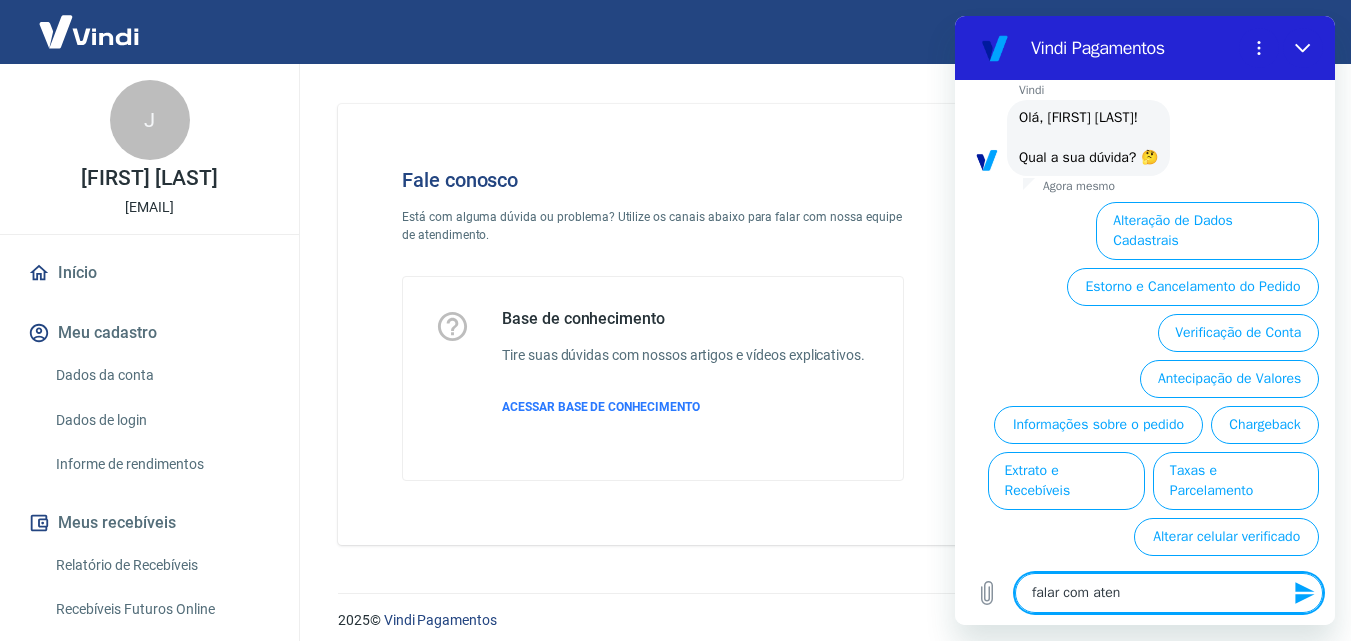 type on "falar com atenc" 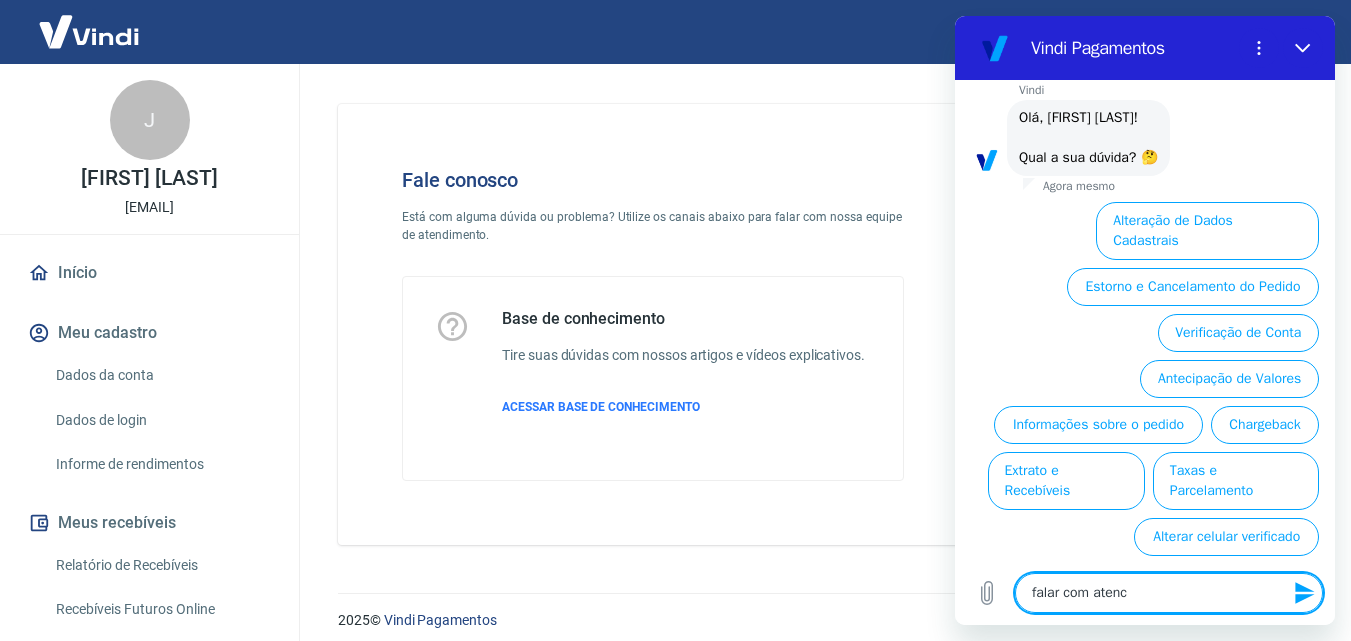 type on "x" 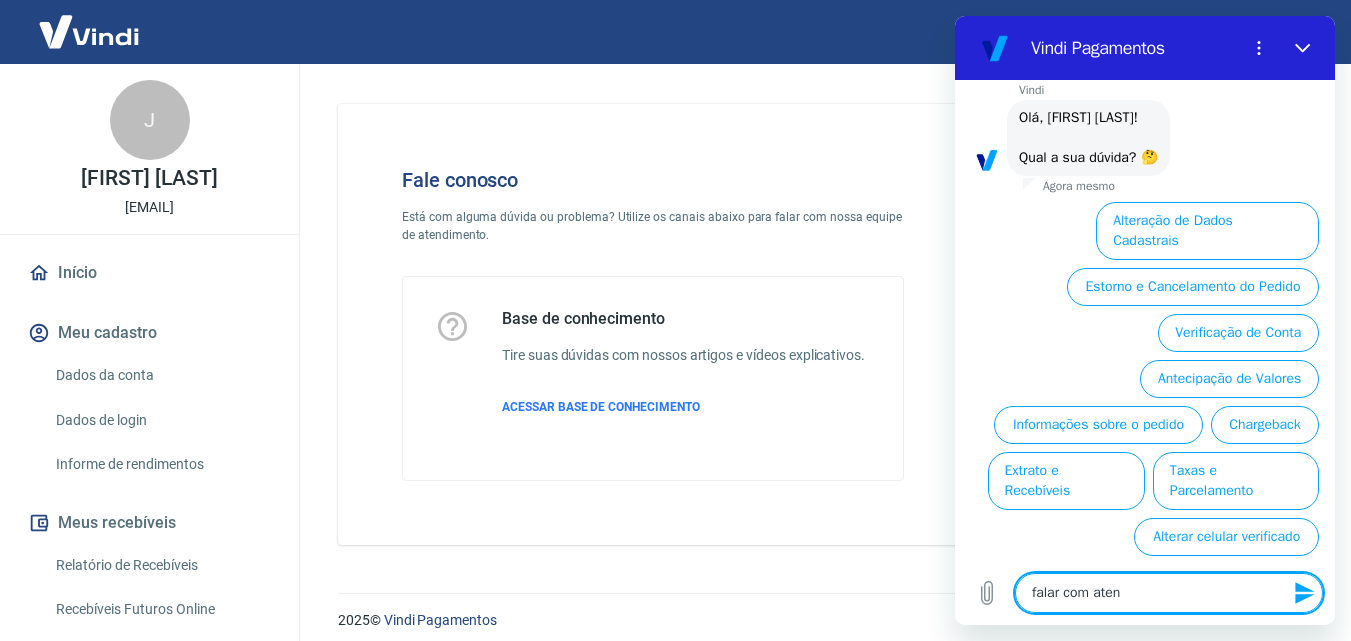 type on "falar com atend" 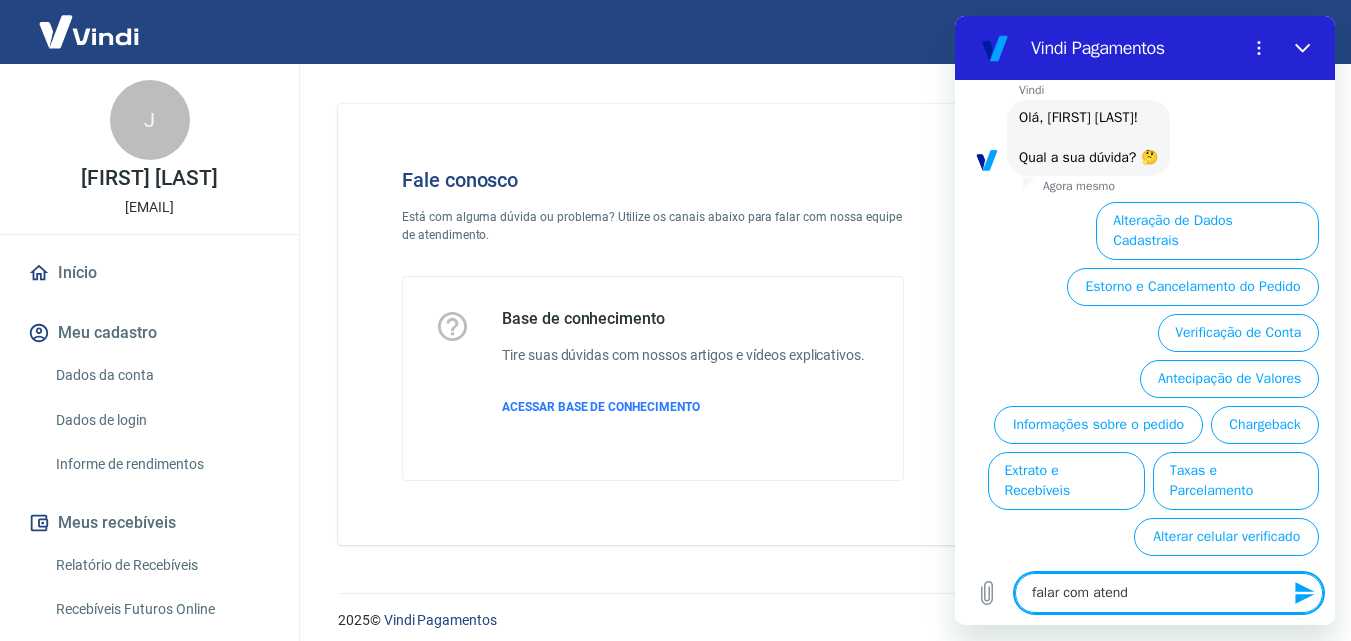 type on "falar com atende" 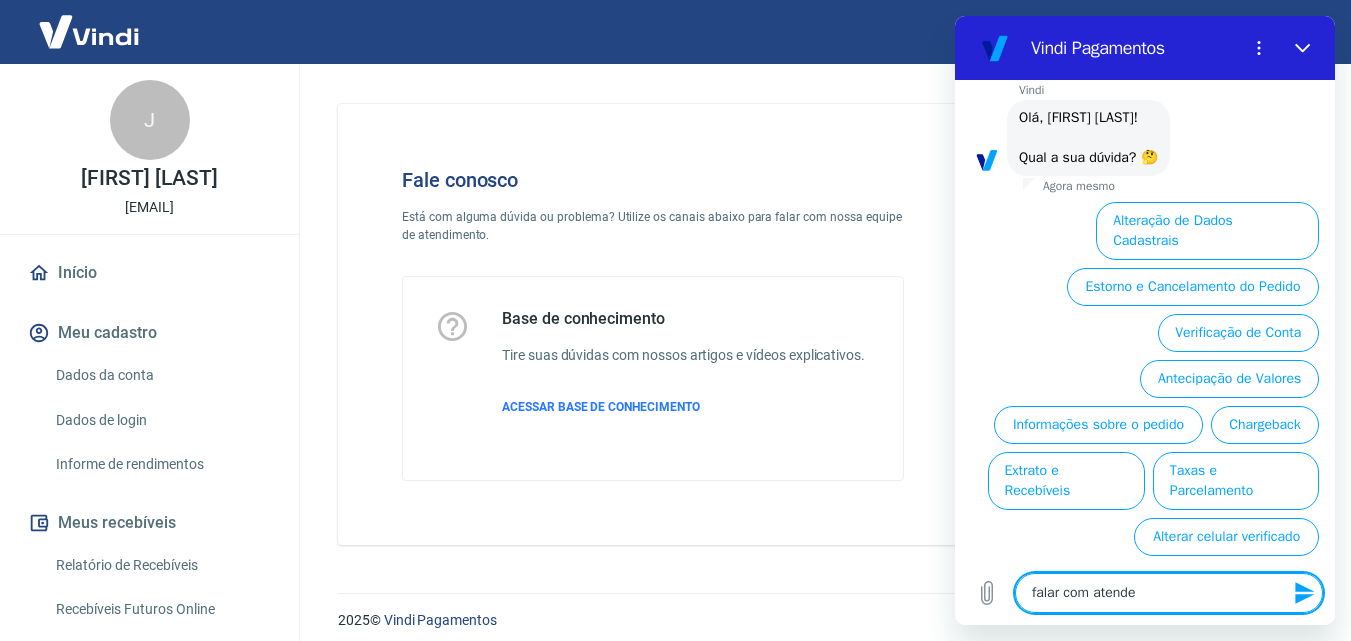 type on "falar com atenden" 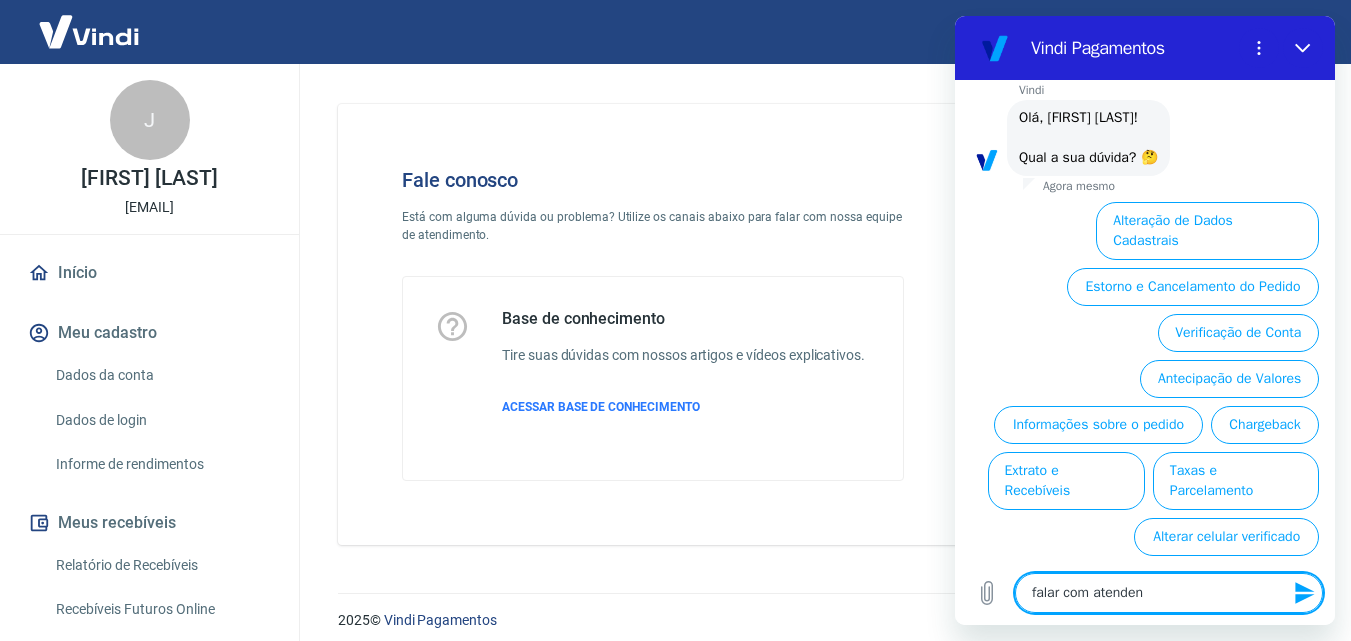 type on "falar com atendent" 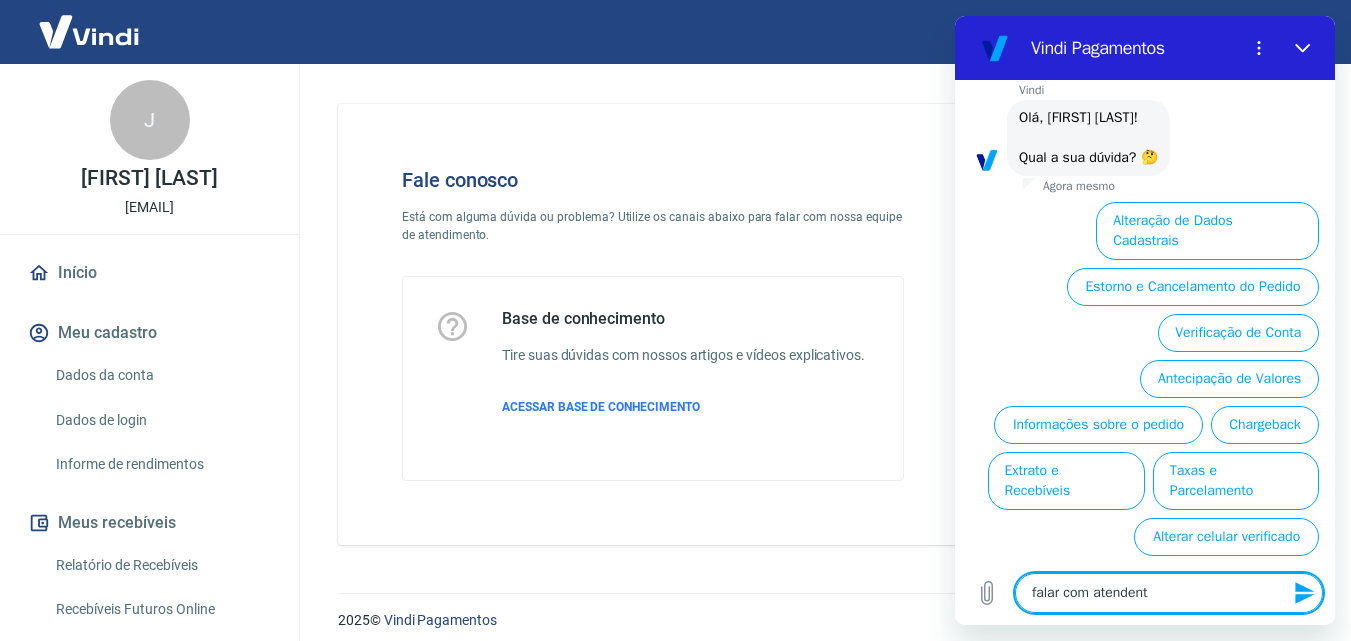 type on "falar com atendente" 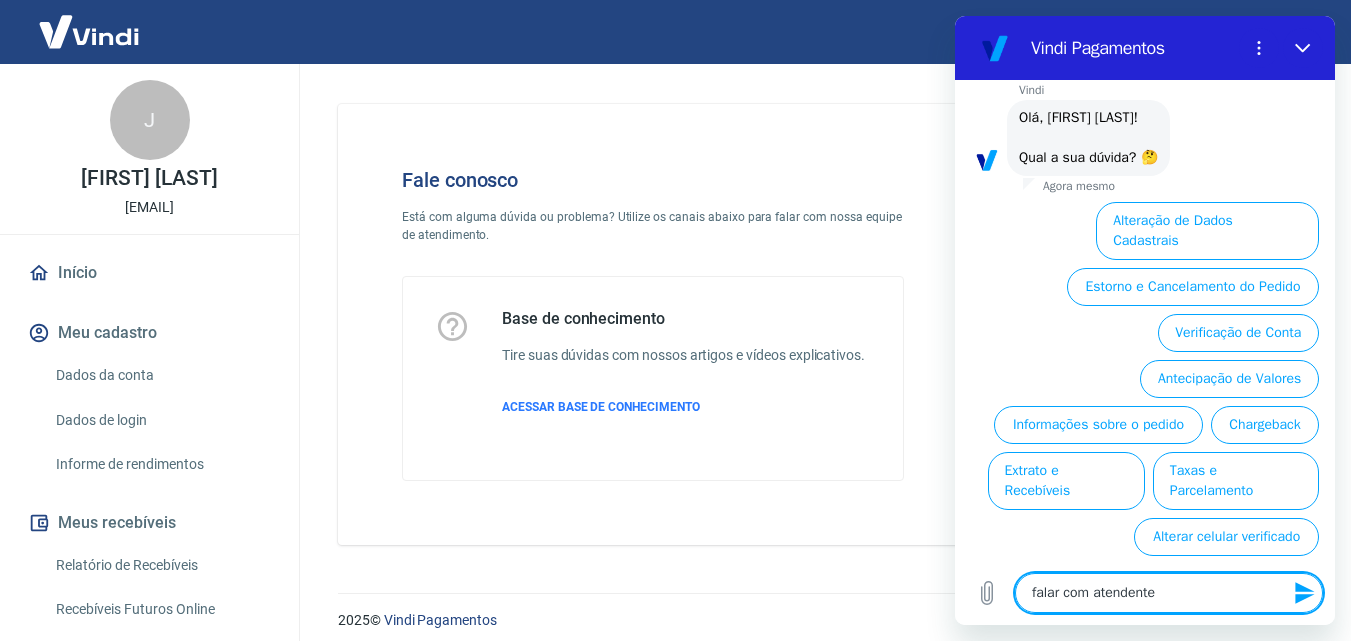 type 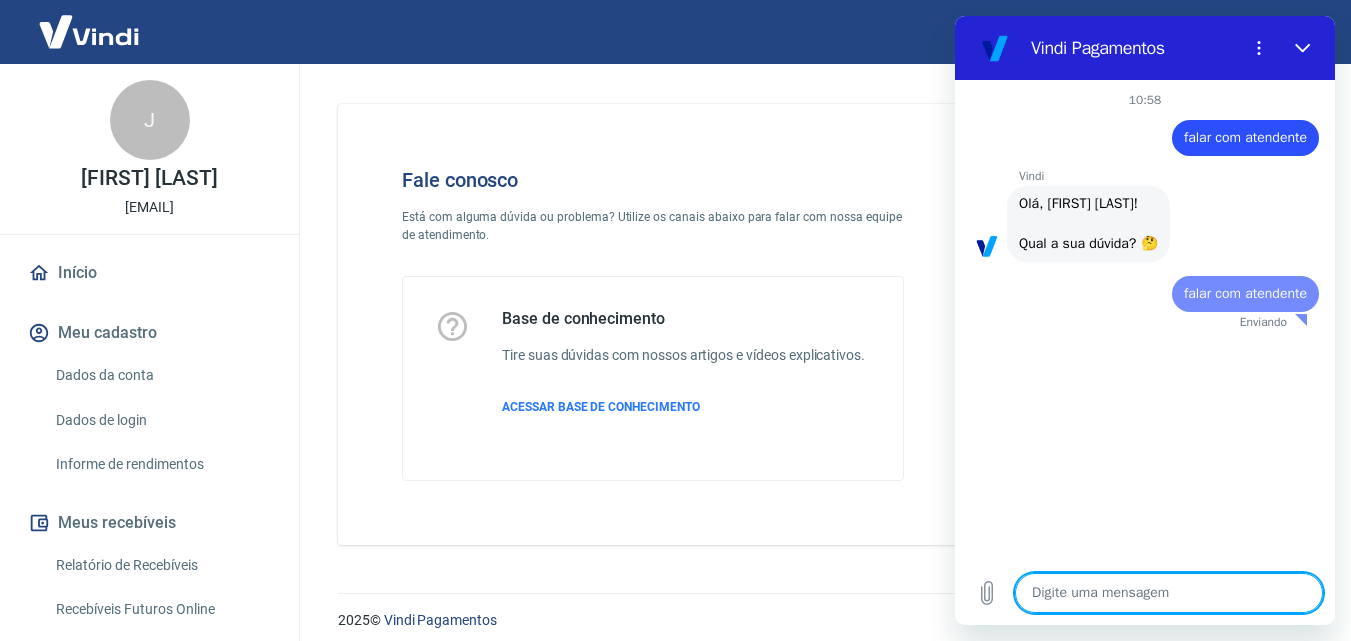 scroll, scrollTop: 0, scrollLeft: 0, axis: both 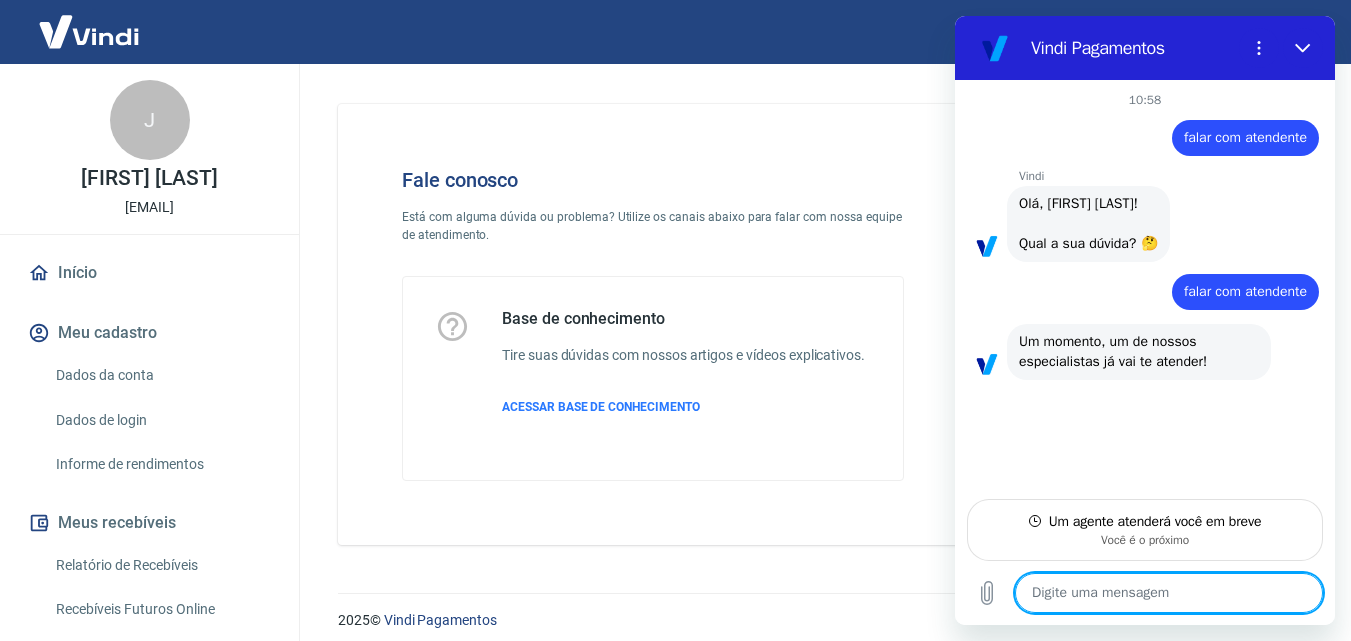 type on "x" 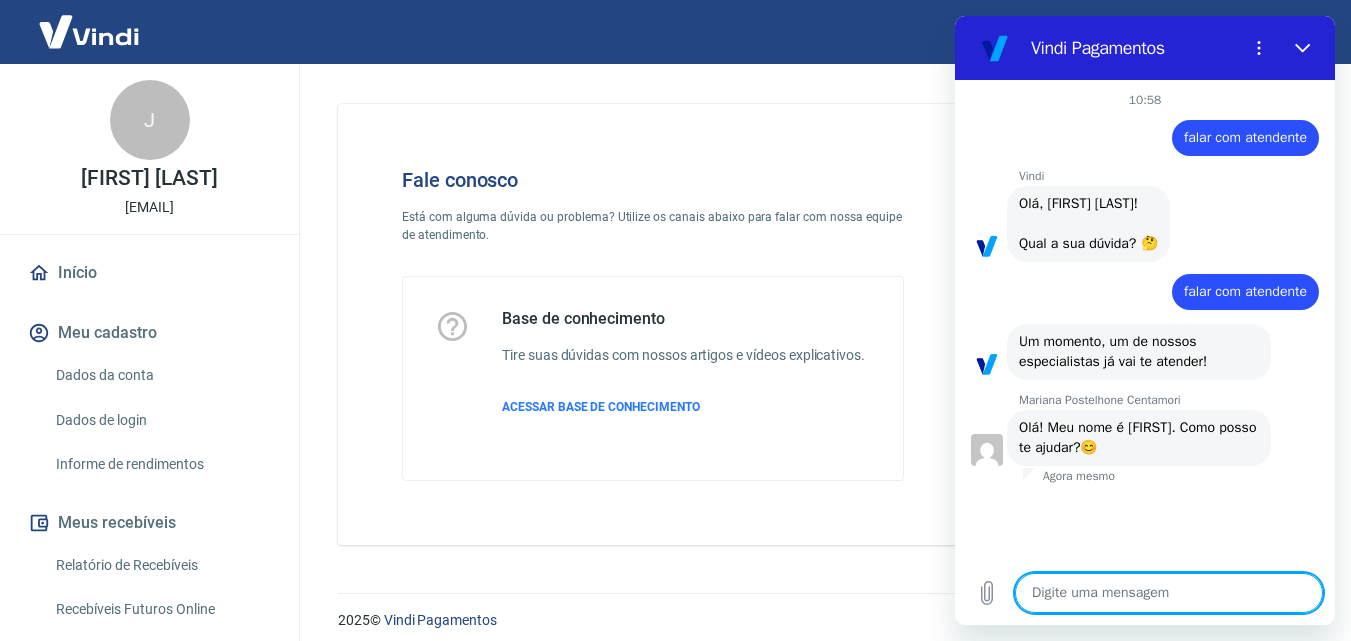 type on "O" 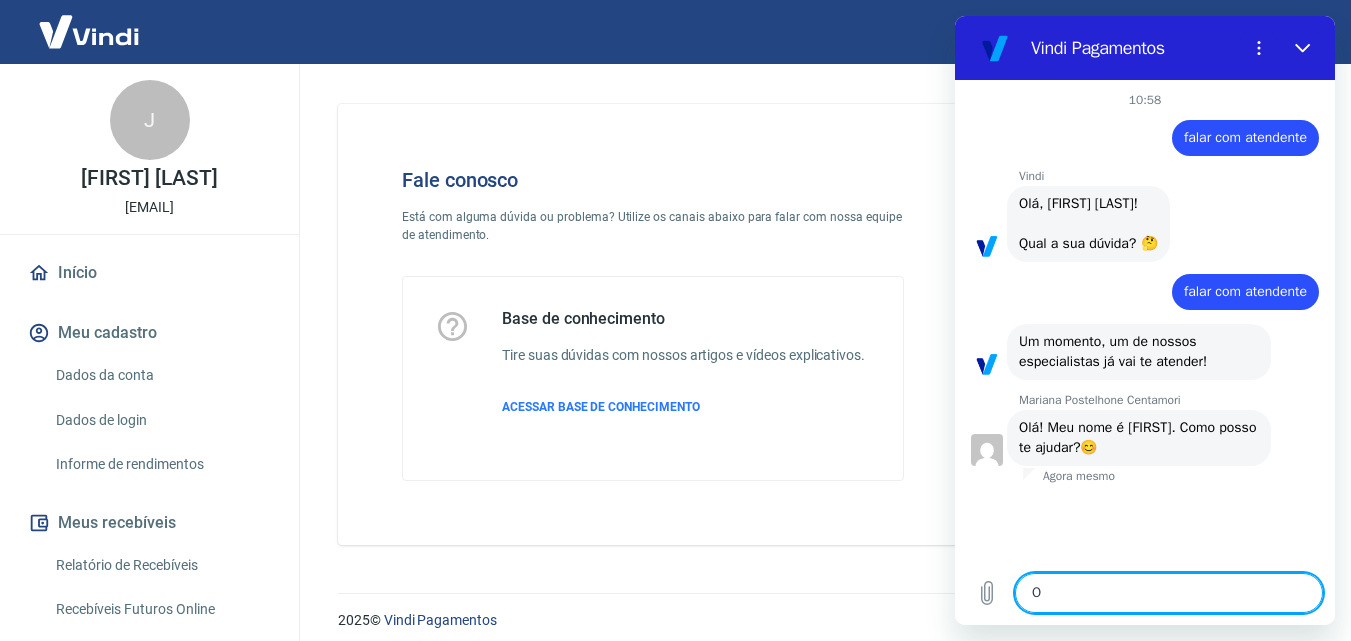 type on "x" 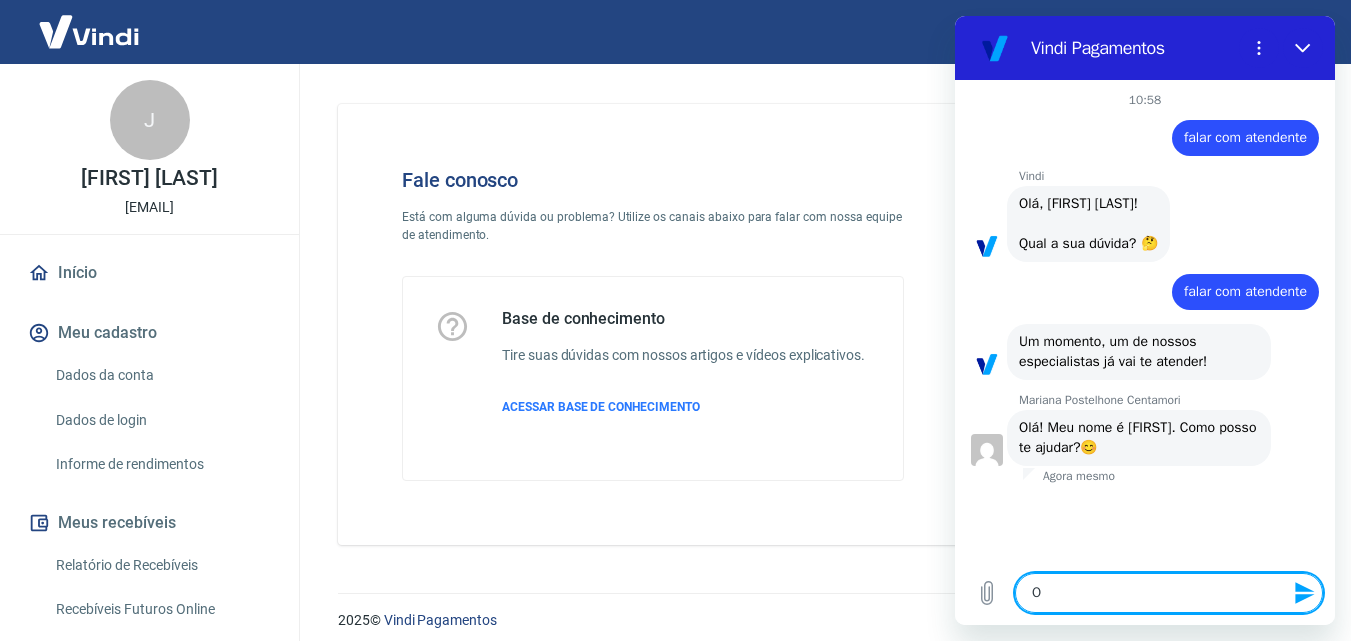 type on "Ol" 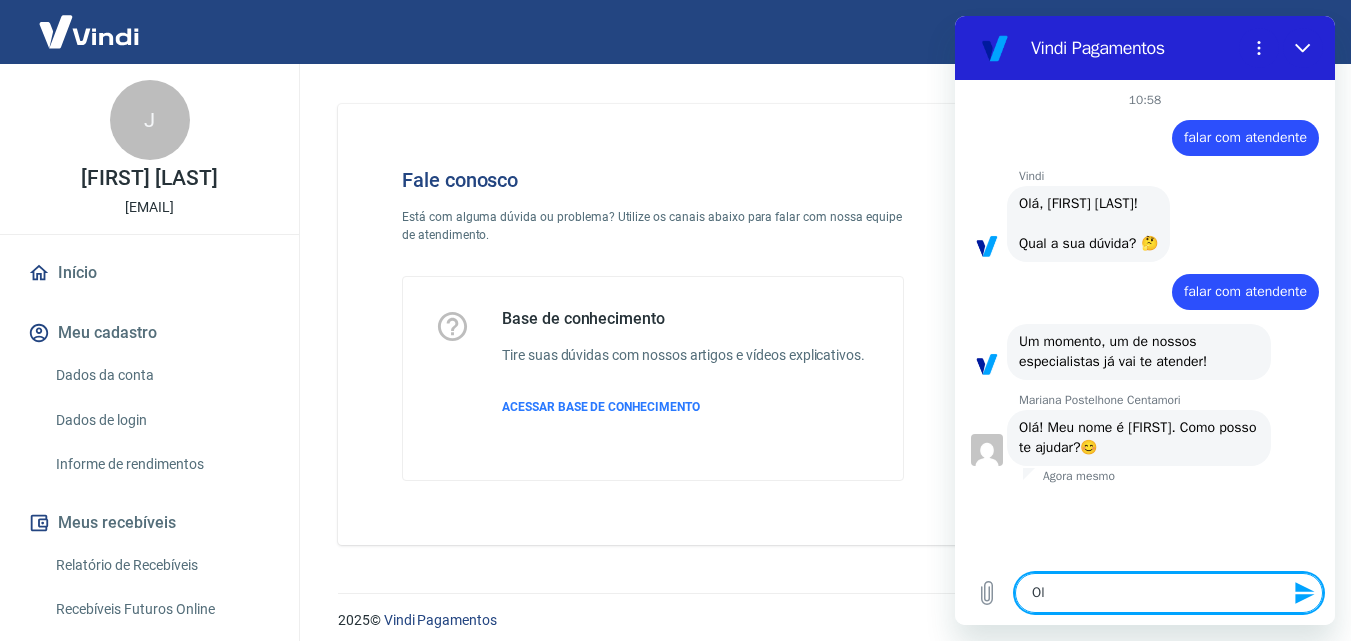 type on "Olá" 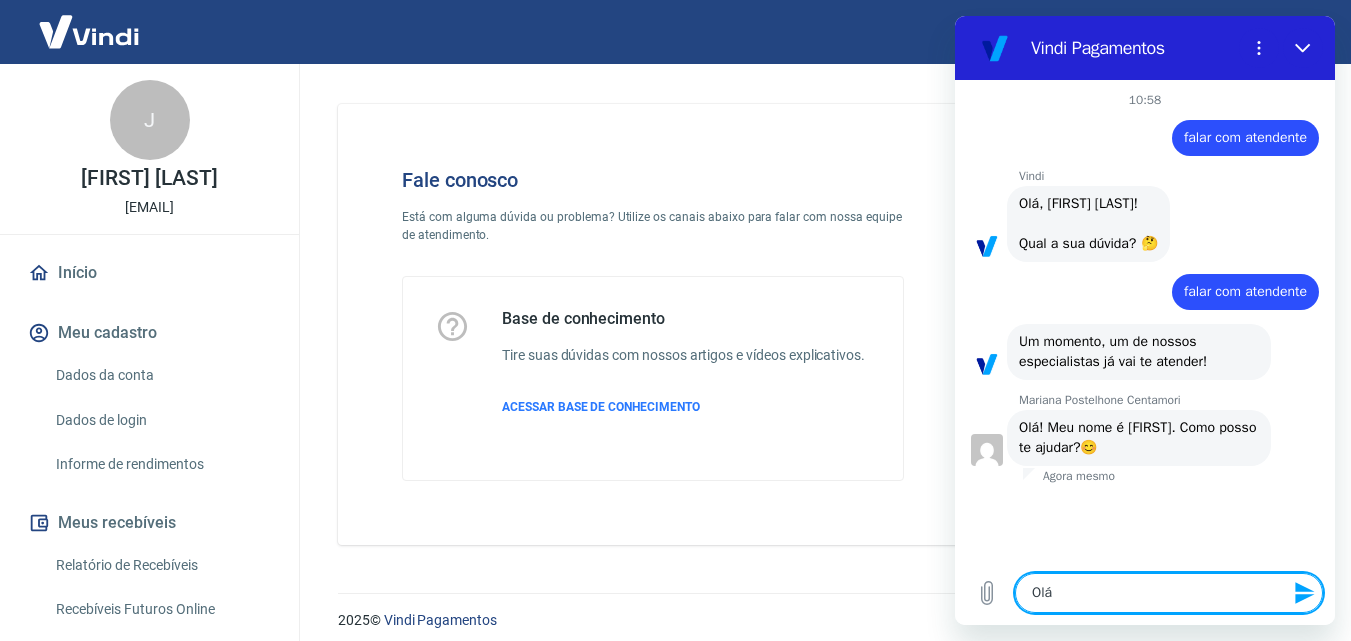 type on "Olá," 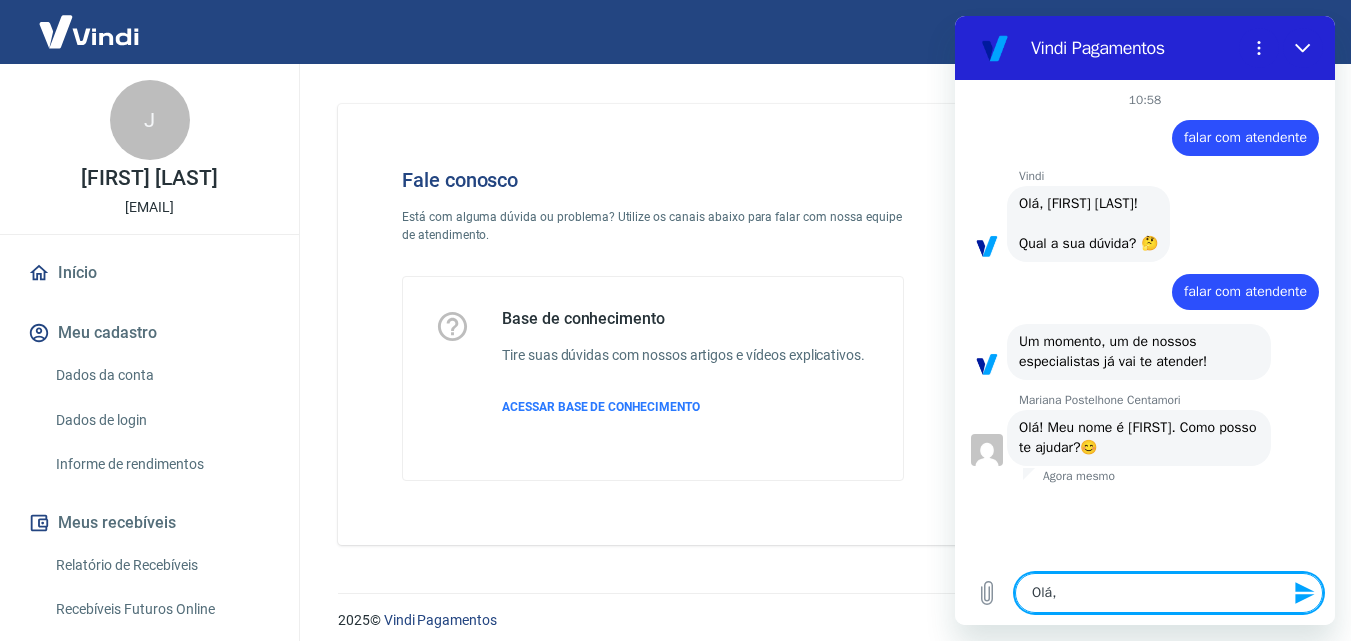 type on "Olá," 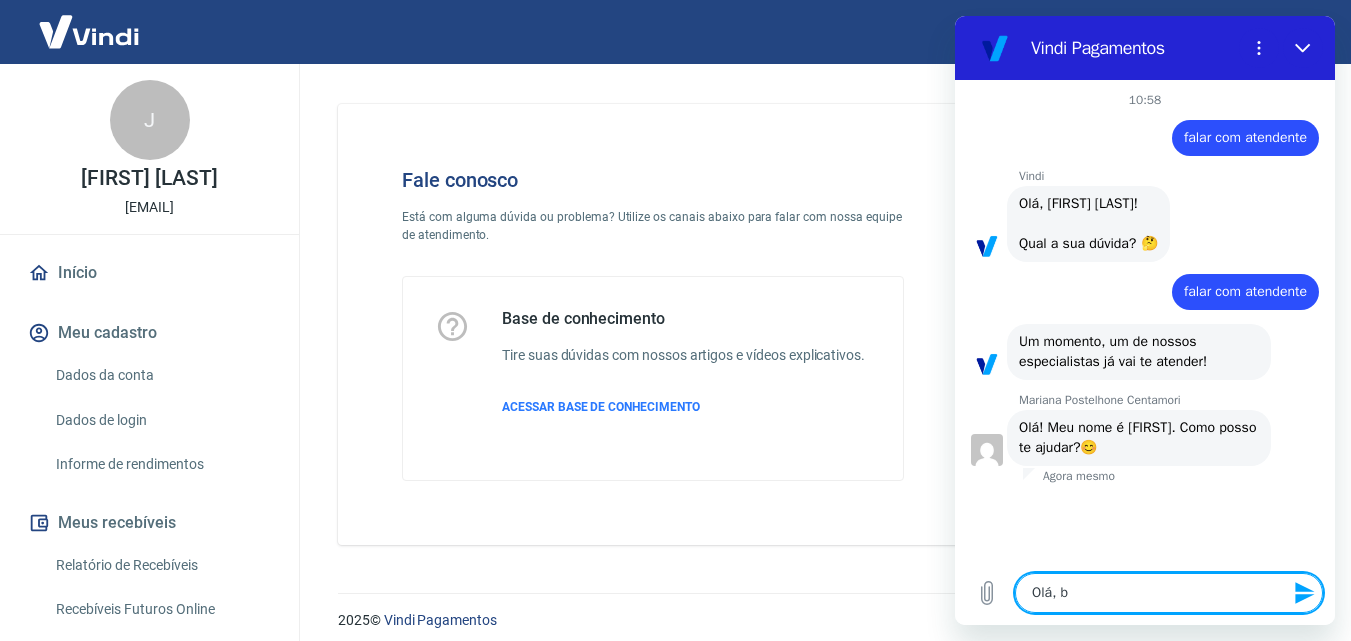 type on "Olá, bo" 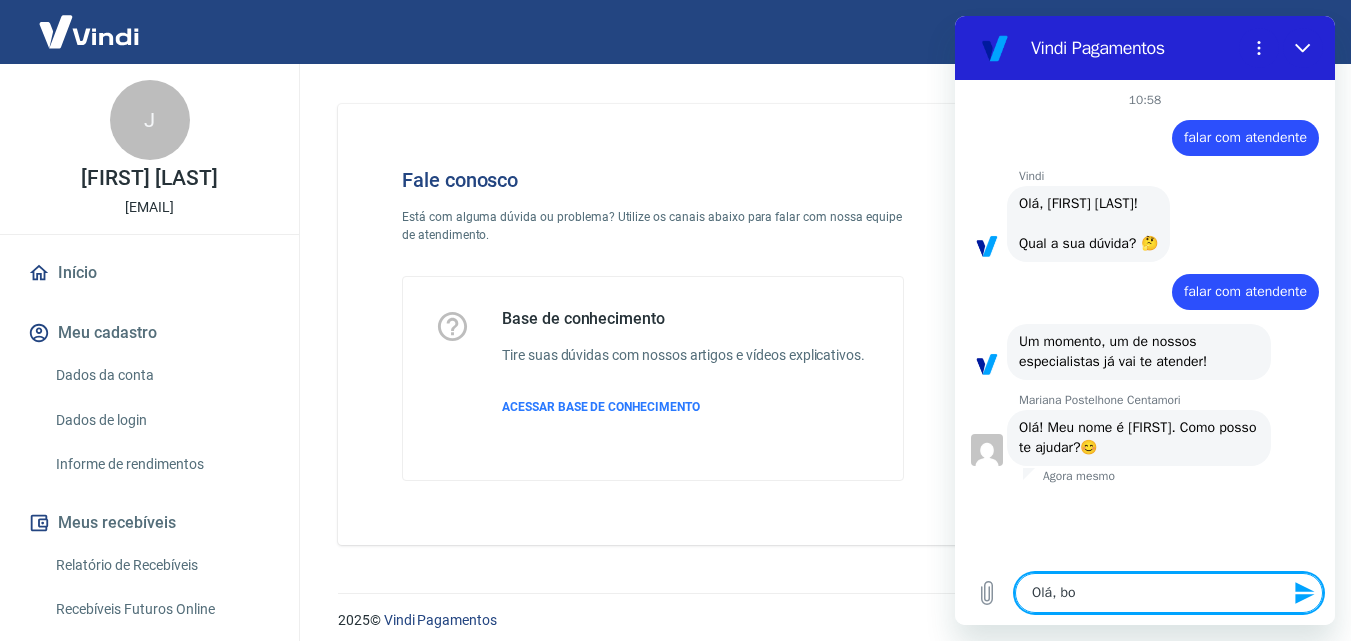 type on "Olá, bom" 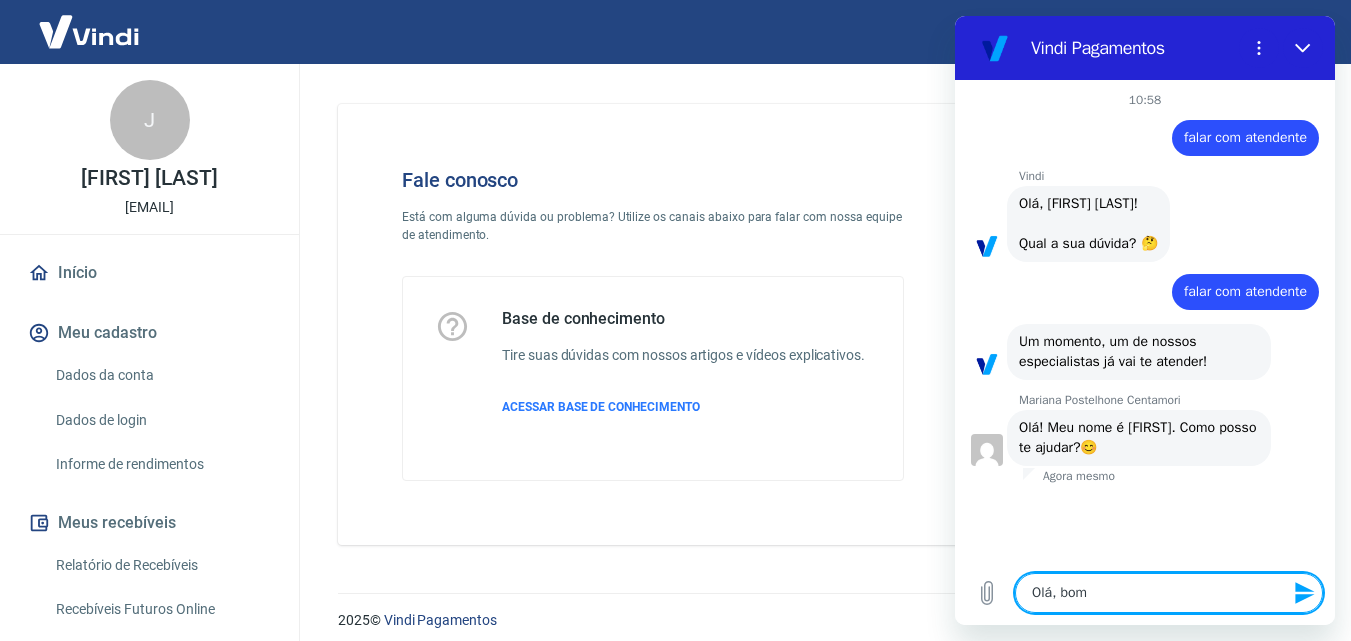 type on "Olá, bom" 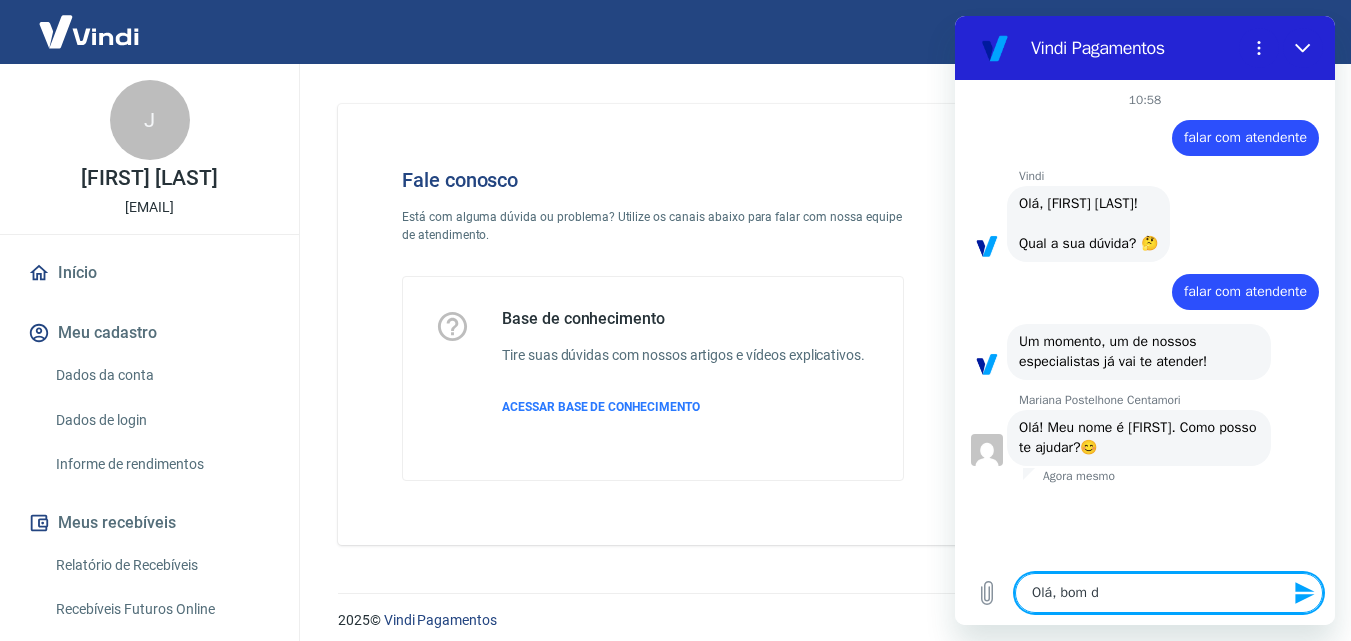 type on "Olá, bom di" 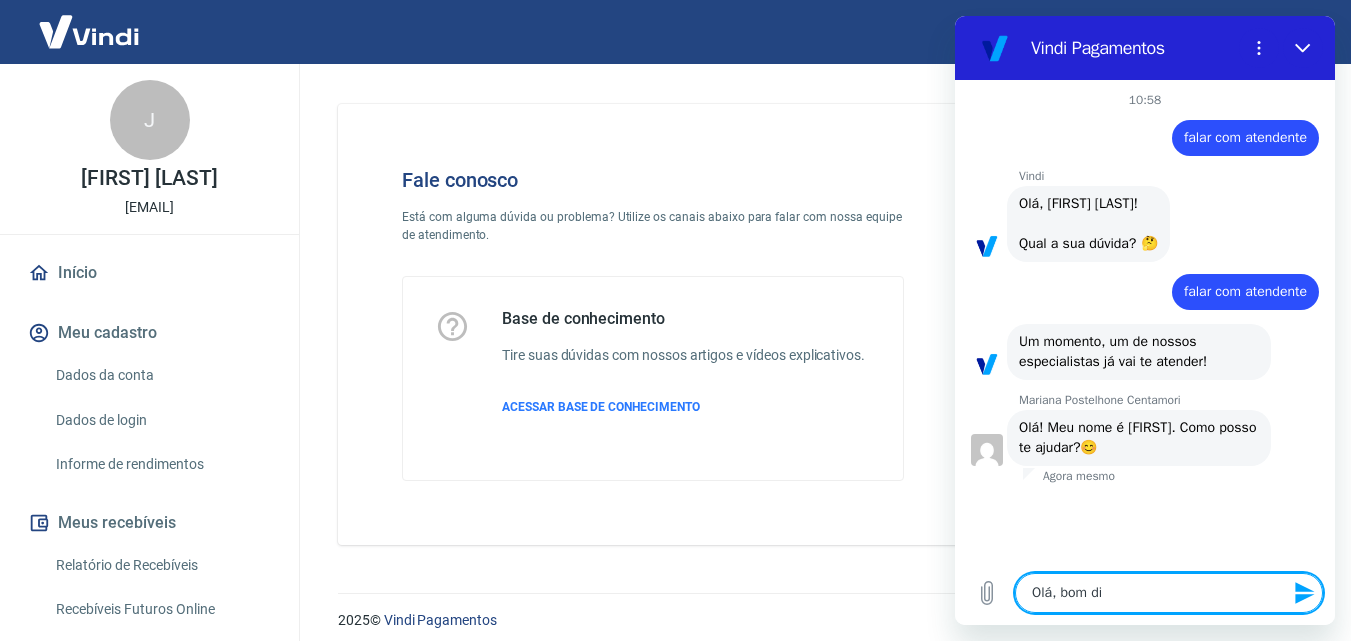 type on "Olá, bom dia" 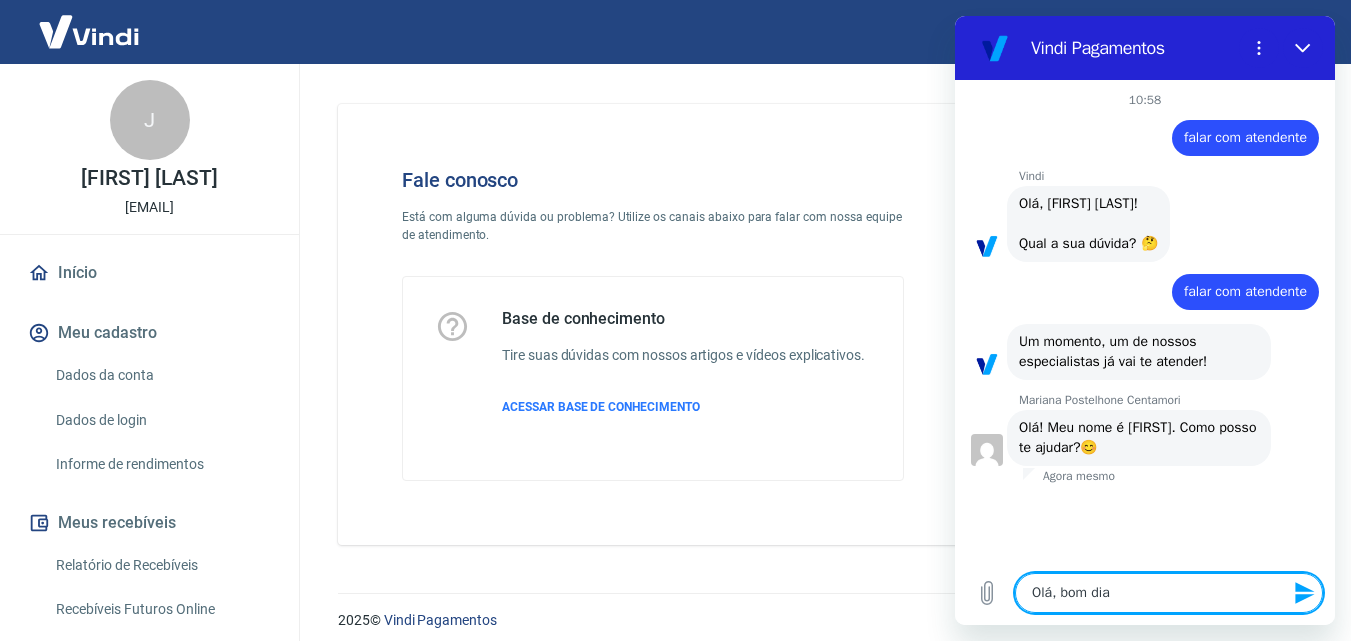 type on "Olá, bom dia" 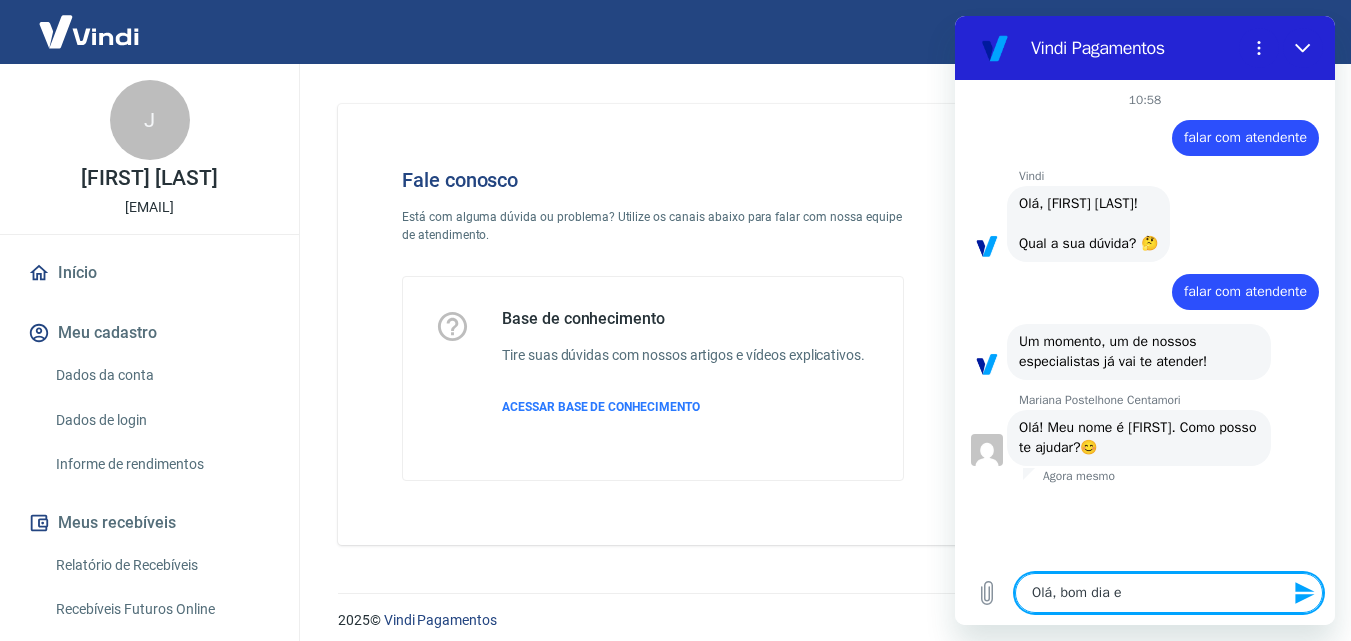 type on "Olá, bom dia en" 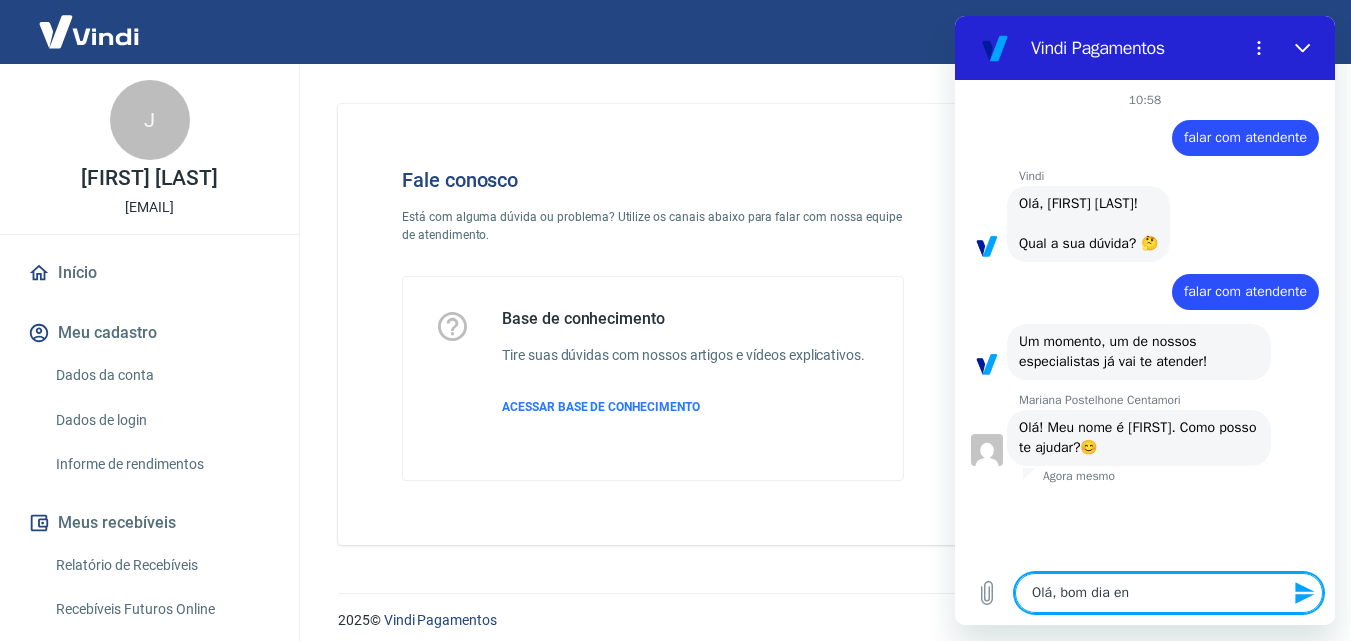 type on "Olá, bom dia ent" 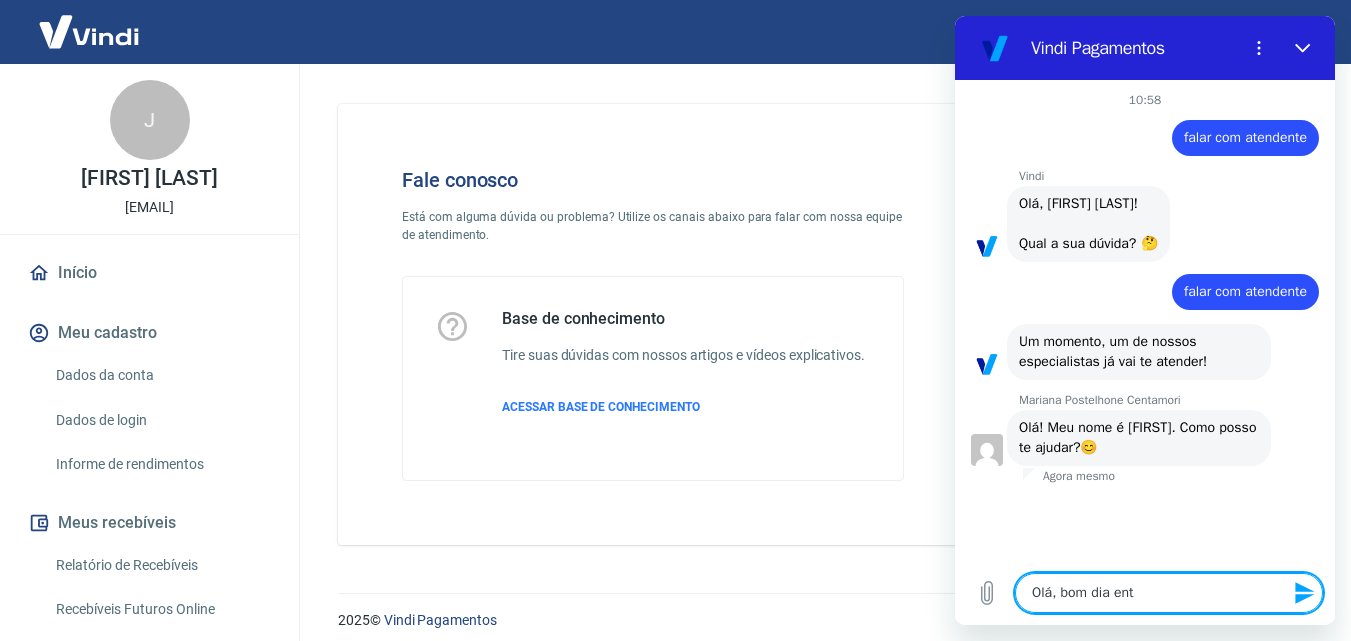type on "Olá, bom dia entr" 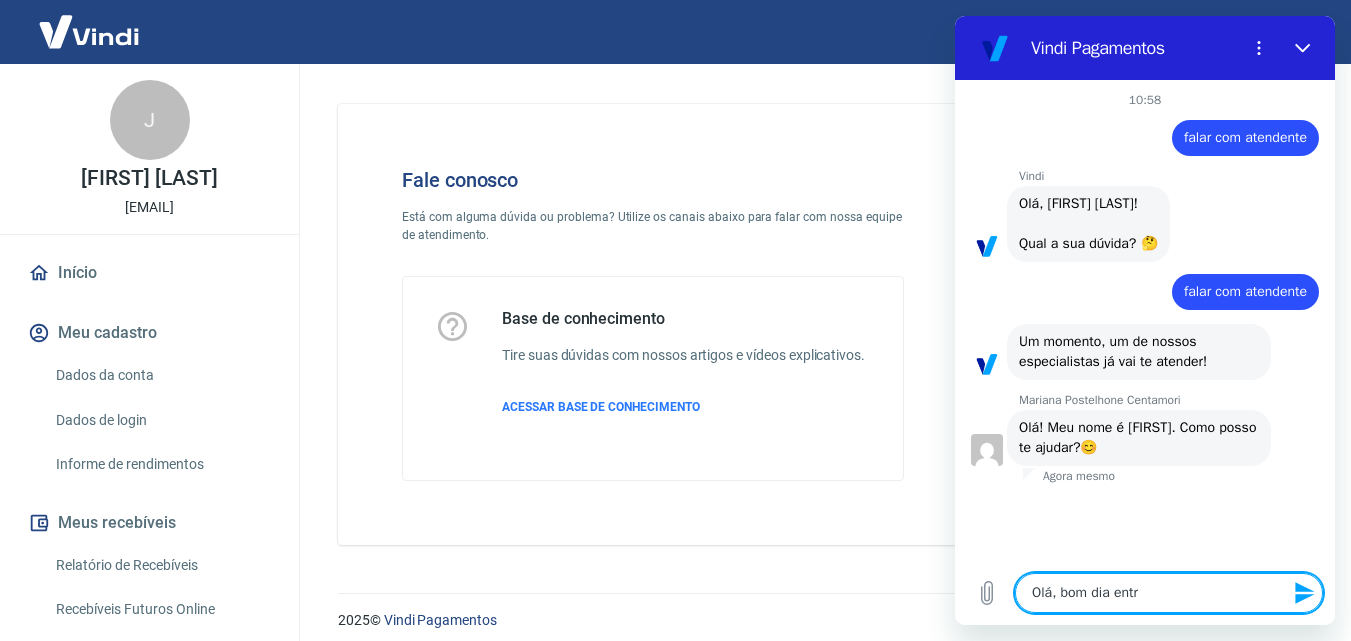 type on "Olá, bom dia entre" 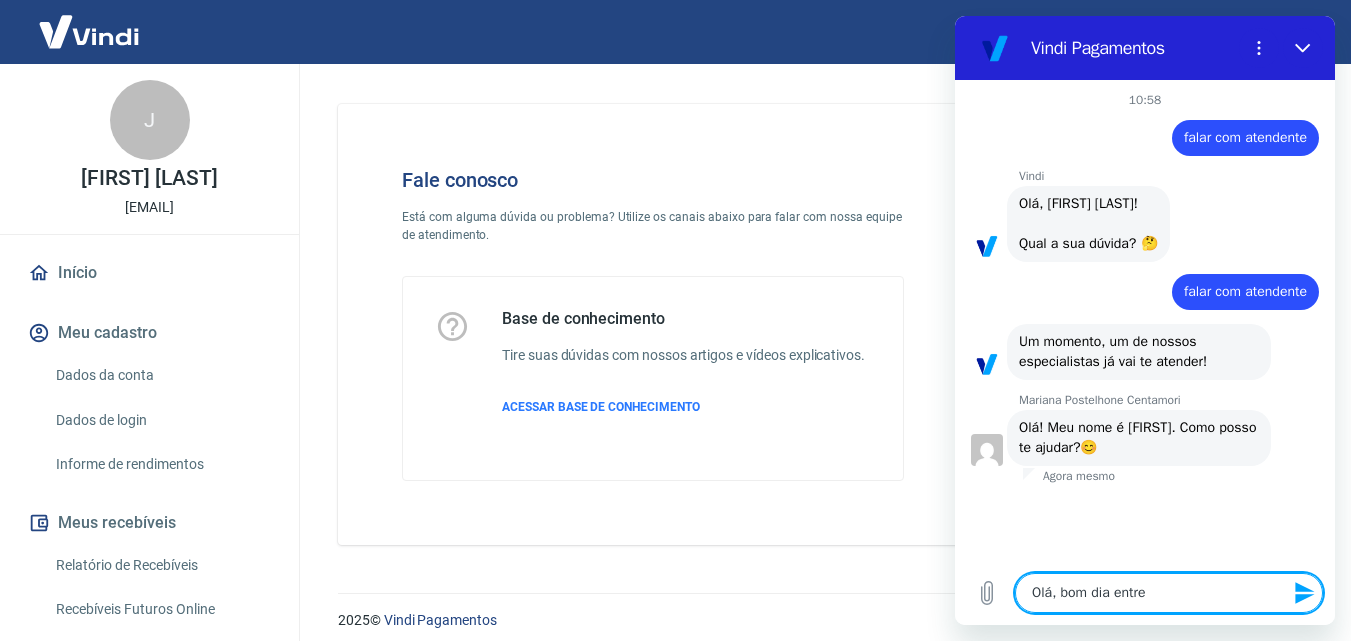 type on "Olá, bom dia entrei" 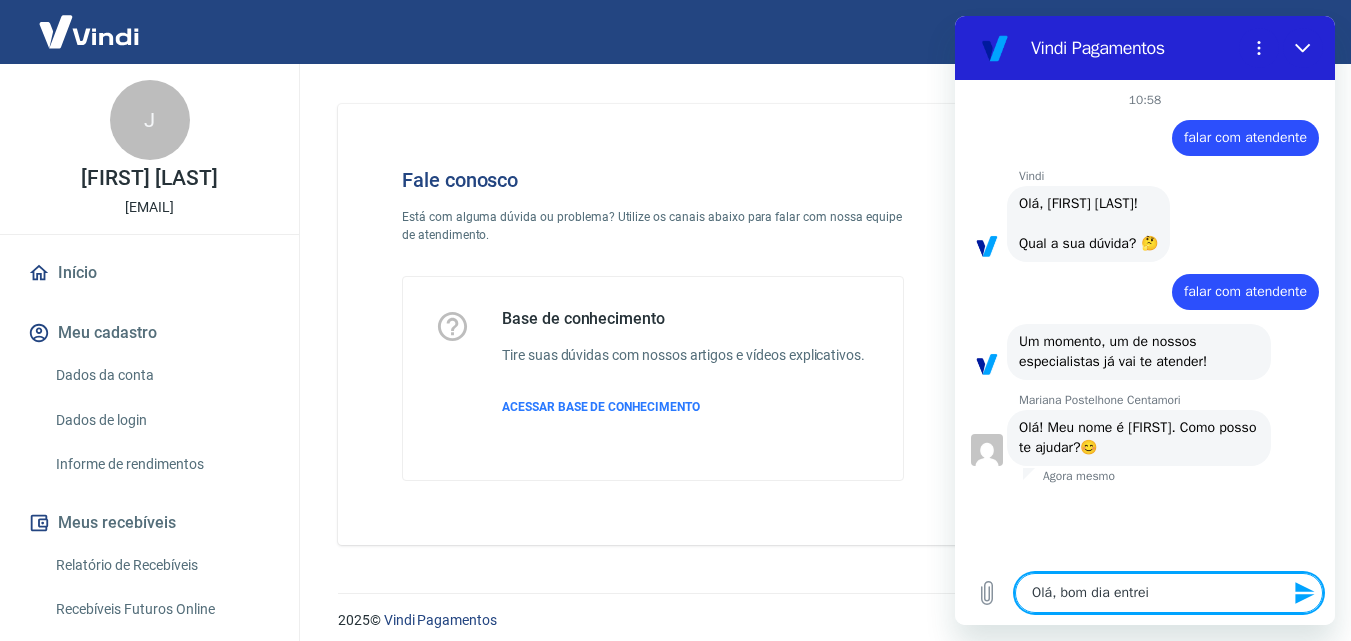 type on "x" 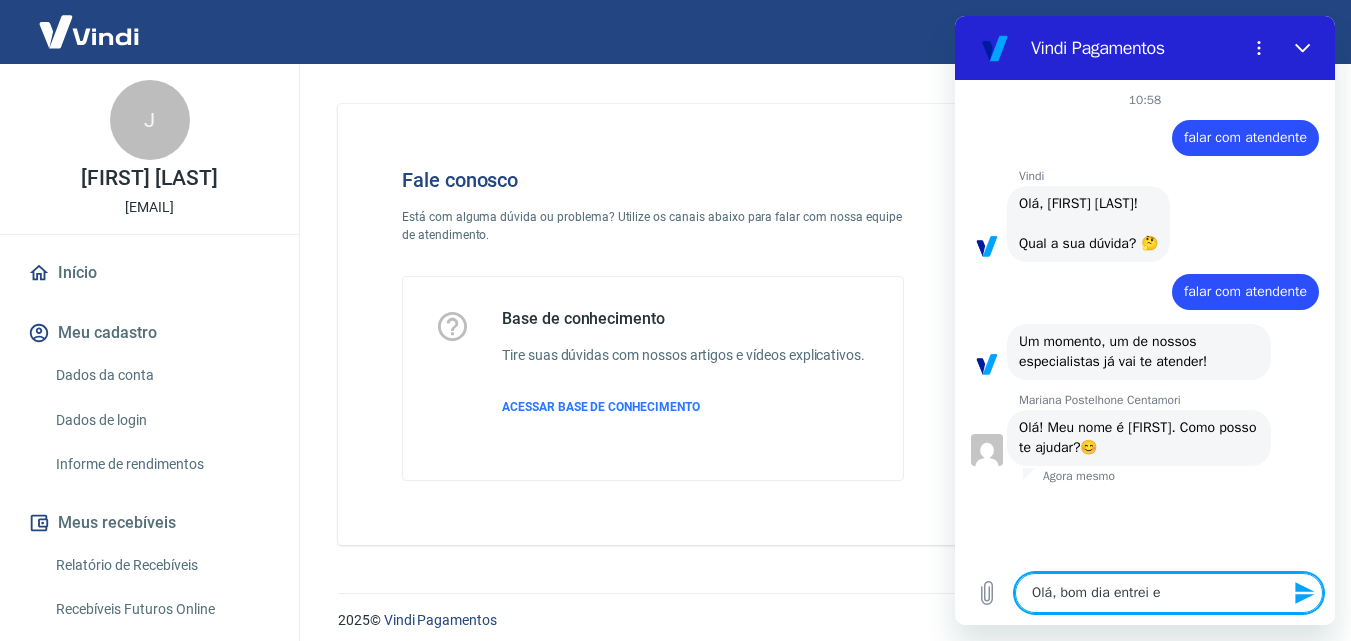 type on "x" 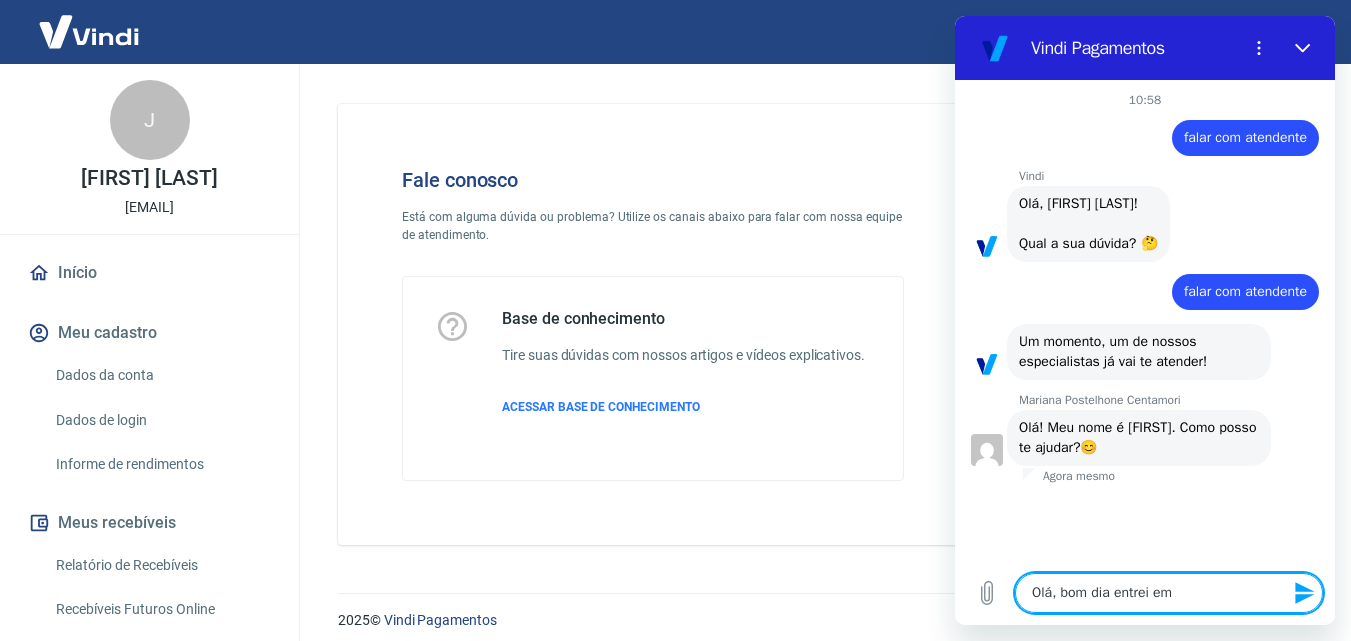 type on "x" 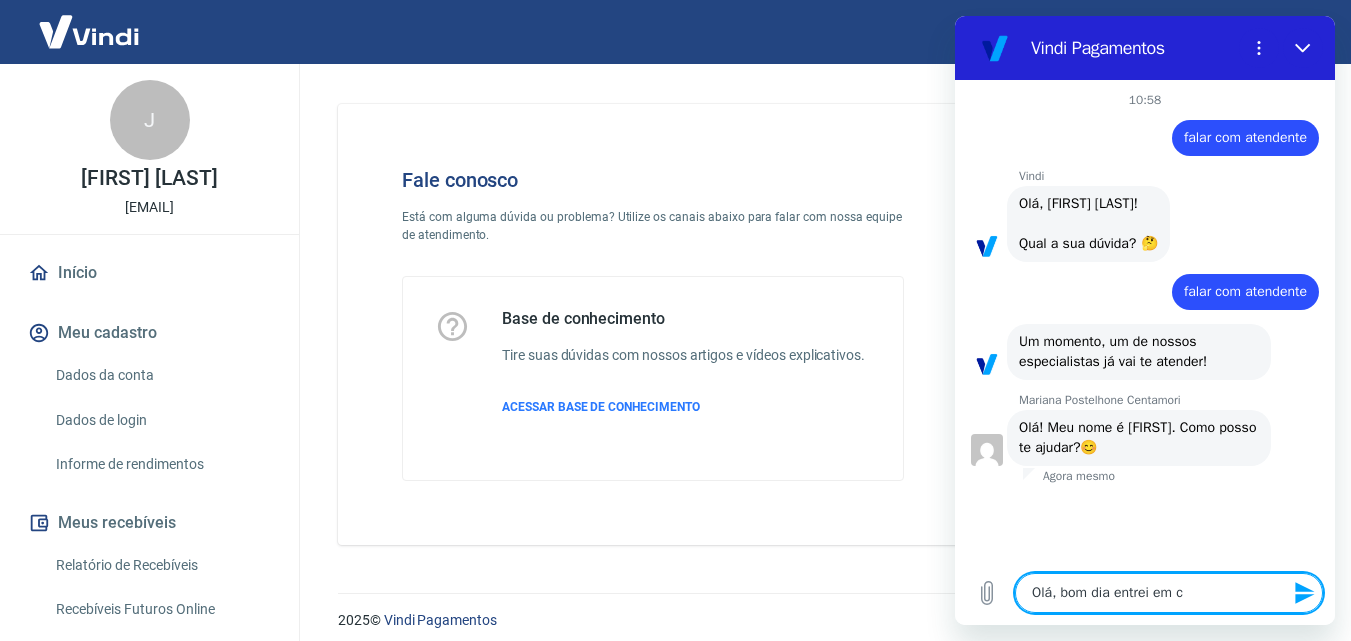 type on "Olá, bom dia entrei em co" 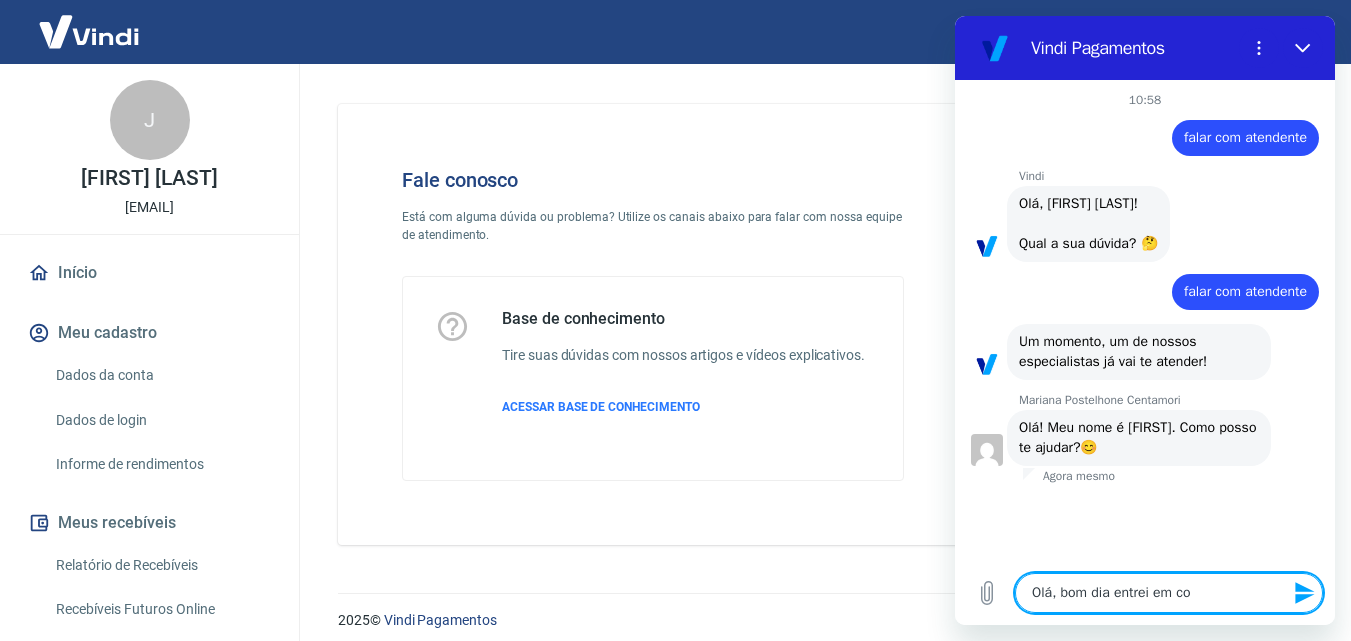 type on "Olá, bom dia entrei em con" 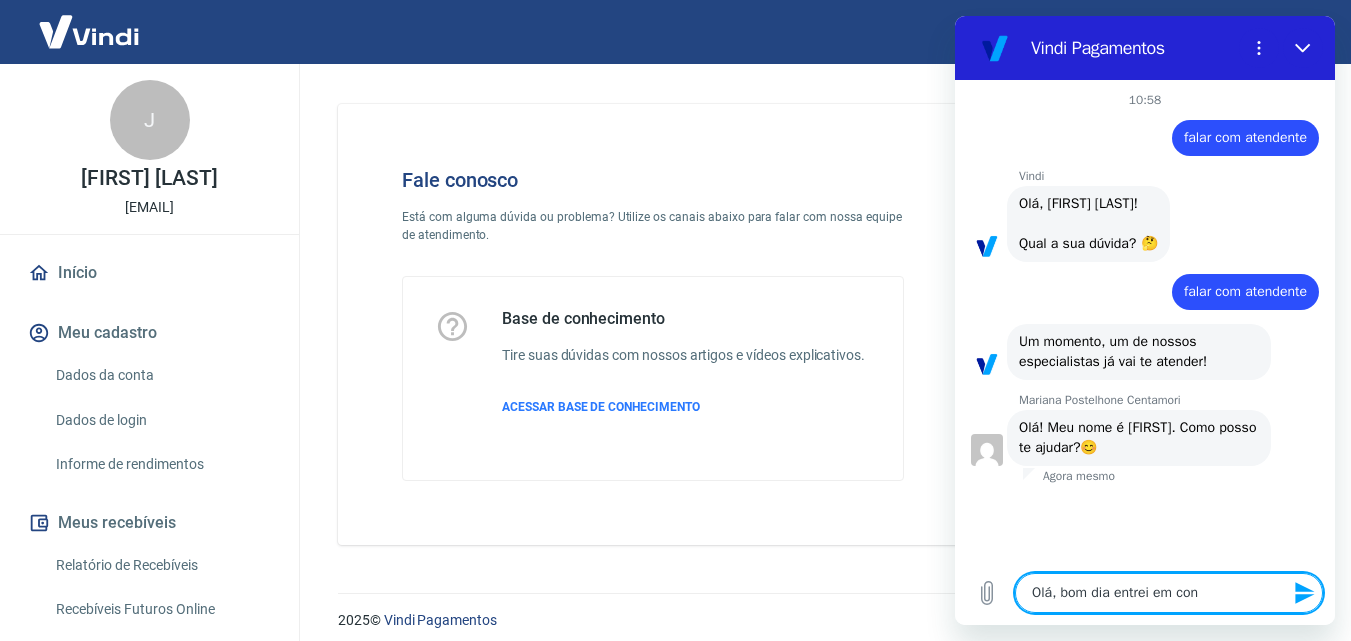type on "Olá, bom dia entrei em cont" 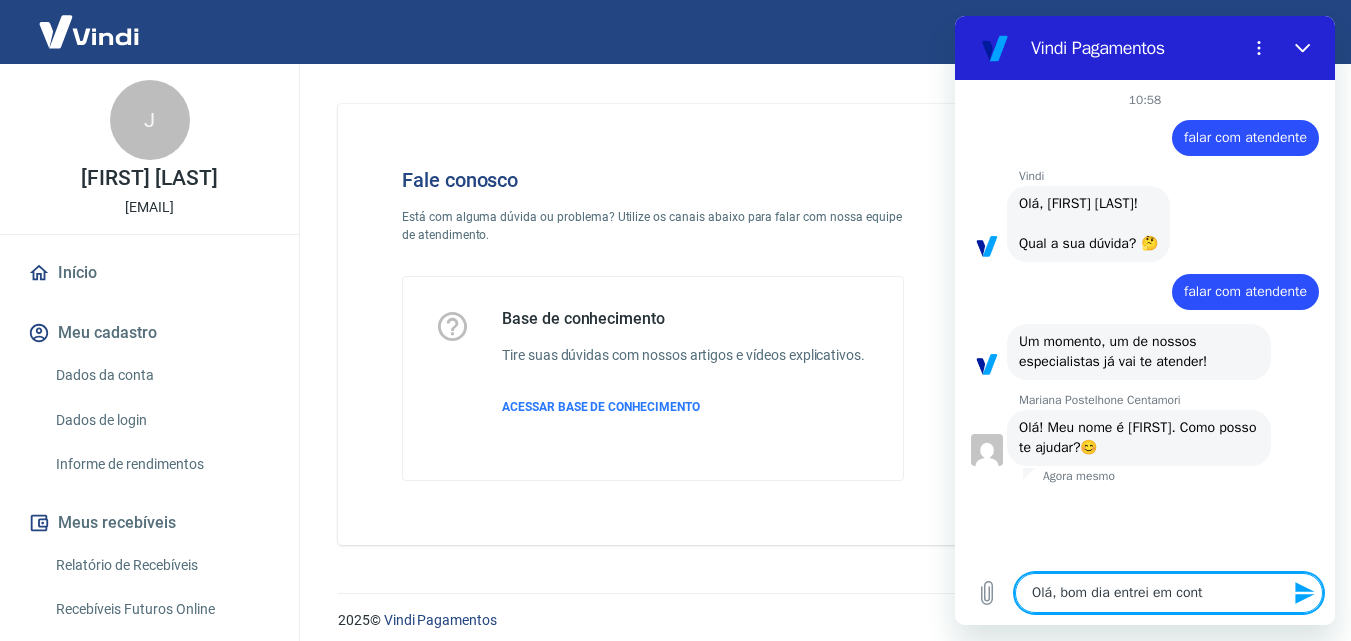 type on "x" 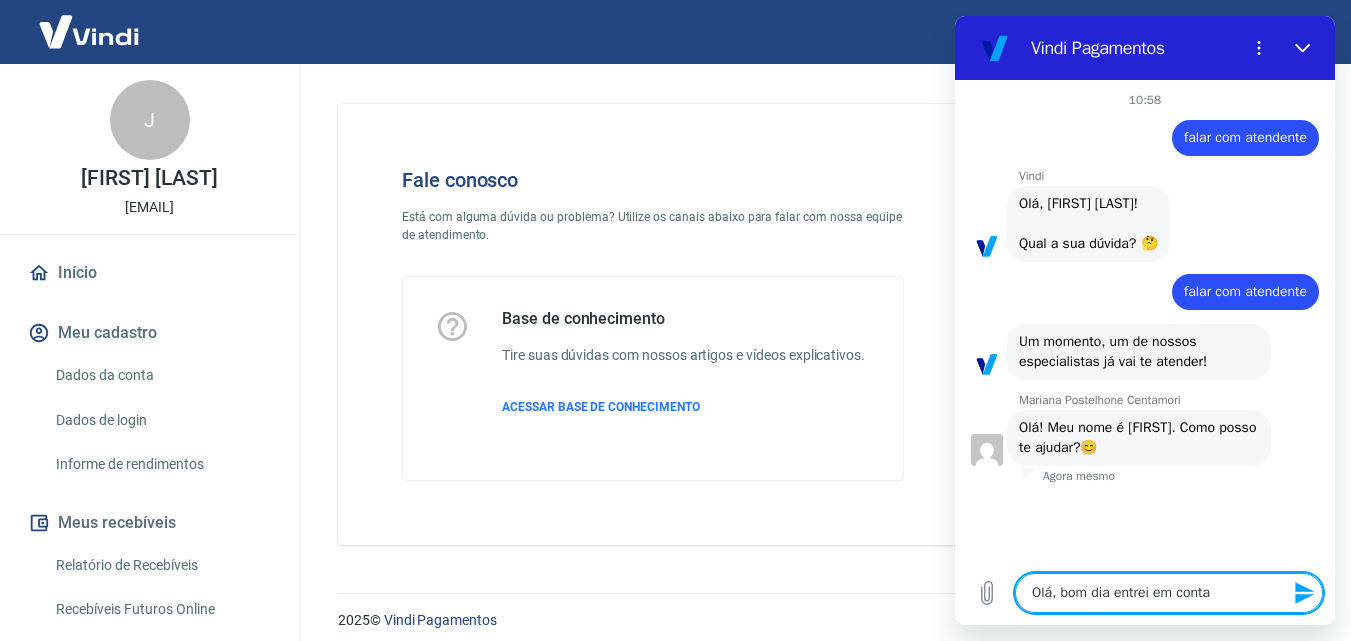 type on "Olá, bom dia entrei em contat" 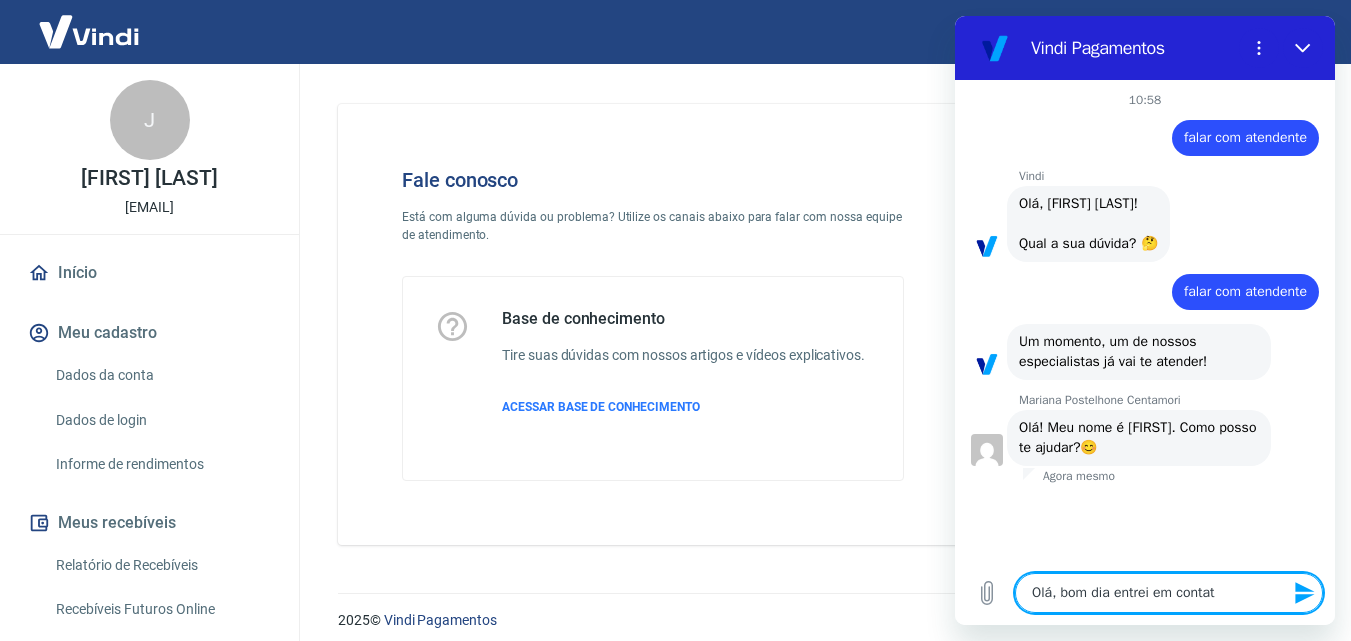 type on "x" 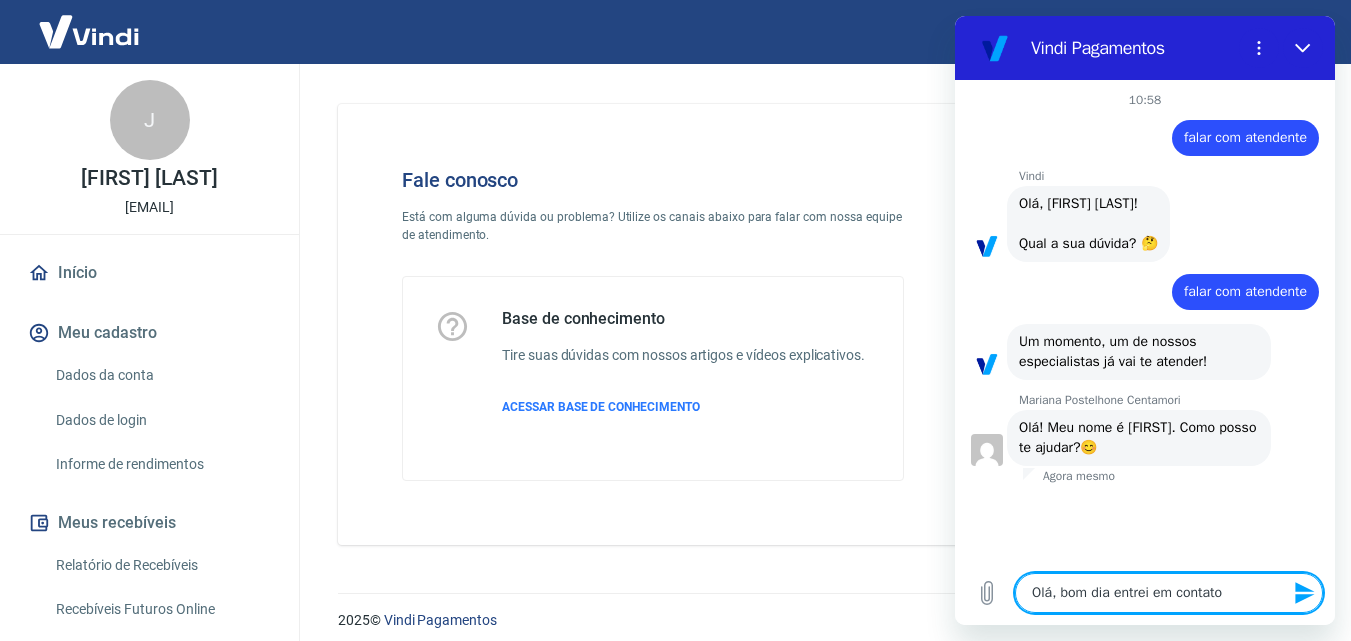 type on "Olá, bom dia entrei em contato9" 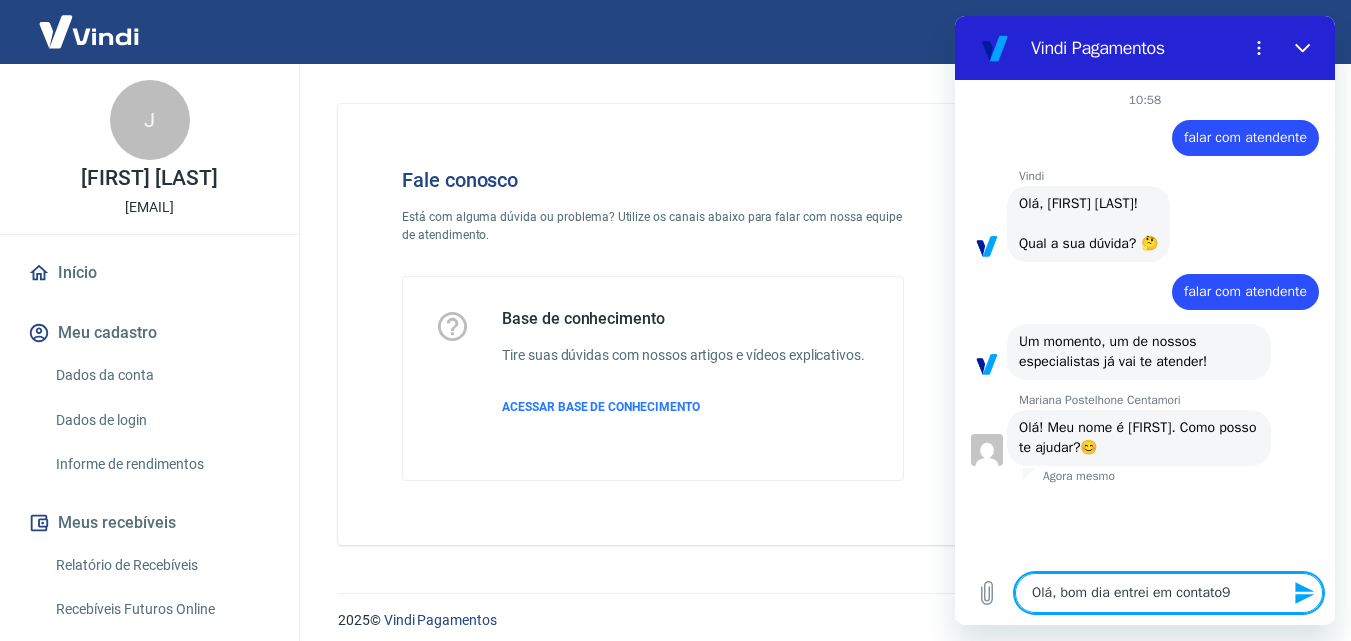 type on "Olá, bom dia entrei em contato9" 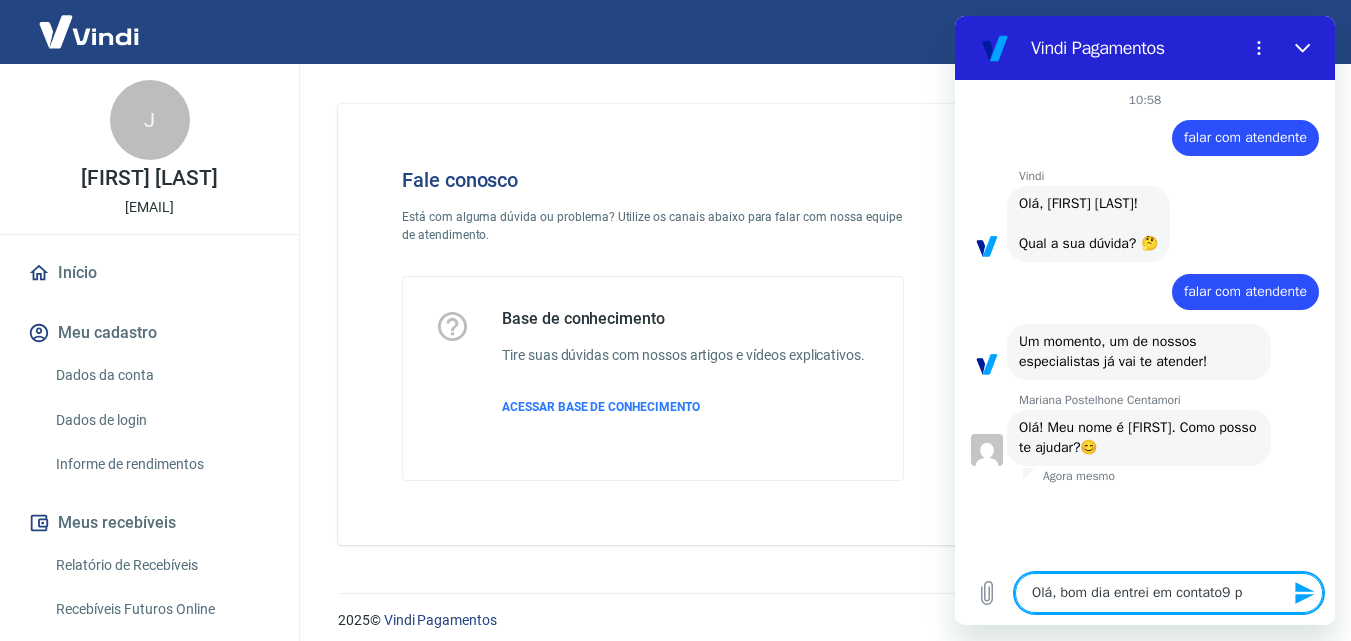 type on "x" 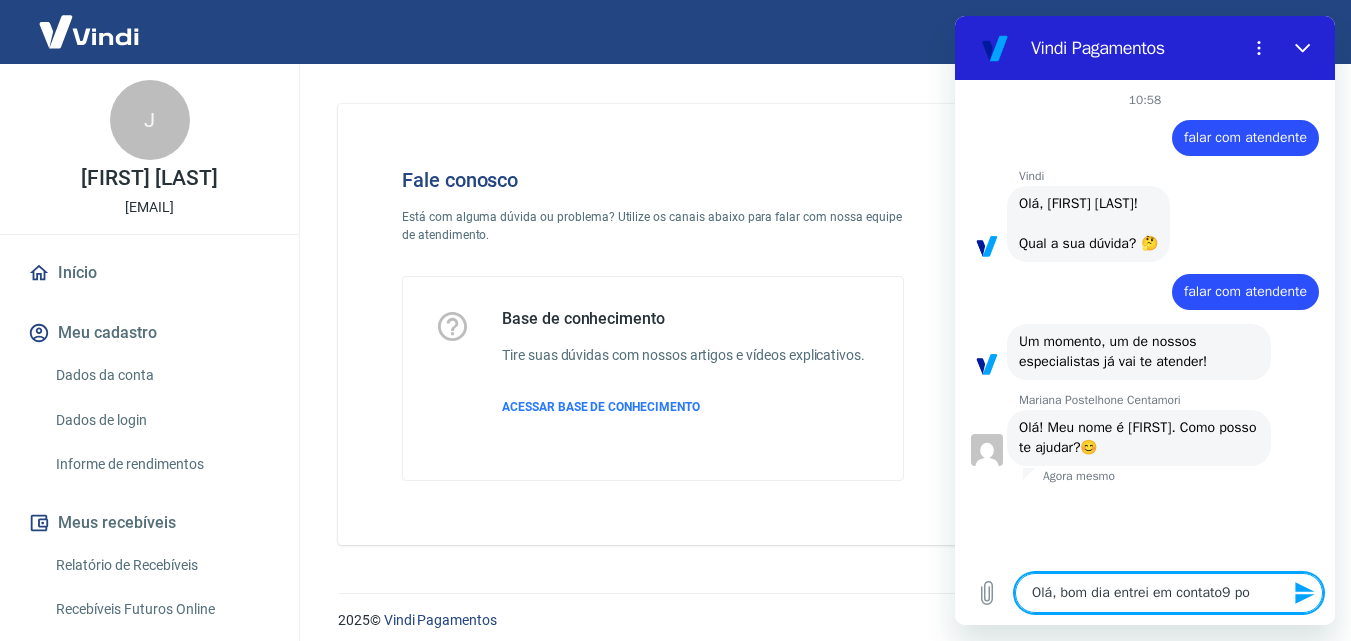 type on "Olá, bom dia entrei em contato9 por" 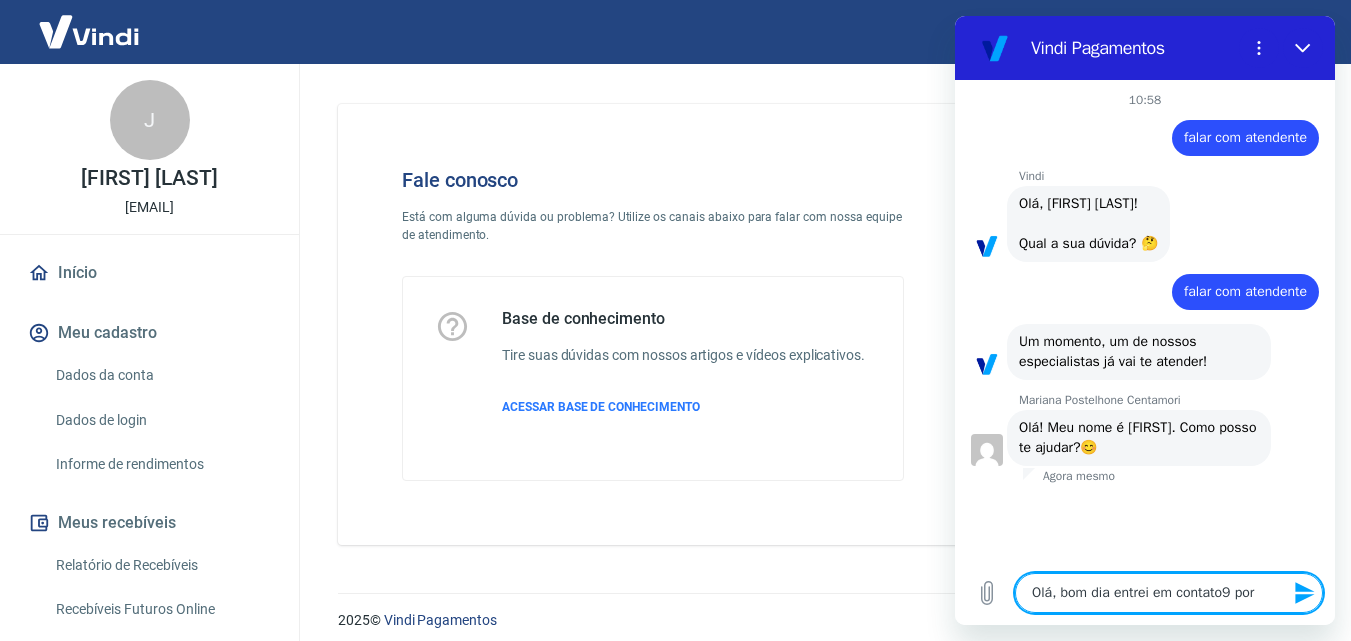 type on "x" 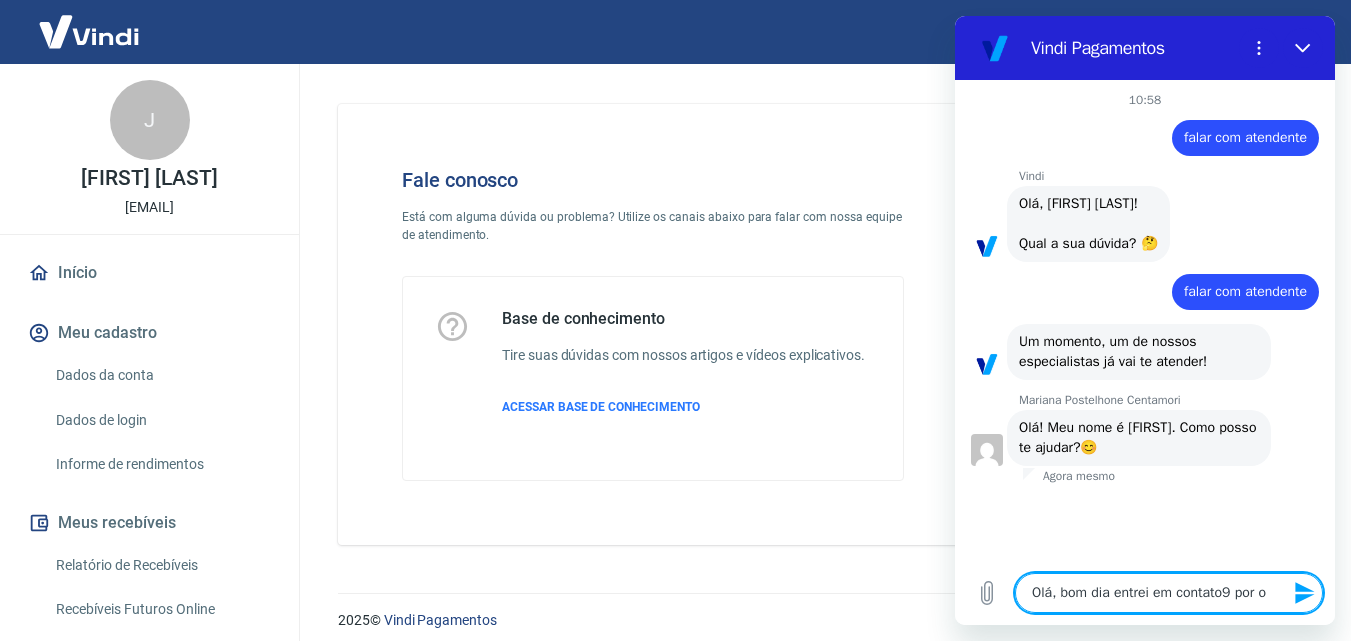 type on "Olá, bom dia entrei em contato9 por ou" 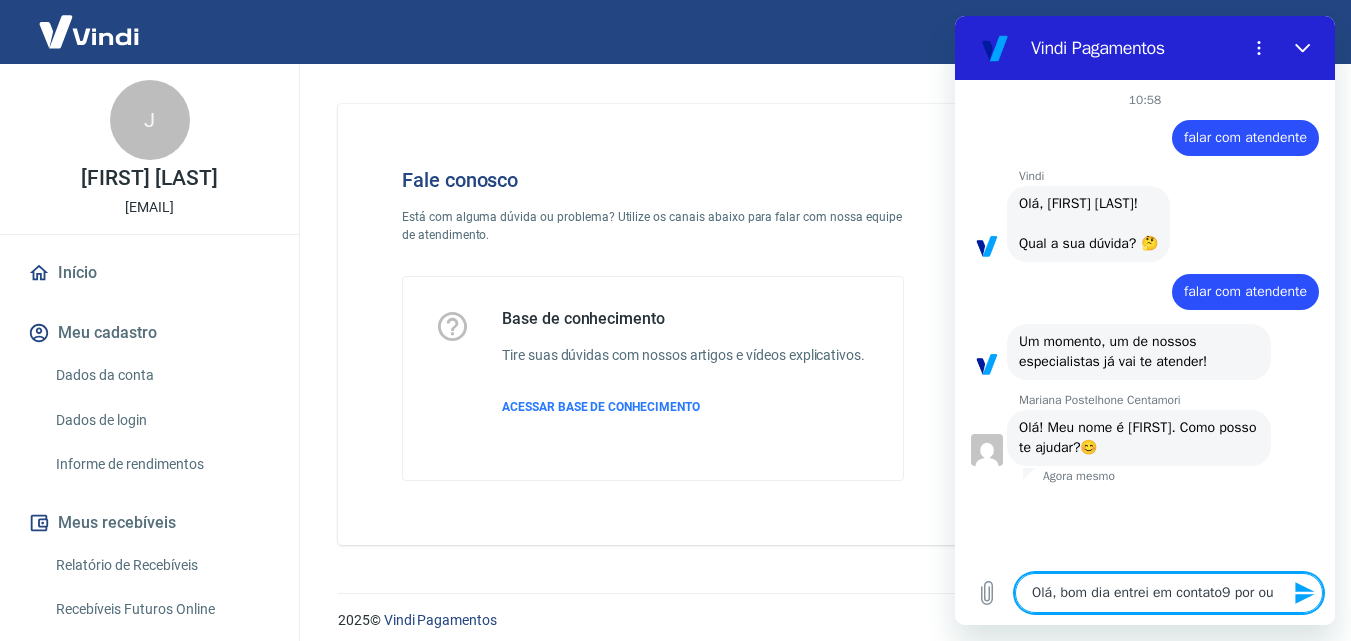 type on "x" 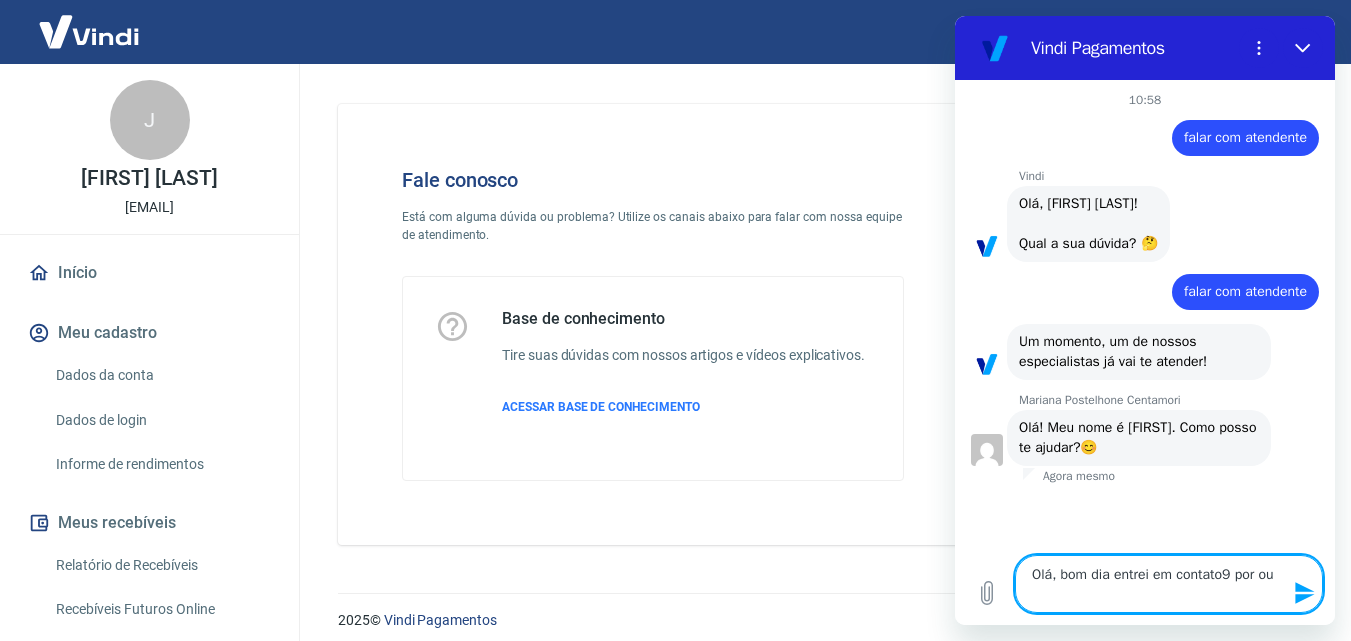 type on "Olá, bom dia entrei em contato9 por outt" 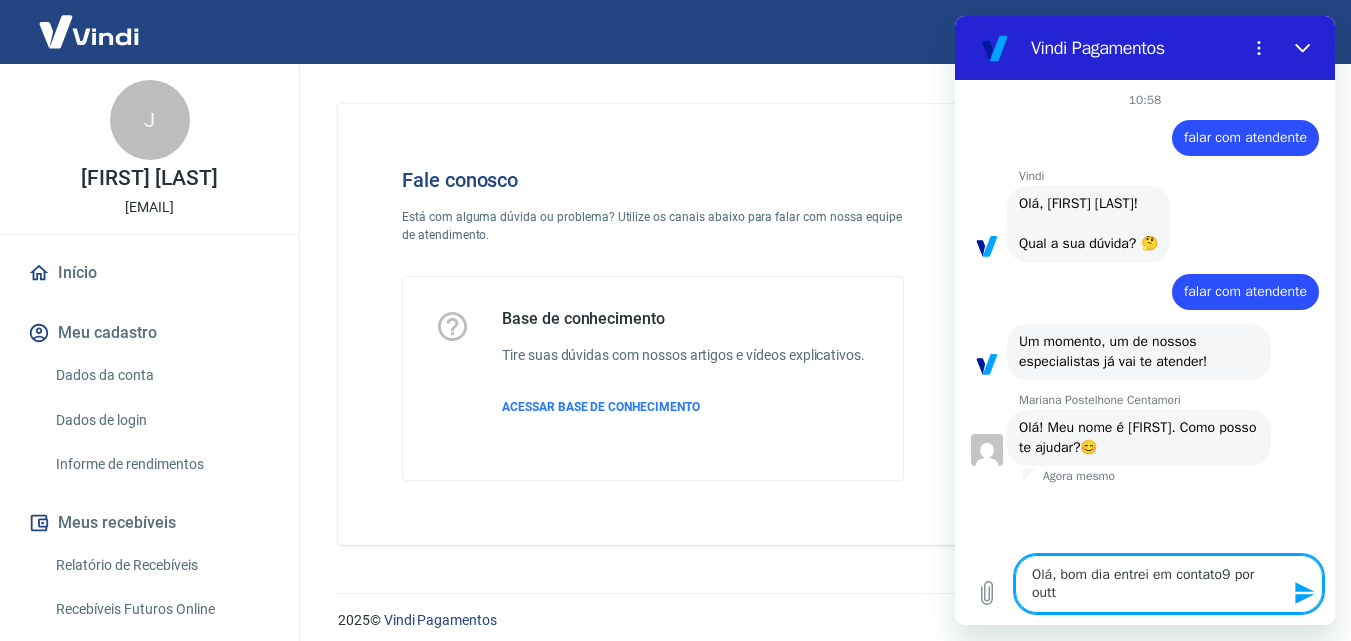 type on "Olá, bom dia entrei em contato9 por outta" 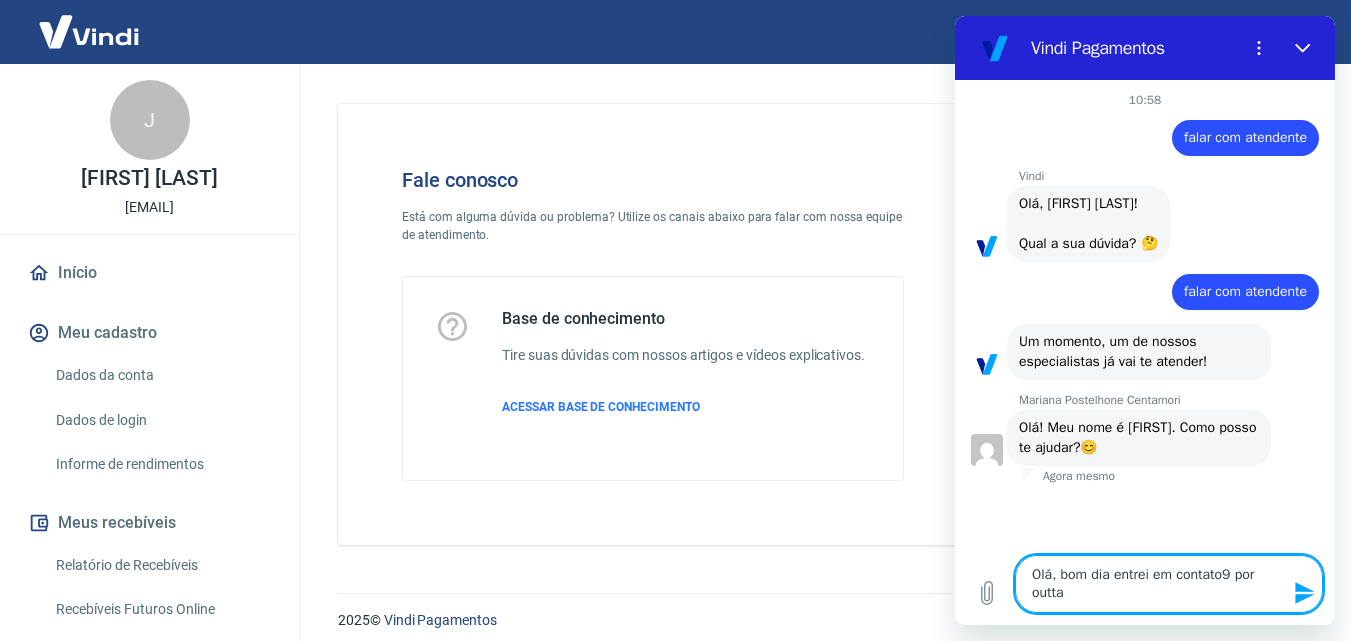 type on "Olá, bom dia entrei em contato9 por outt" 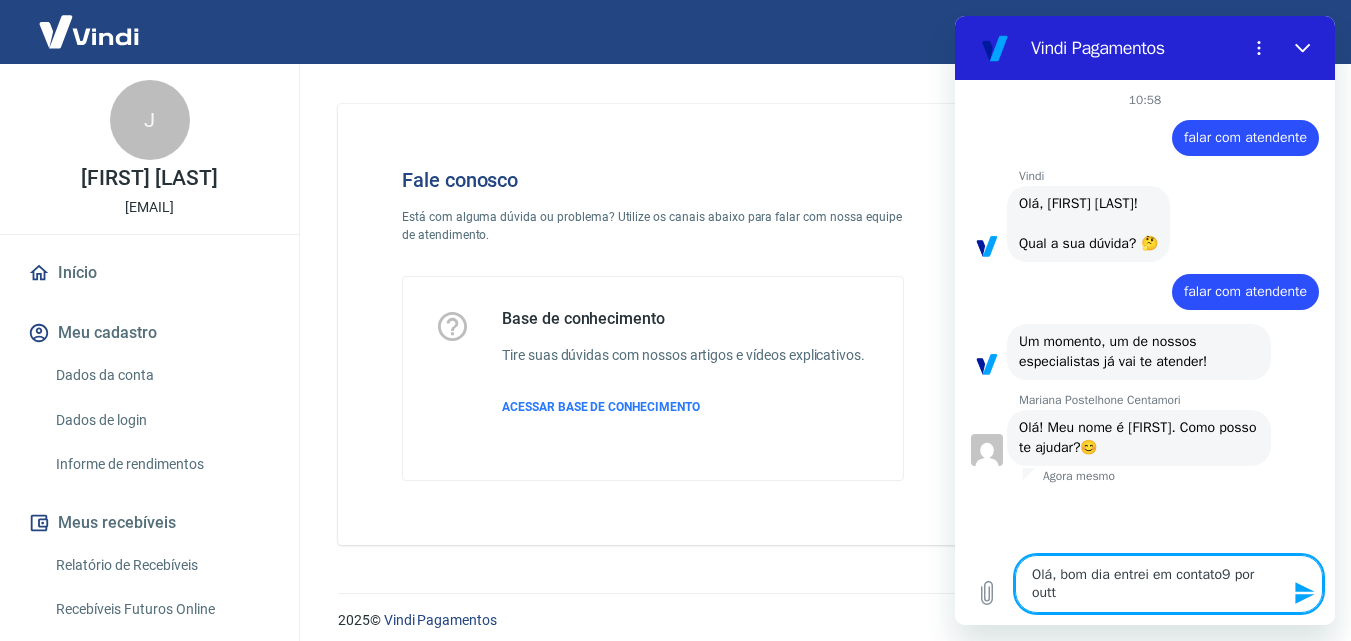 type on "Olá, bom dia entrei em contato9 por ou" 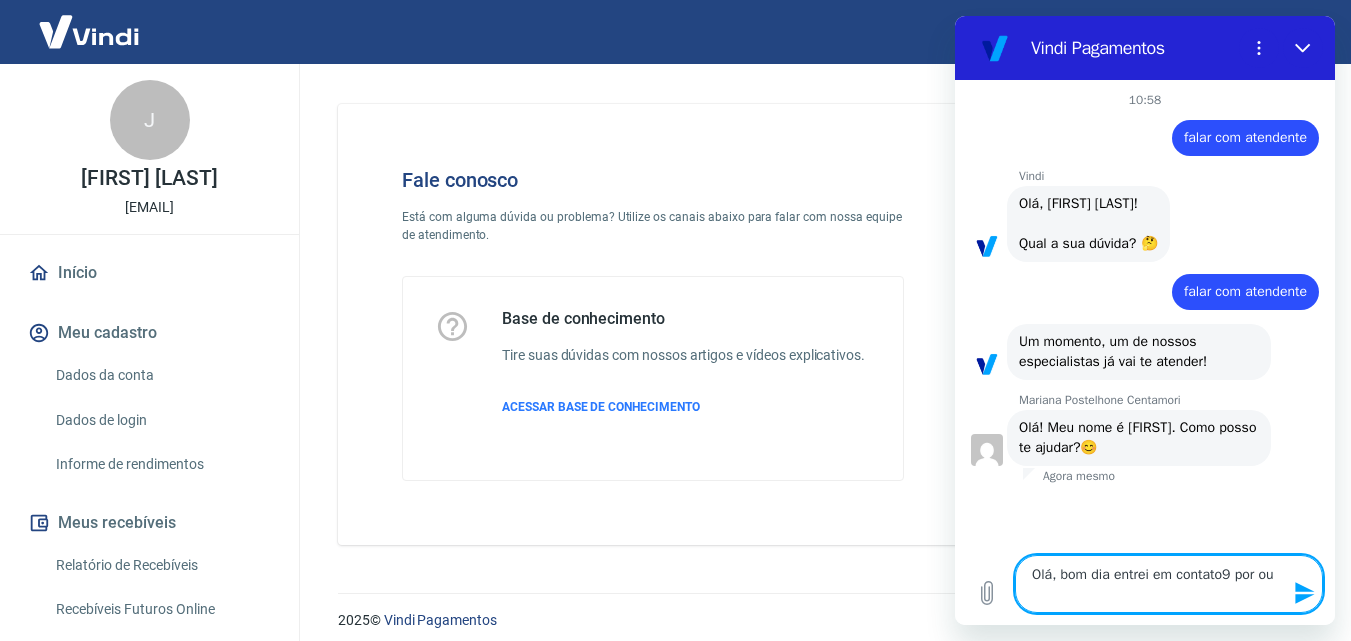 type on "Olá, bom dia entrei em contato9 por ou" 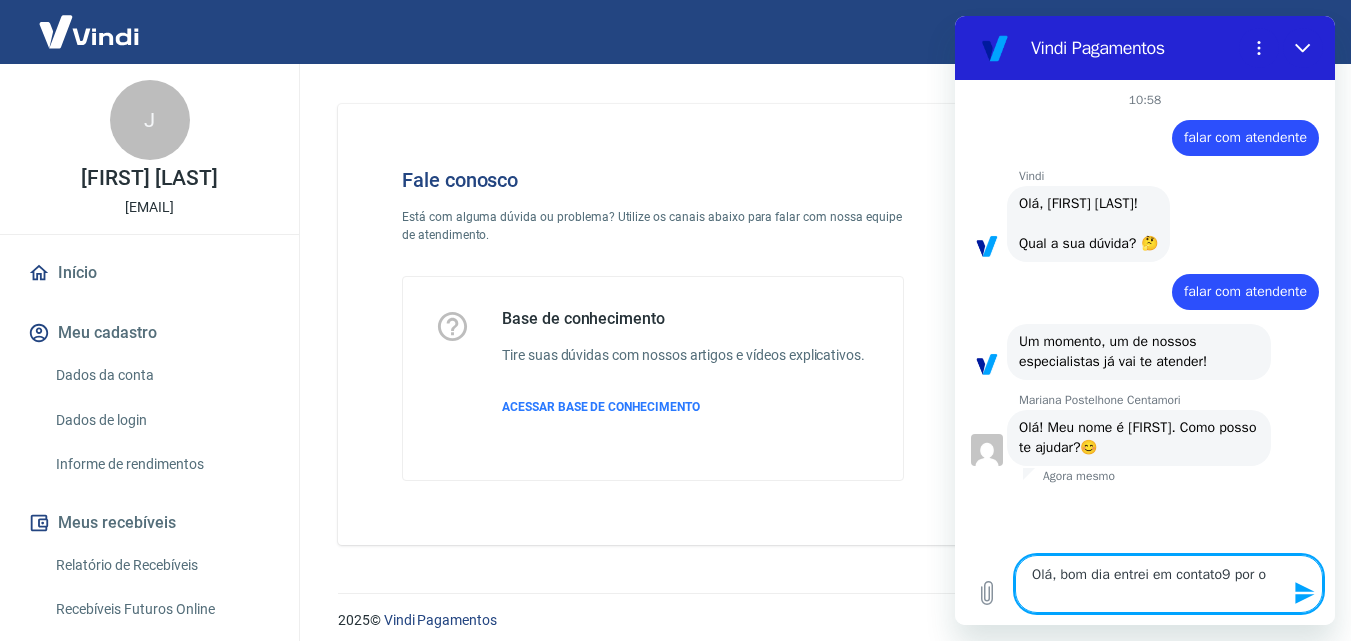 type on "Olá, bom dia entrei em contato9 por" 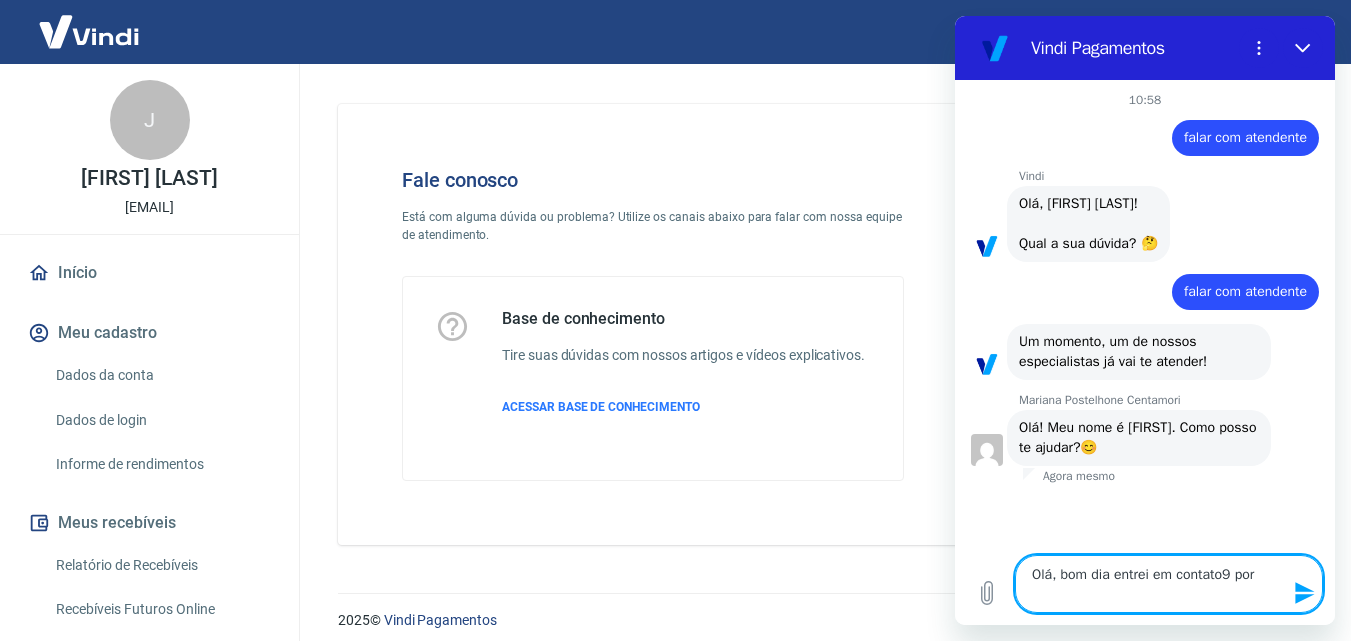 type on "x" 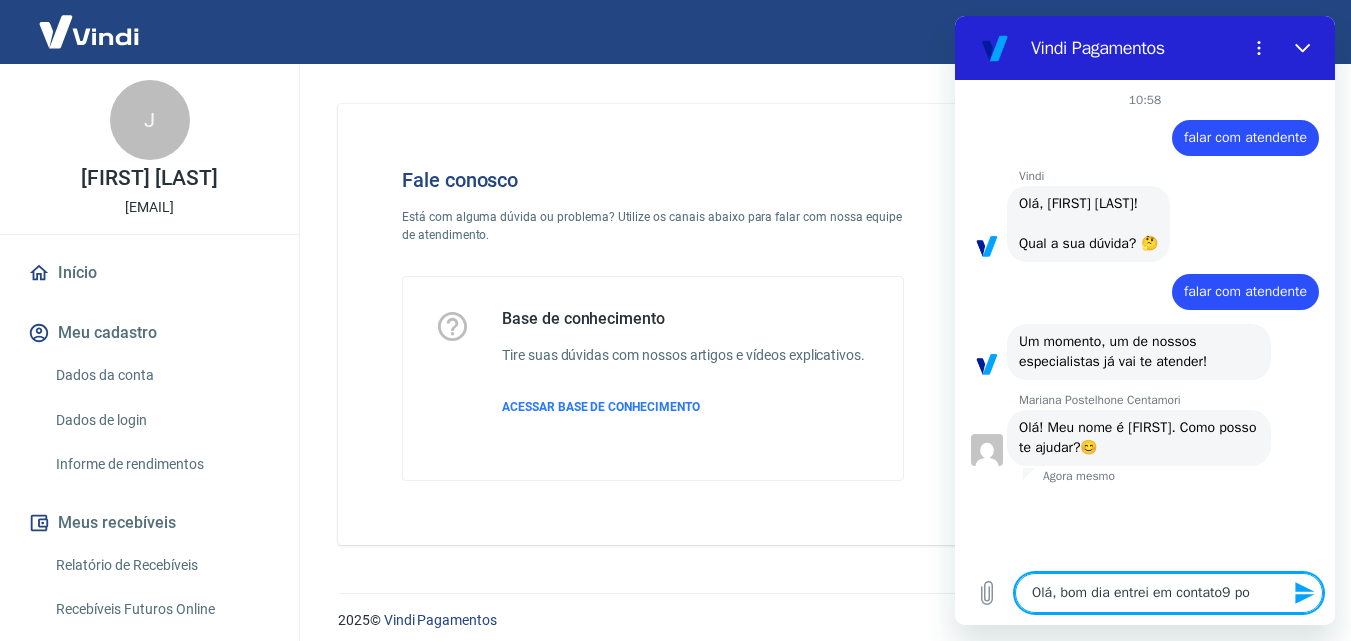 type on "Olá, bom dia entrei em contato9 p" 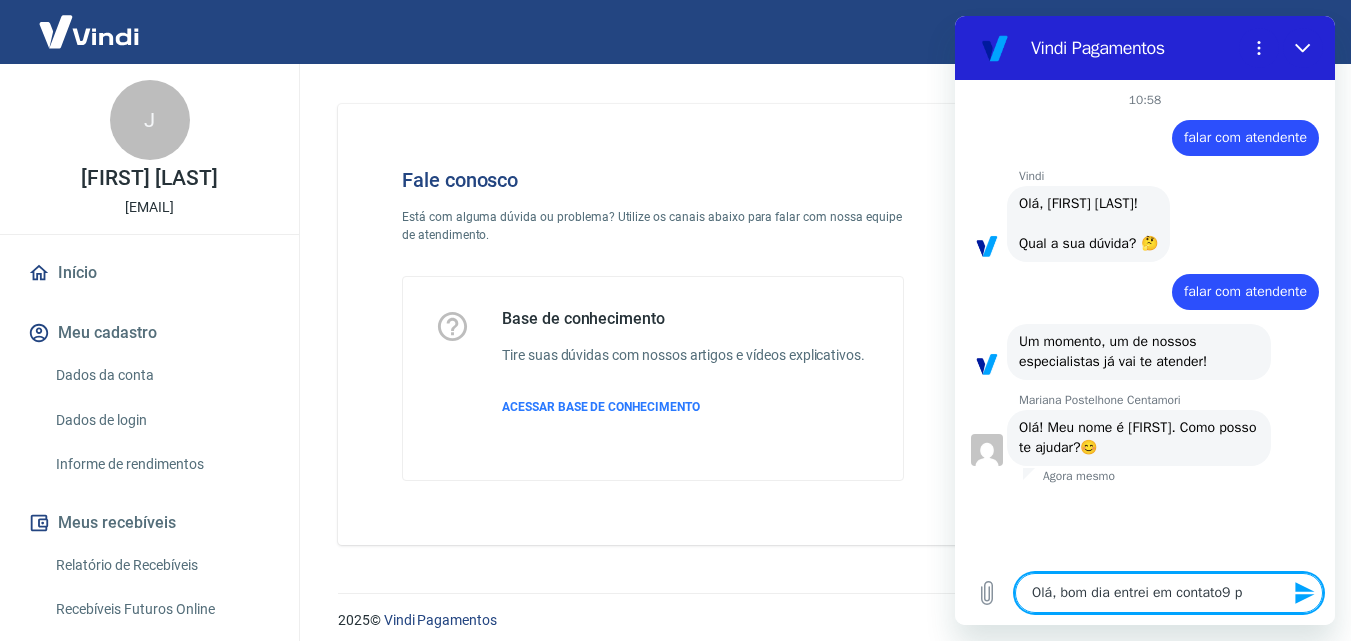 type on "Olá, bom dia entrei em contato9" 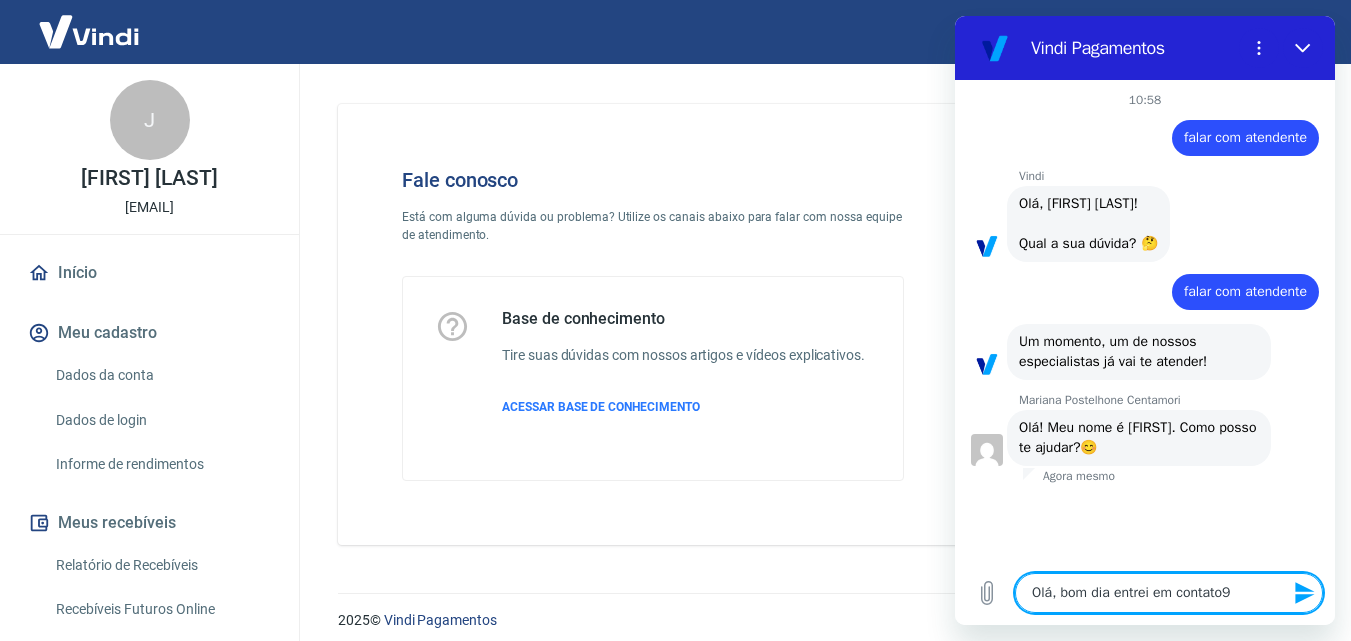 type on "Olá, bom dia entrei em contato9" 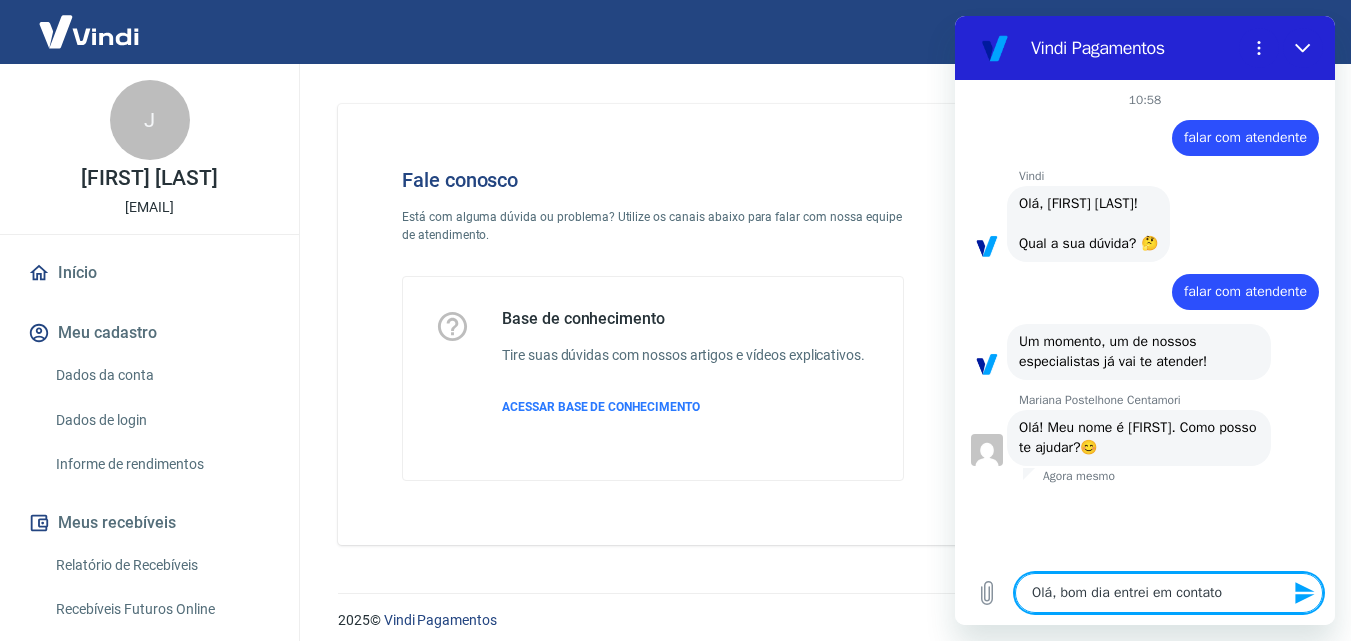 type on "Olá, bom dia entrei em contat" 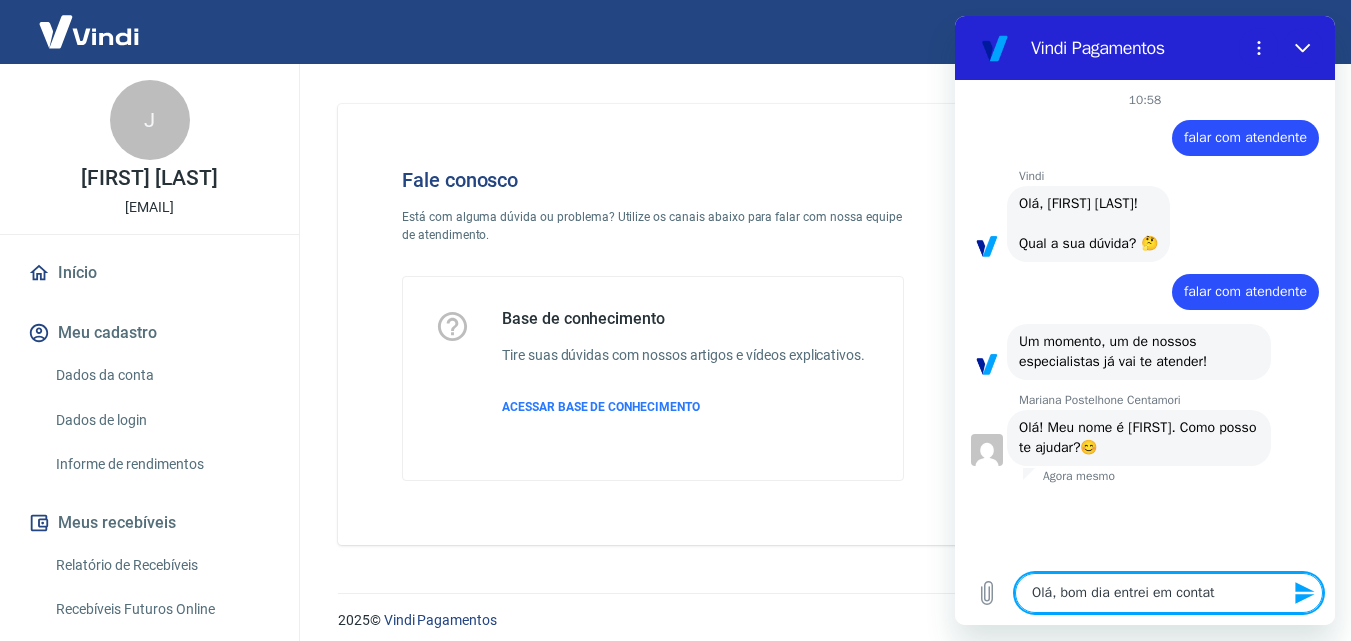 type on "x" 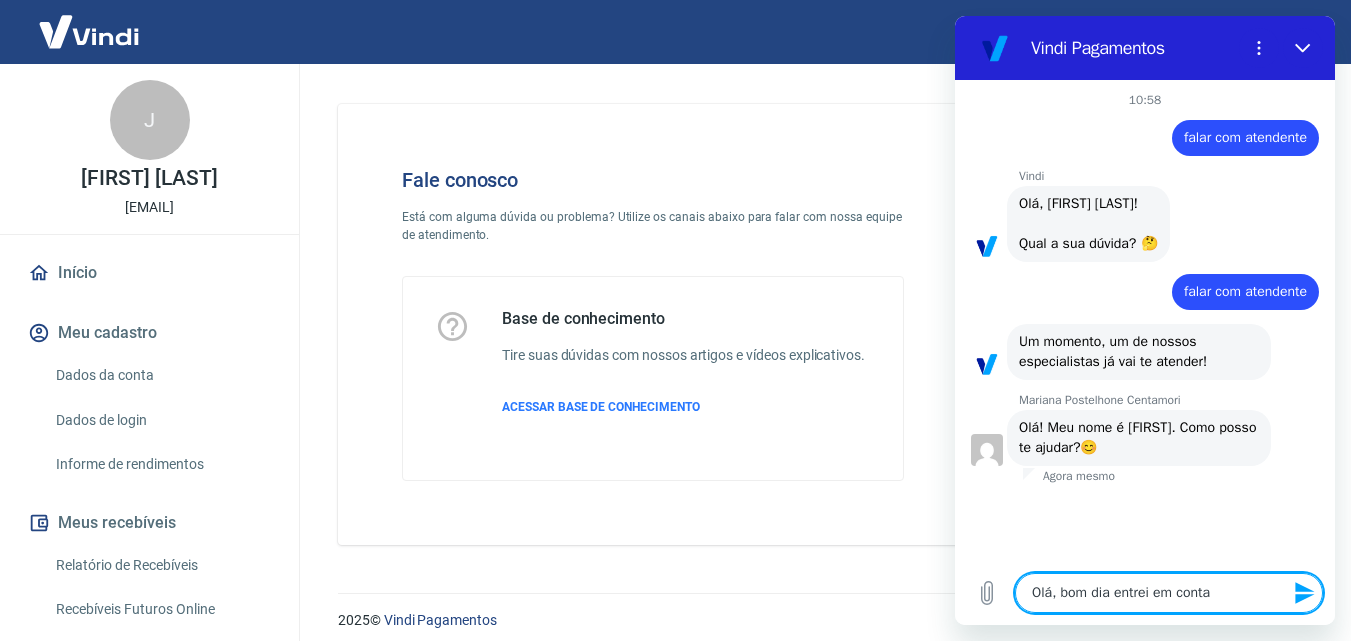 type on "Olá, bom dia entrei em cont" 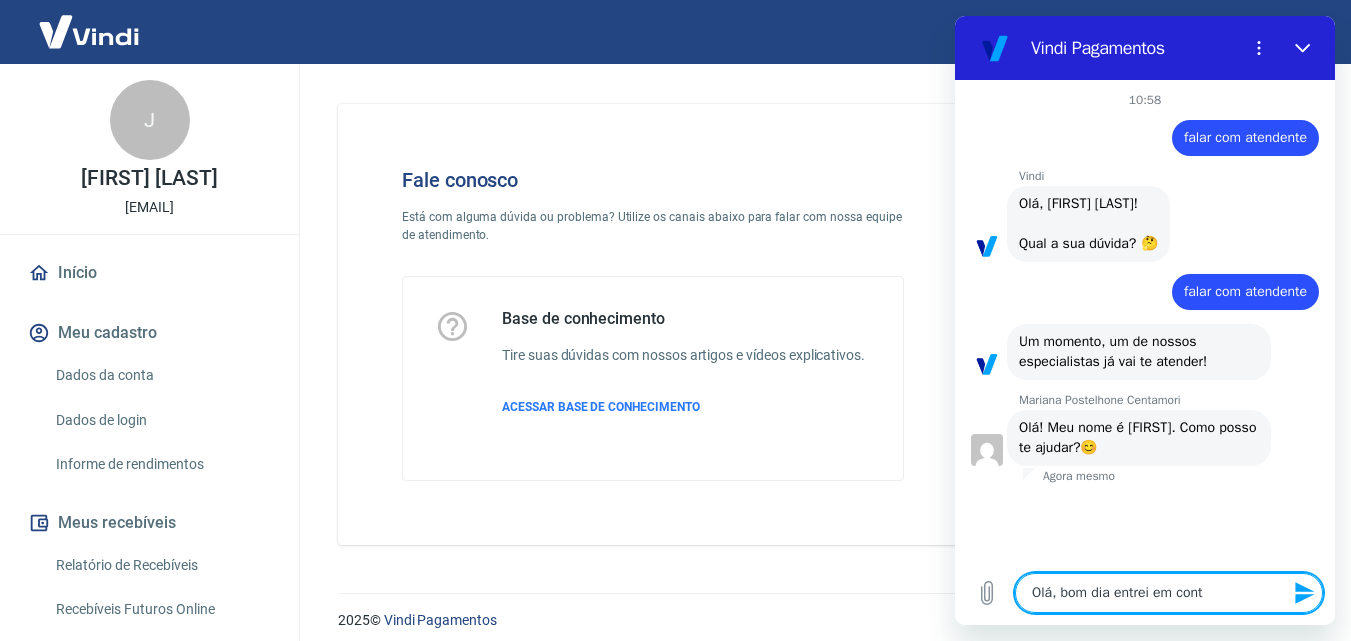 type on "Olá, bom dia entrei em con" 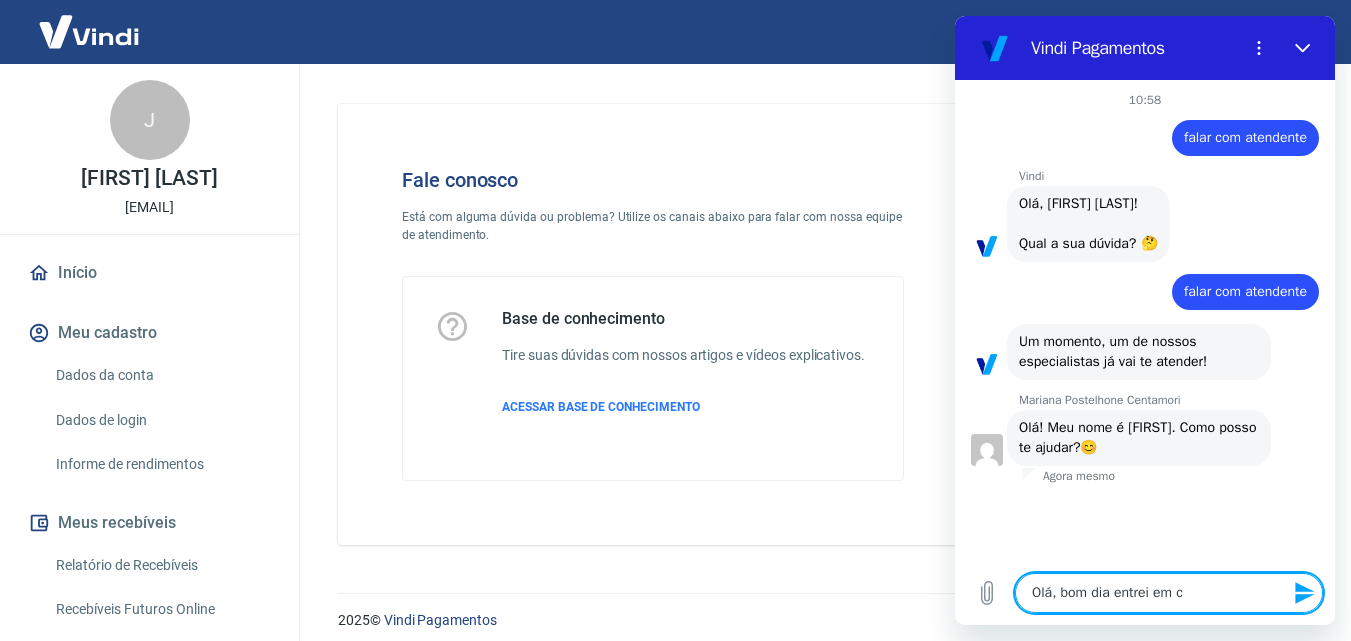 type on "Olá, bom dia entrei em" 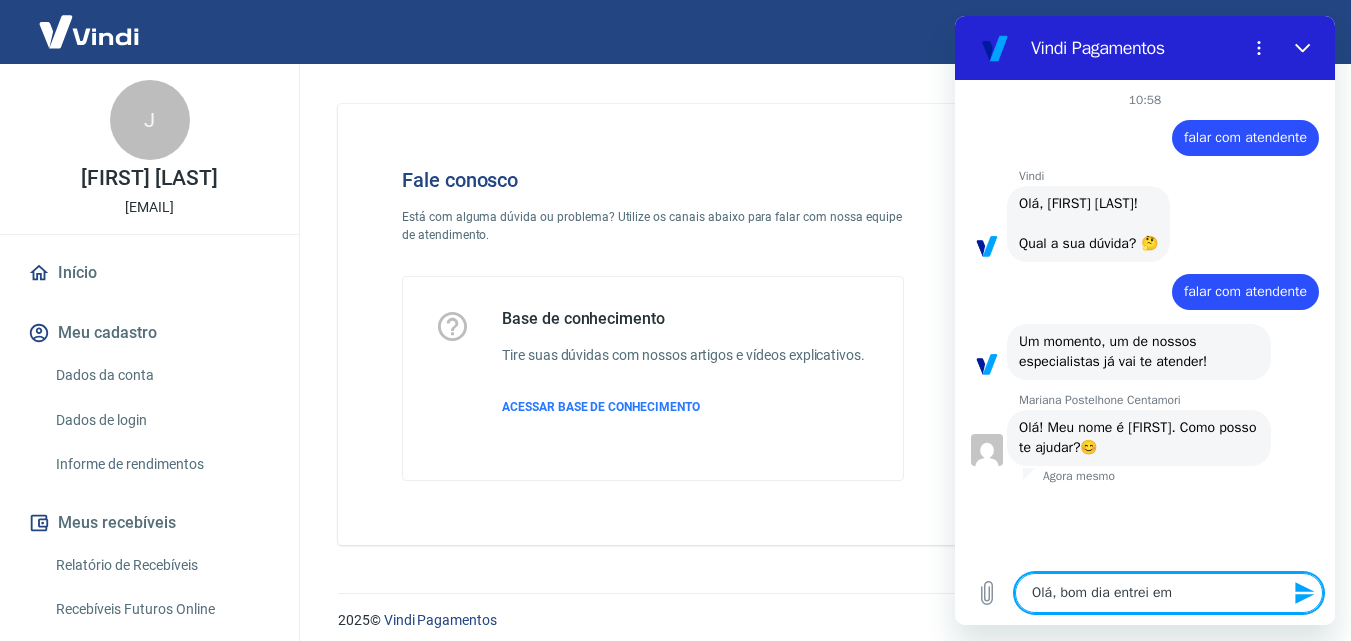 type on "x" 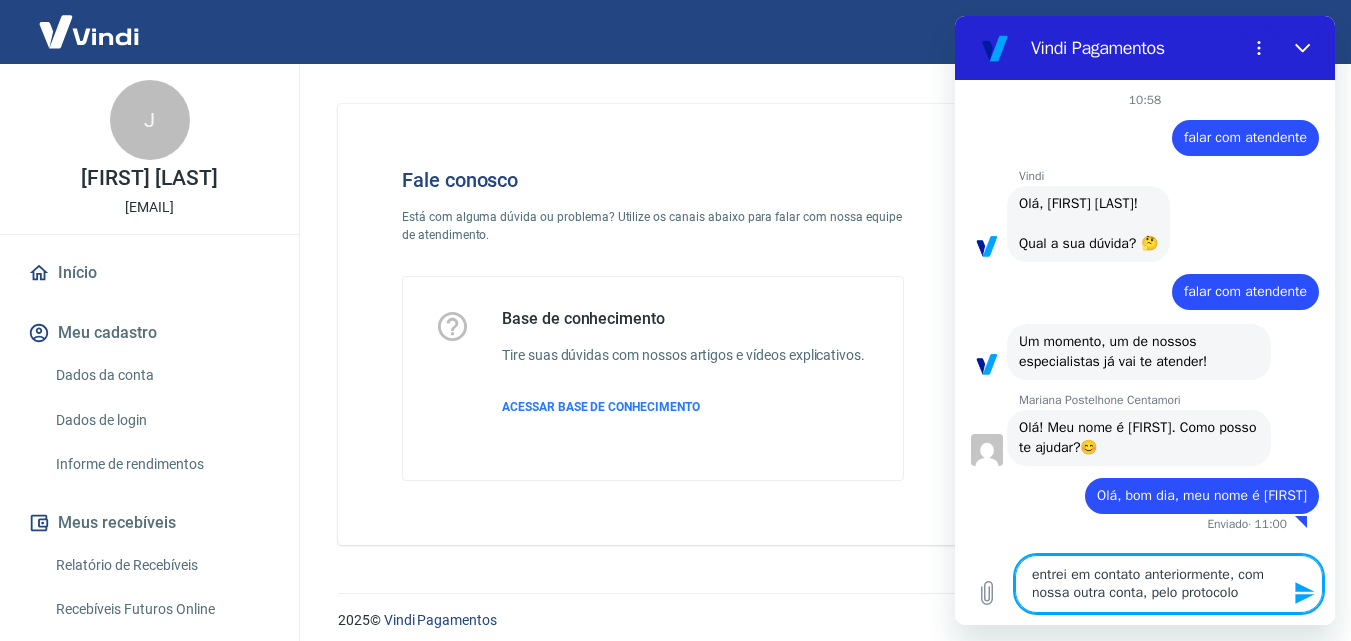 drag, startPoint x: 1256, startPoint y: 592, endPoint x: 1243, endPoint y: 574, distance: 22.203604 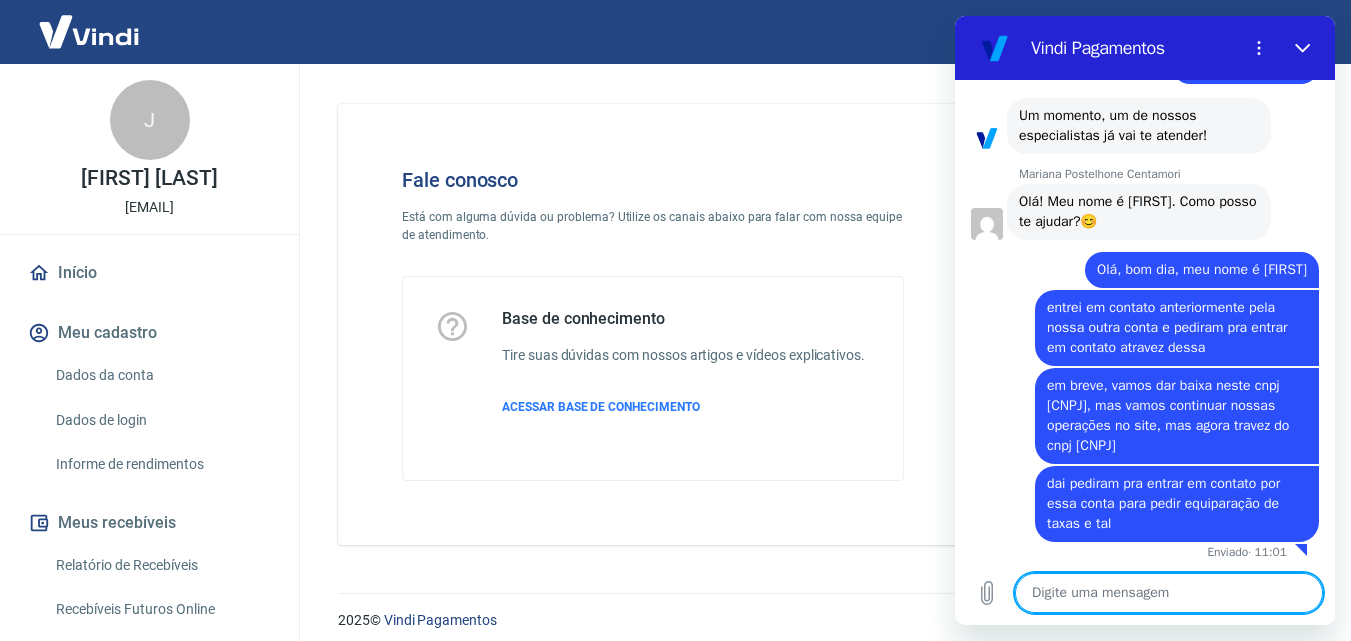 scroll, scrollTop: 230, scrollLeft: 0, axis: vertical 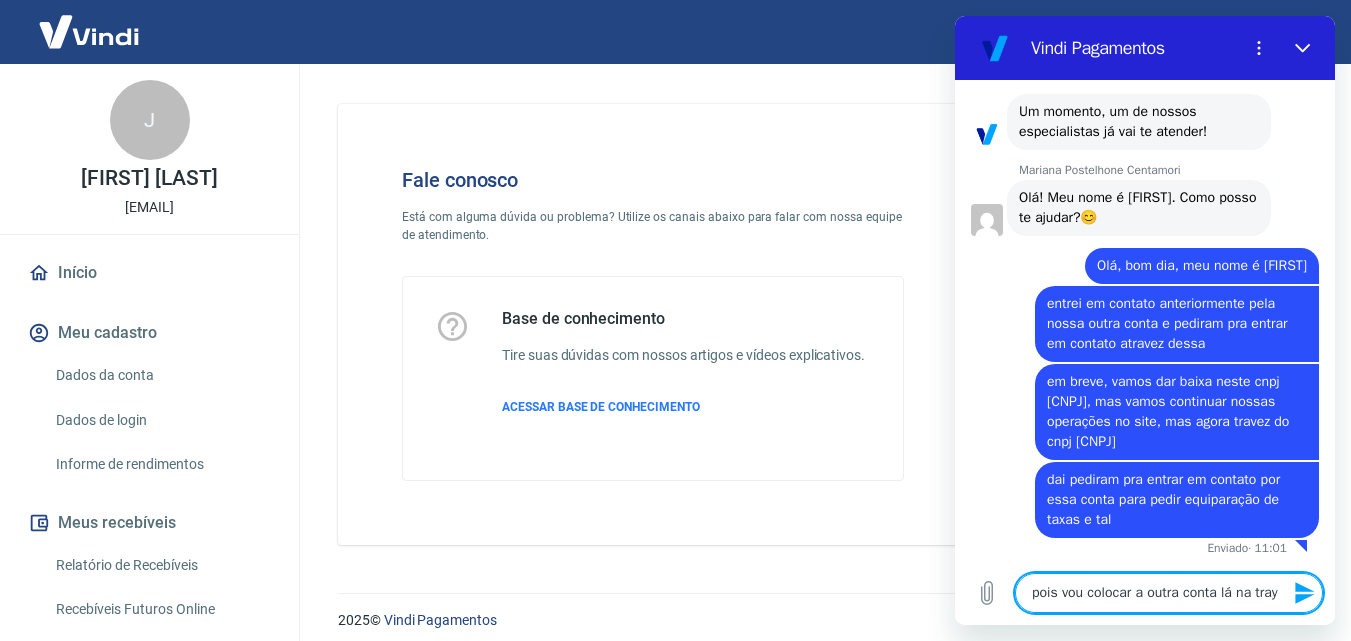 click on "pois vou colocar a outra conta lá na tray" at bounding box center (1169, 593) 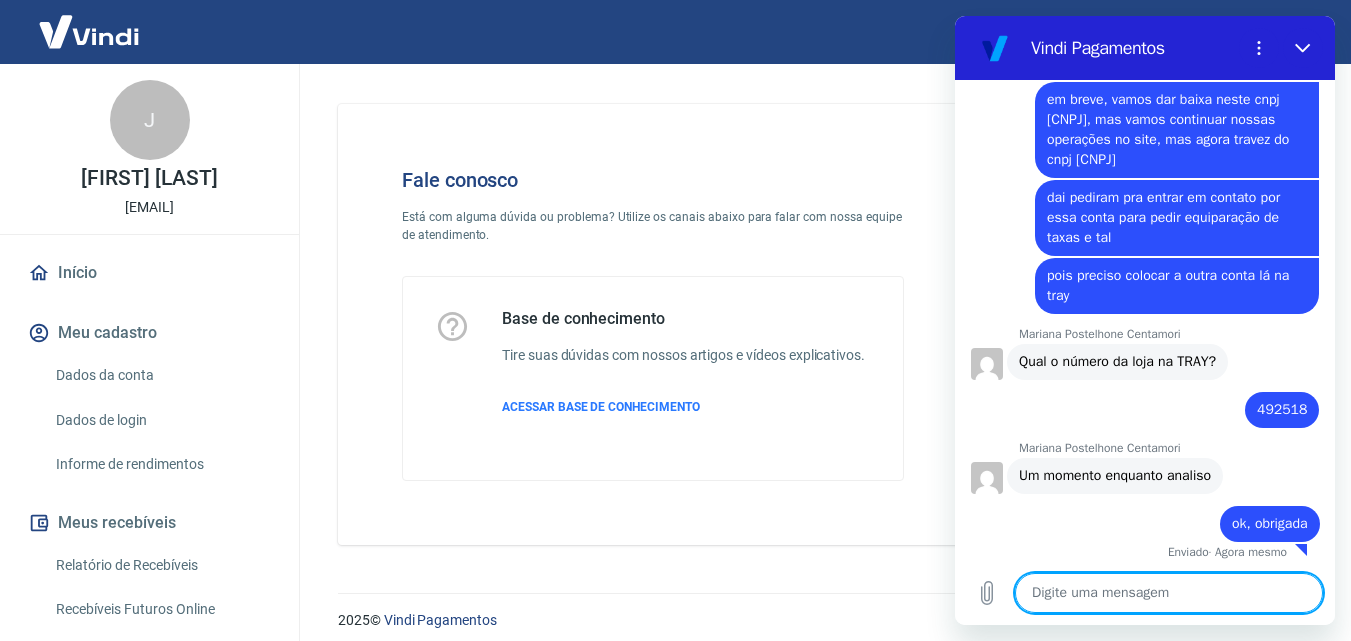 scroll, scrollTop: 516, scrollLeft: 0, axis: vertical 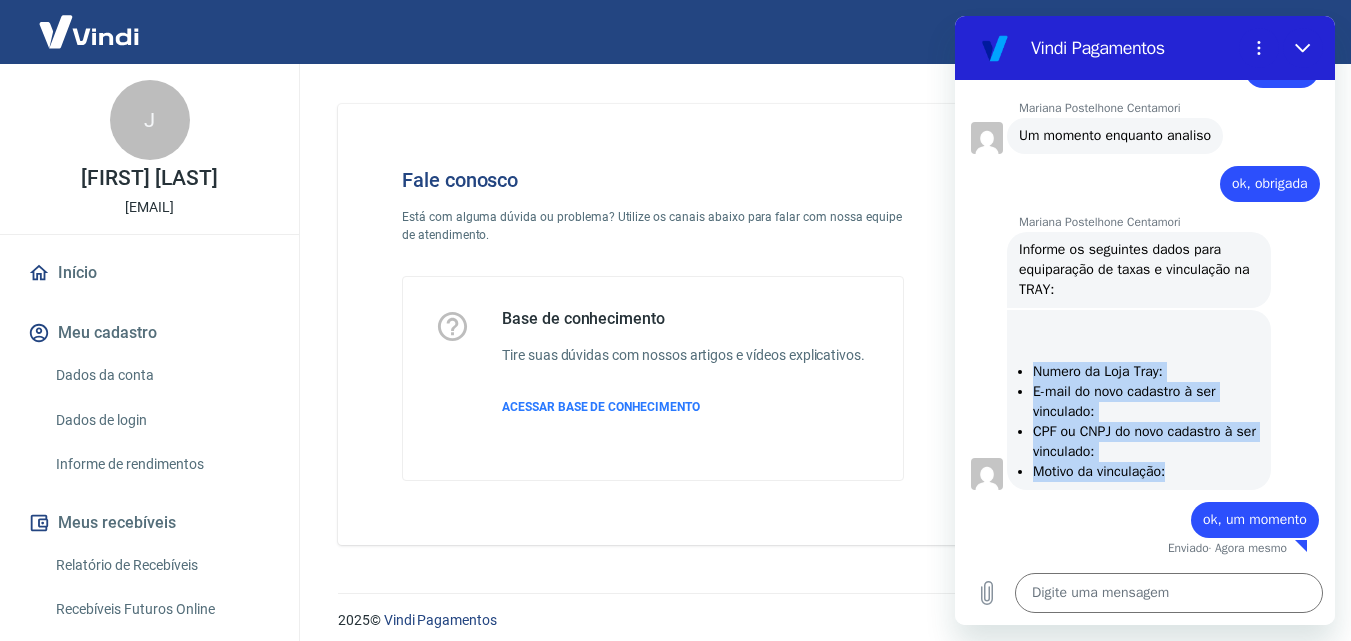 drag, startPoint x: 1180, startPoint y: 474, endPoint x: 1019, endPoint y: 374, distance: 189.52837 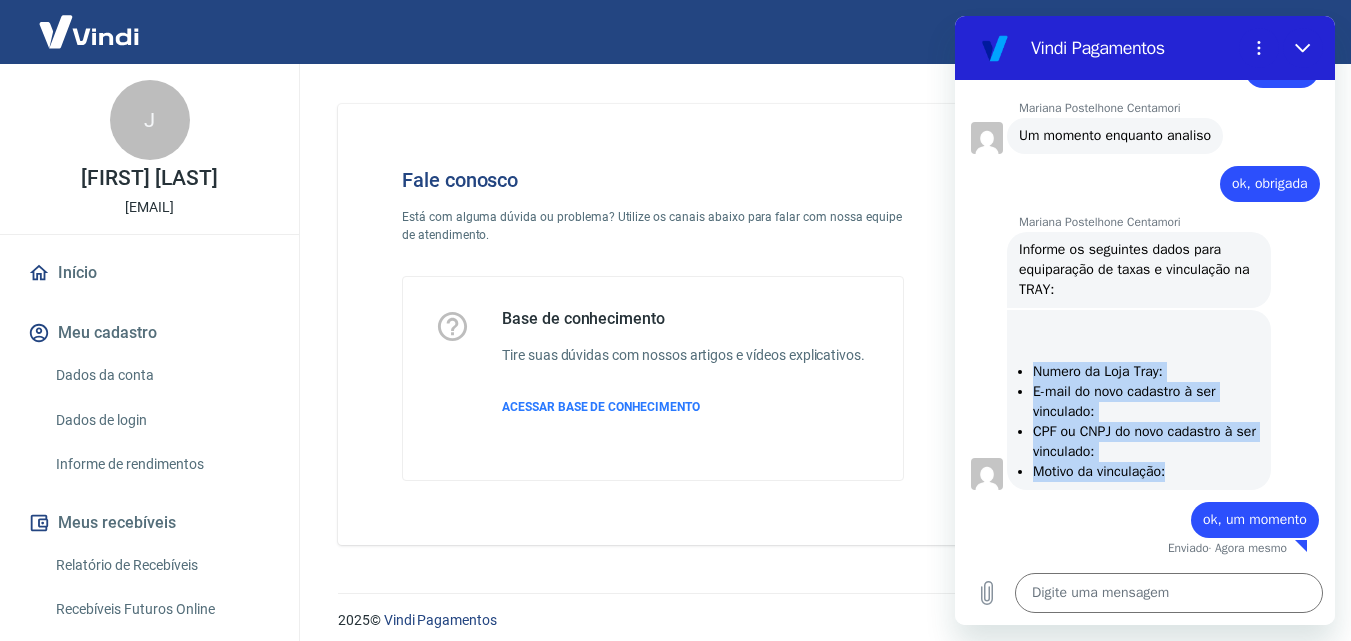 copy on "Numero da Loja Tray: [NUMBER]
E-mail do novo cadastro à ser vinculado: [EMAIL]
CPF ou CNPJ do novo cadastro à ser vinculado: [CNPJ]
Motivo da vinculação:" 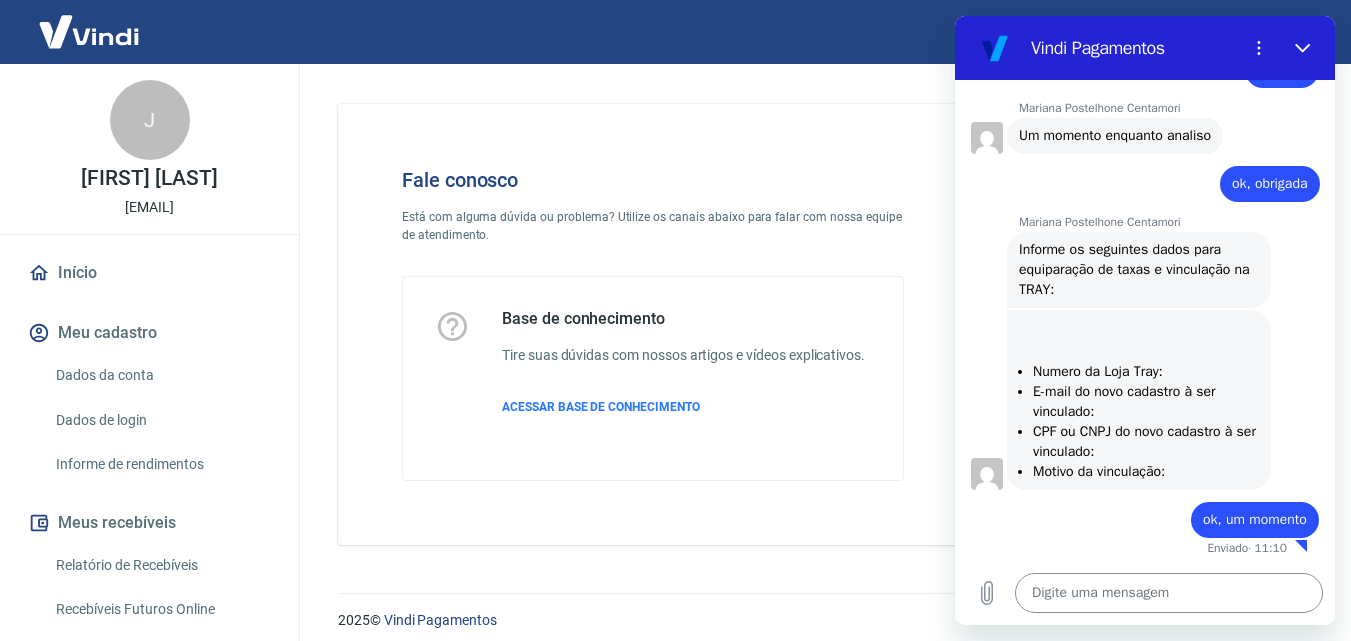 click at bounding box center (1169, 593) 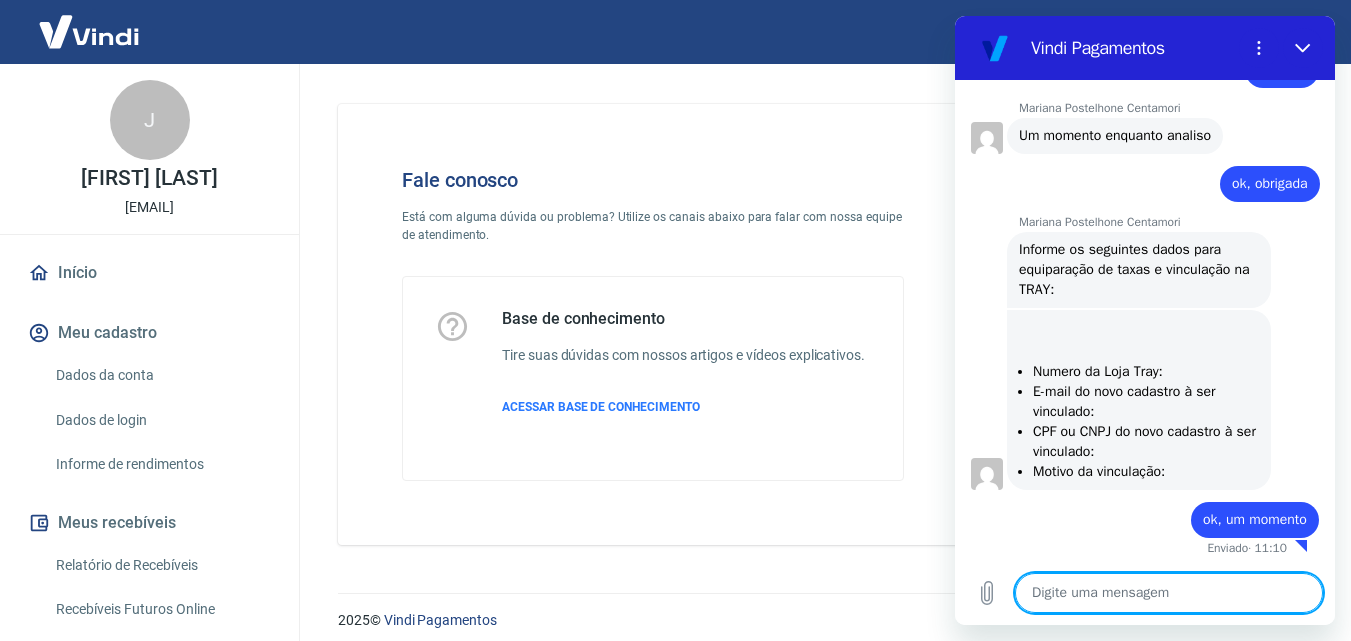 paste on "Numero da Loja Tray: [NUMBER]
E-mail do novo cadastro à ser vinculado: [EMAIL]
CPF ou CNPJ do novo cadastro à ser vinculado: [CNPJ]
Motivo da vinculação: Vamos dar baixa no outro cnpj em breve" 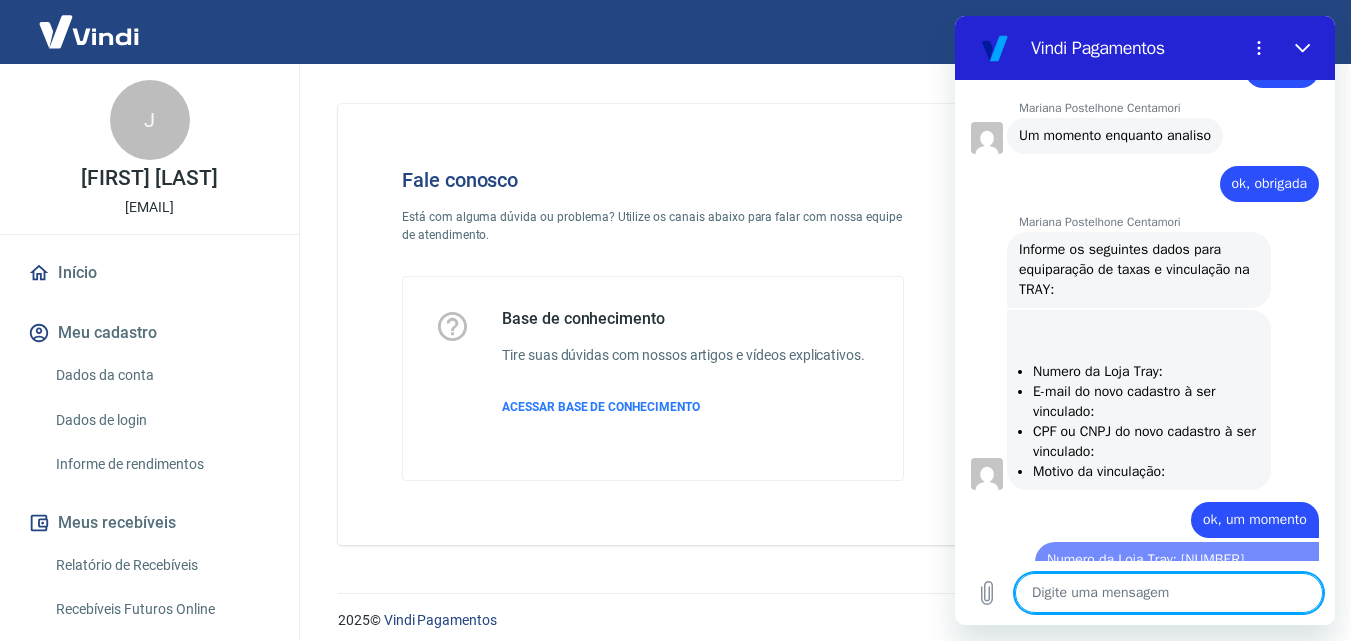 scroll, scrollTop: 0, scrollLeft: 0, axis: both 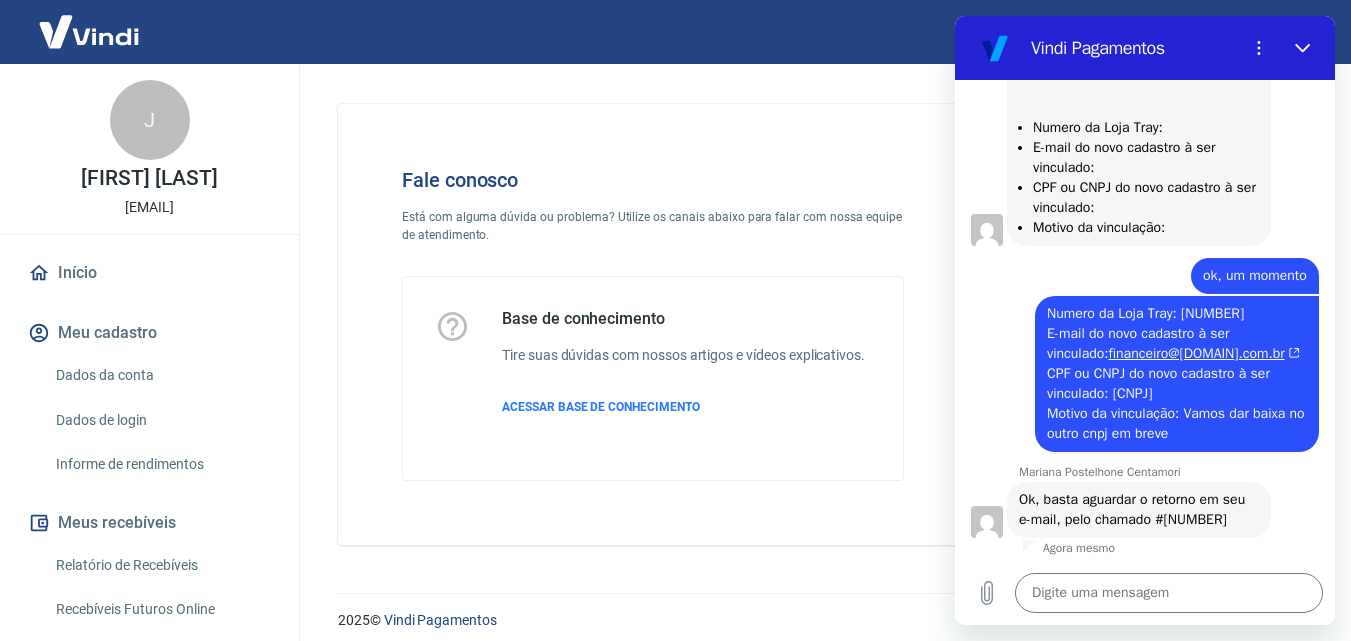 click on "diz: Numero da Loja Tray: [NUMBER] E-mail do novo cadastro à ser vinculado: [EMAIL] CPF ou CNPJ do novo cadastro à ser vinculado: [CNPJ] Motivo da vinculação: Vamos dar baixa no outro cnpj em breve" at bounding box center [1137, 373] 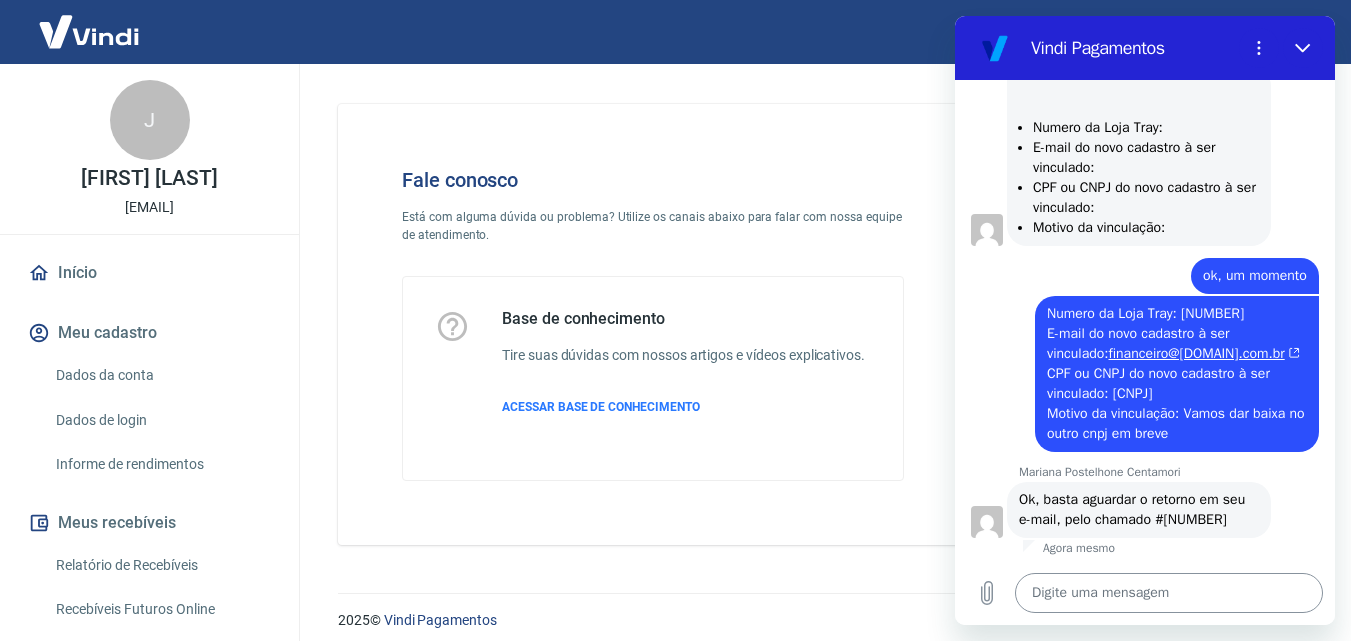 click at bounding box center [1169, 593] 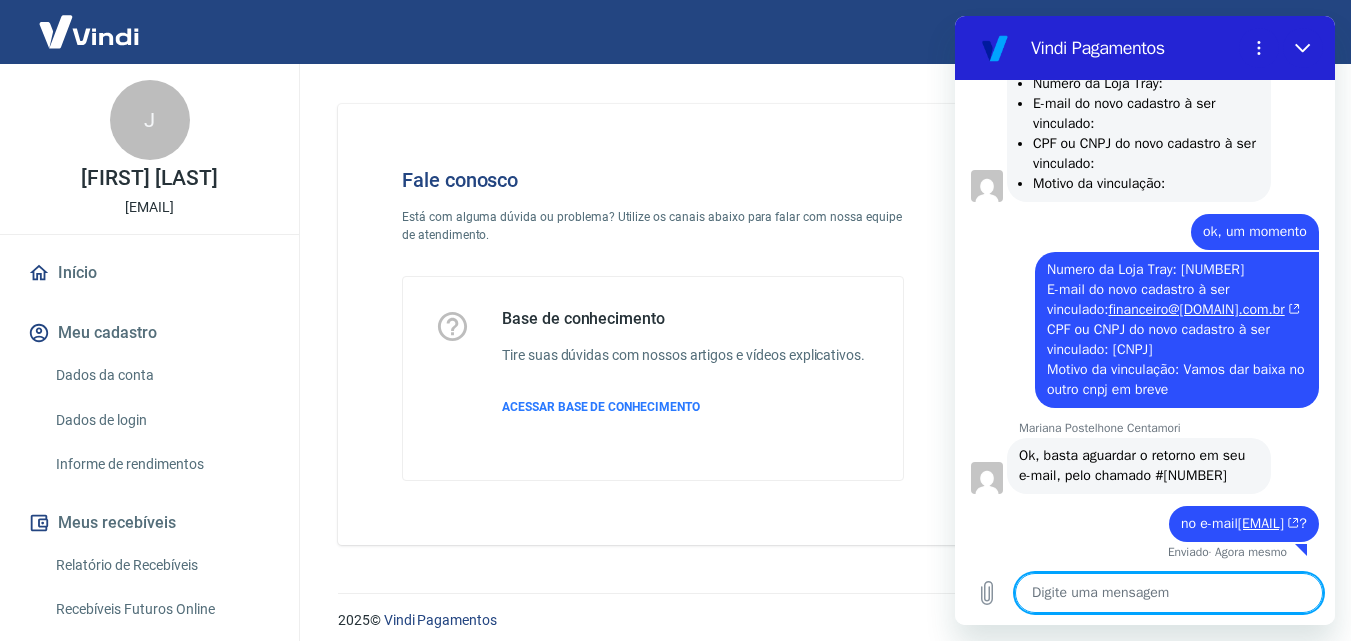 scroll, scrollTop: 1164, scrollLeft: 0, axis: vertical 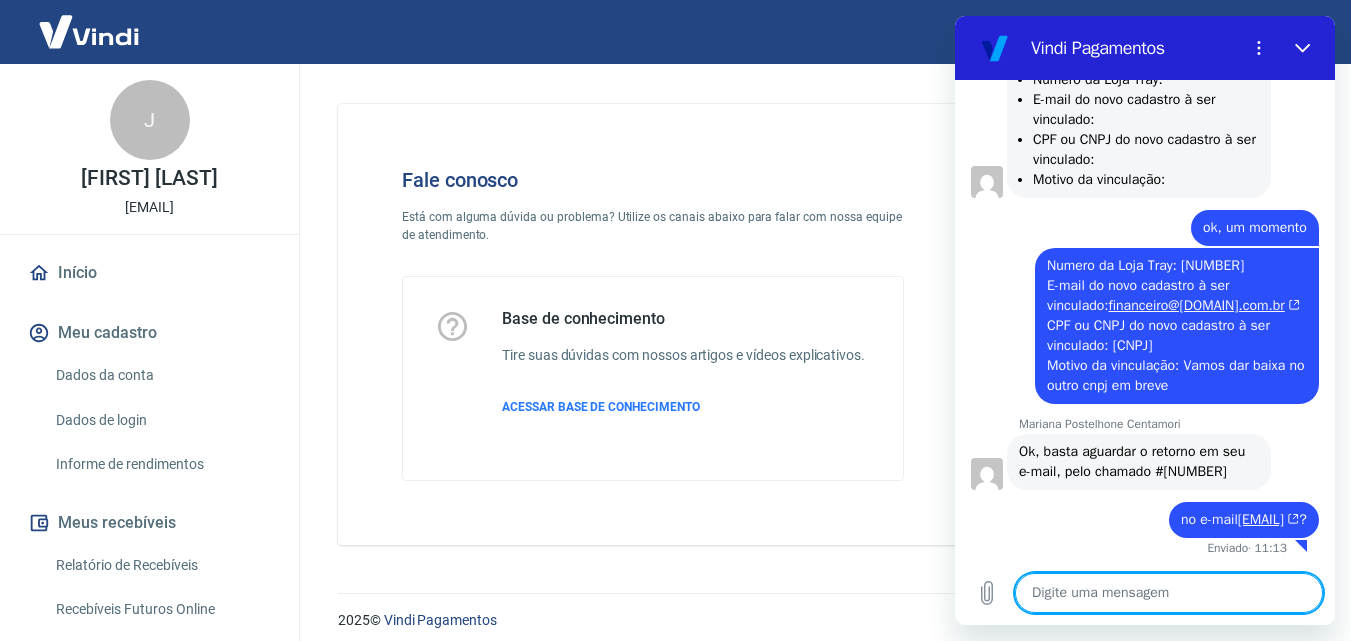 click on "diz: Numero da Loja Tray: [NUMBER] E-mail do novo cadastro à ser vinculado: [EMAIL] CPF ou CNPJ do novo cadastro à ser vinculado: [CNPJ] Motivo da vinculação: Vamos dar baixa no outro cnpj em breve" at bounding box center [1137, 325] 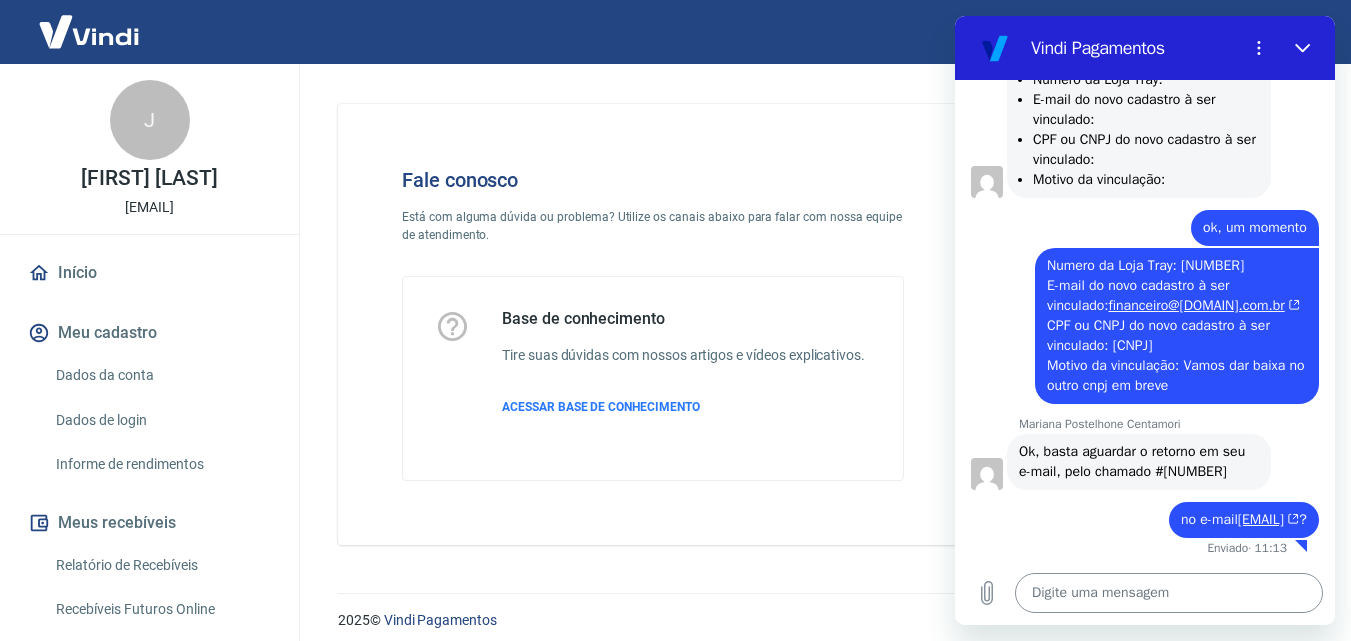 click at bounding box center (1169, 593) 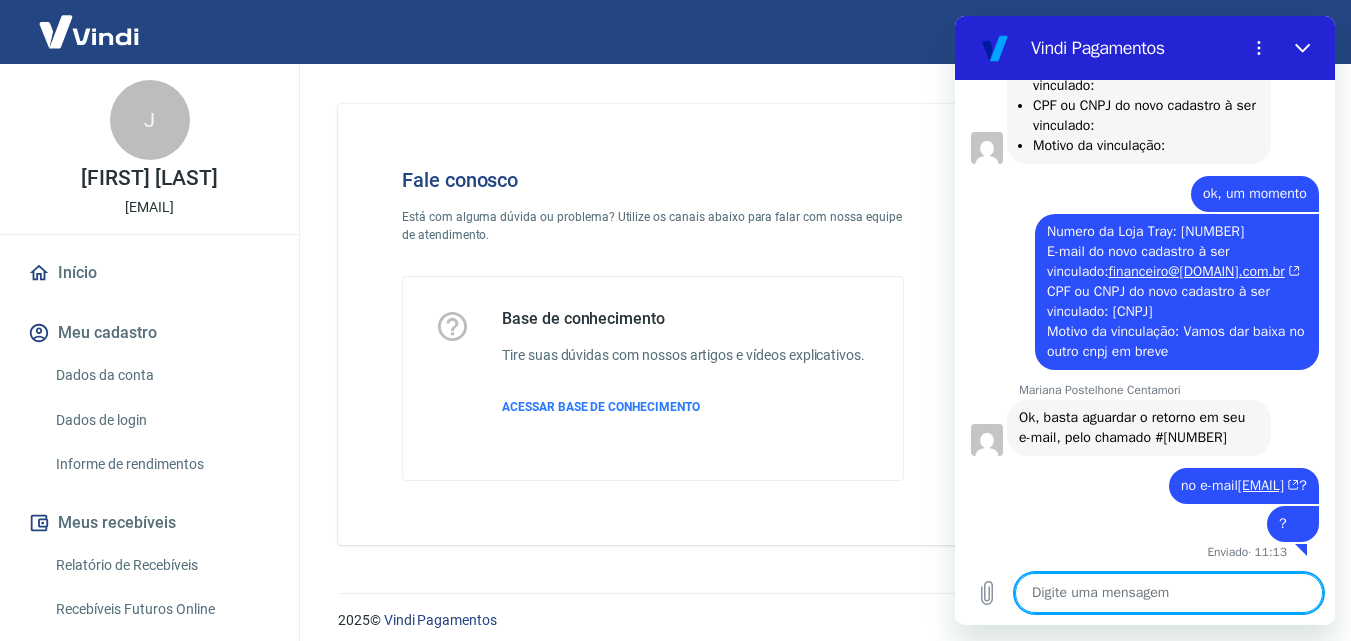 scroll, scrollTop: 1202, scrollLeft: 0, axis: vertical 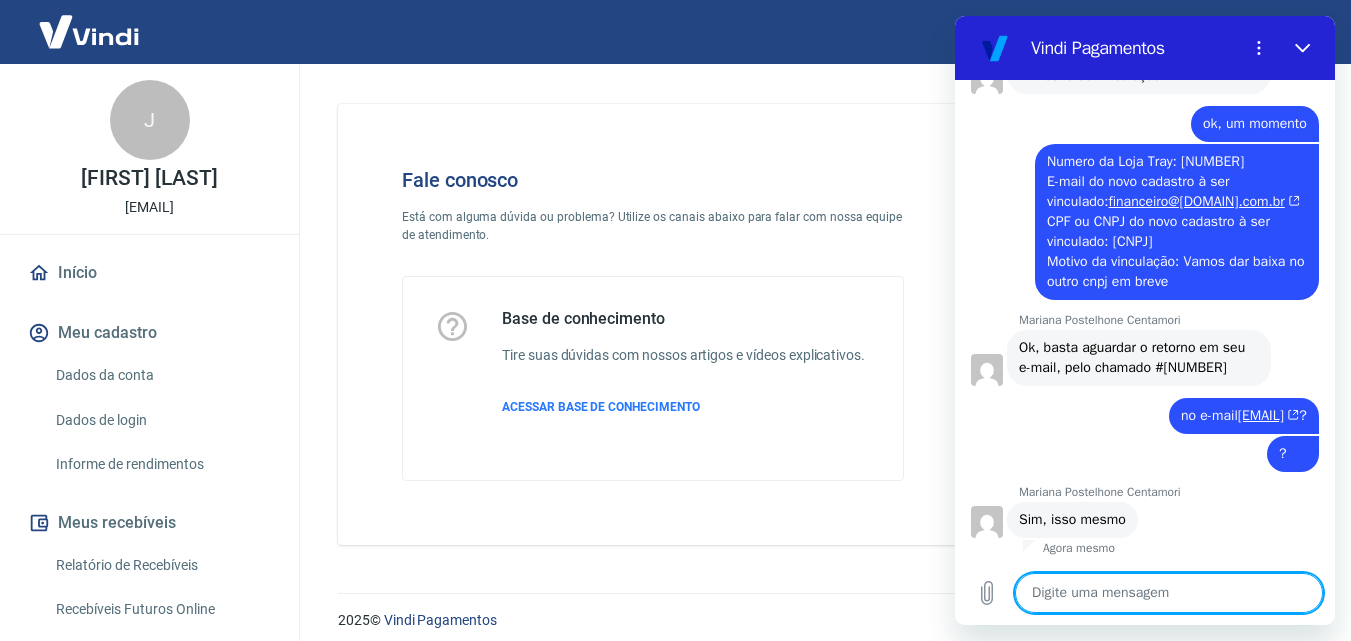 click at bounding box center (1169, 593) 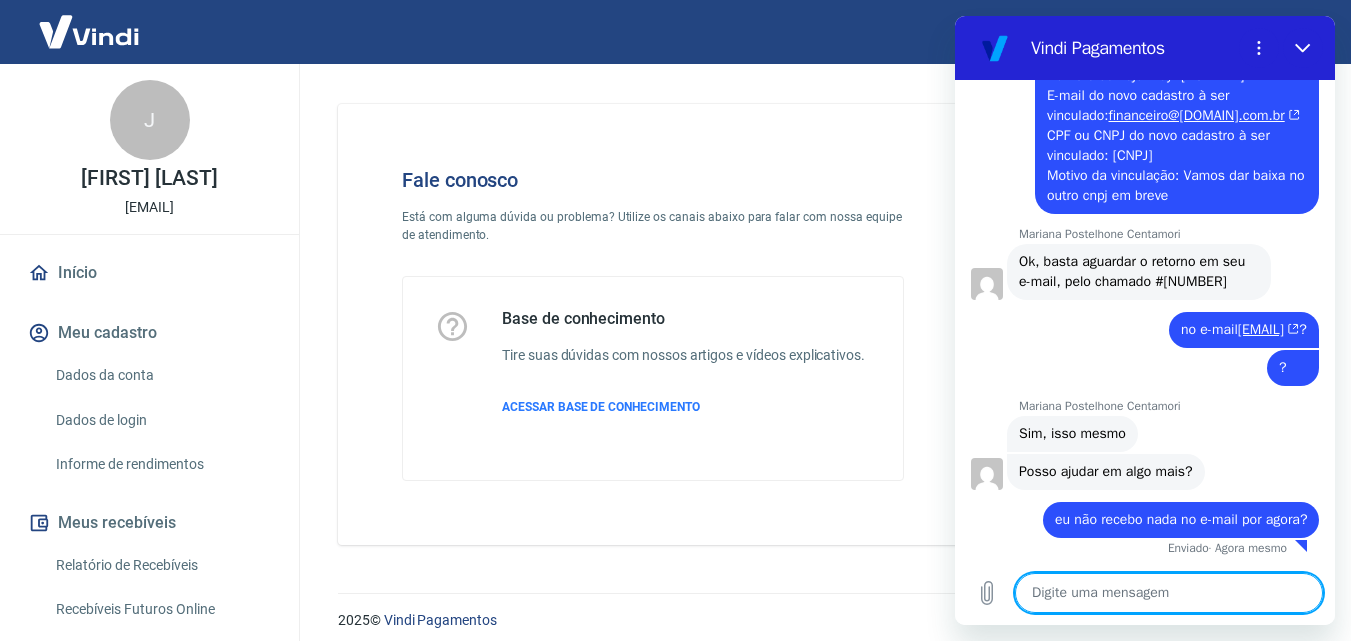 scroll, scrollTop: 1374, scrollLeft: 0, axis: vertical 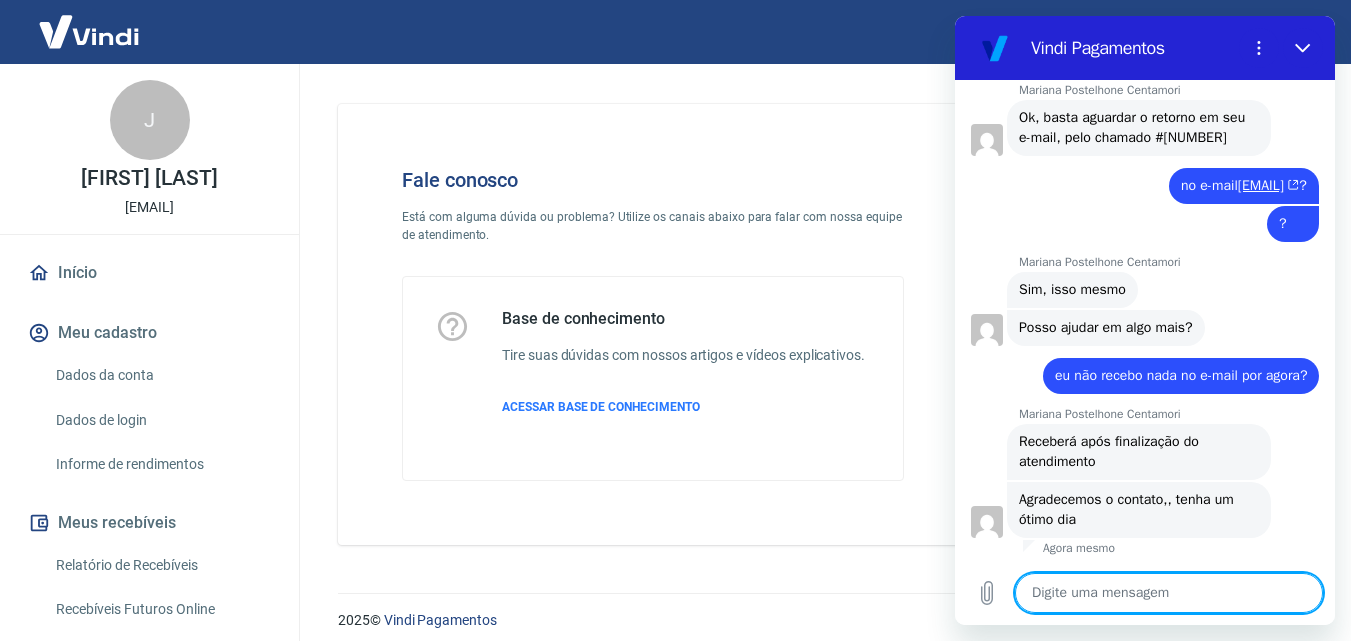 click at bounding box center (1169, 593) 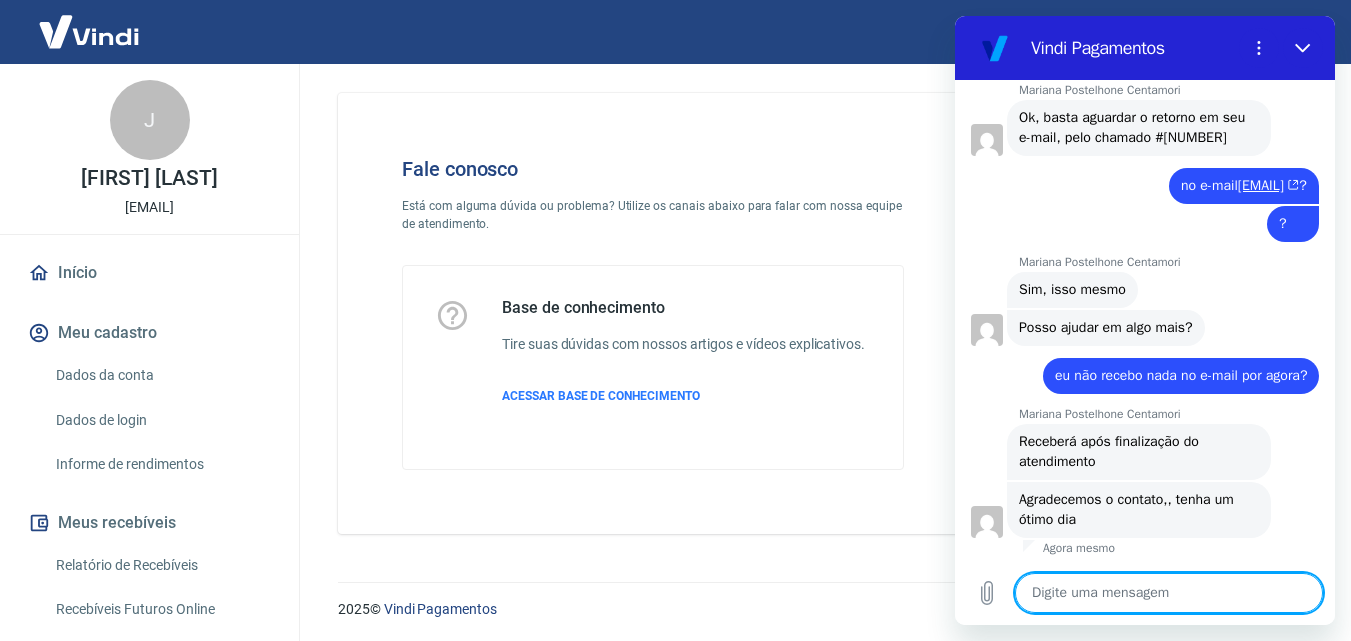 scroll, scrollTop: 14, scrollLeft: 0, axis: vertical 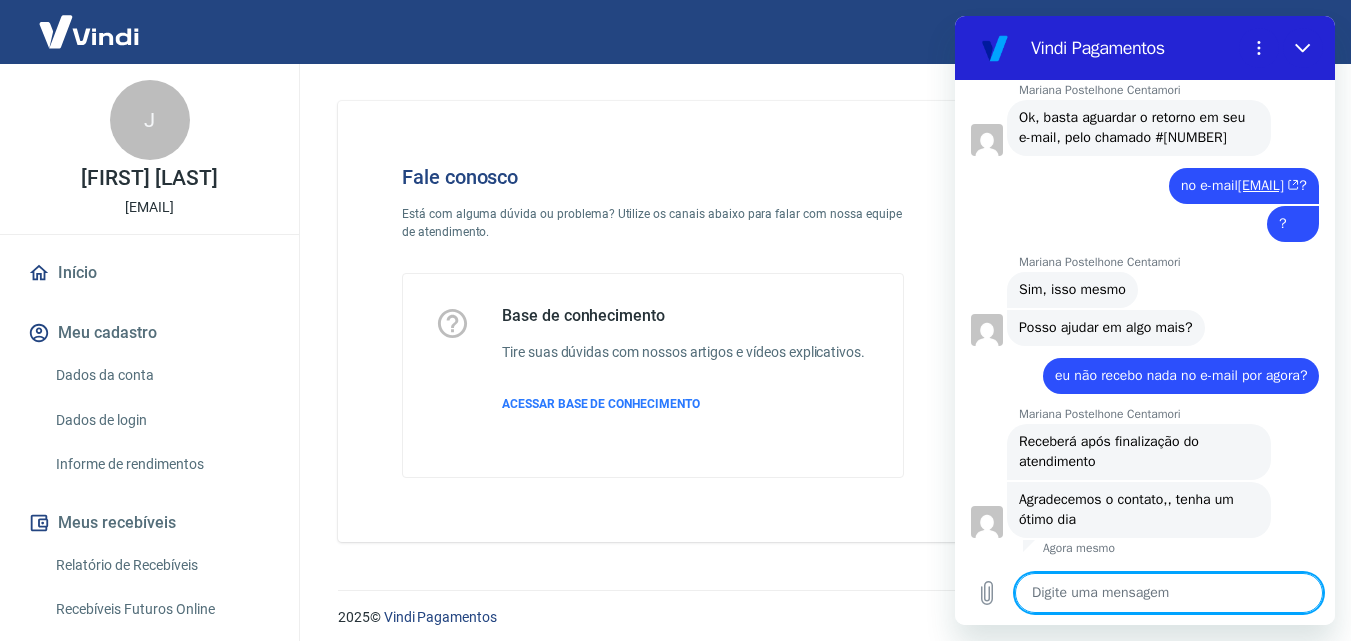 click at bounding box center [1169, 593] 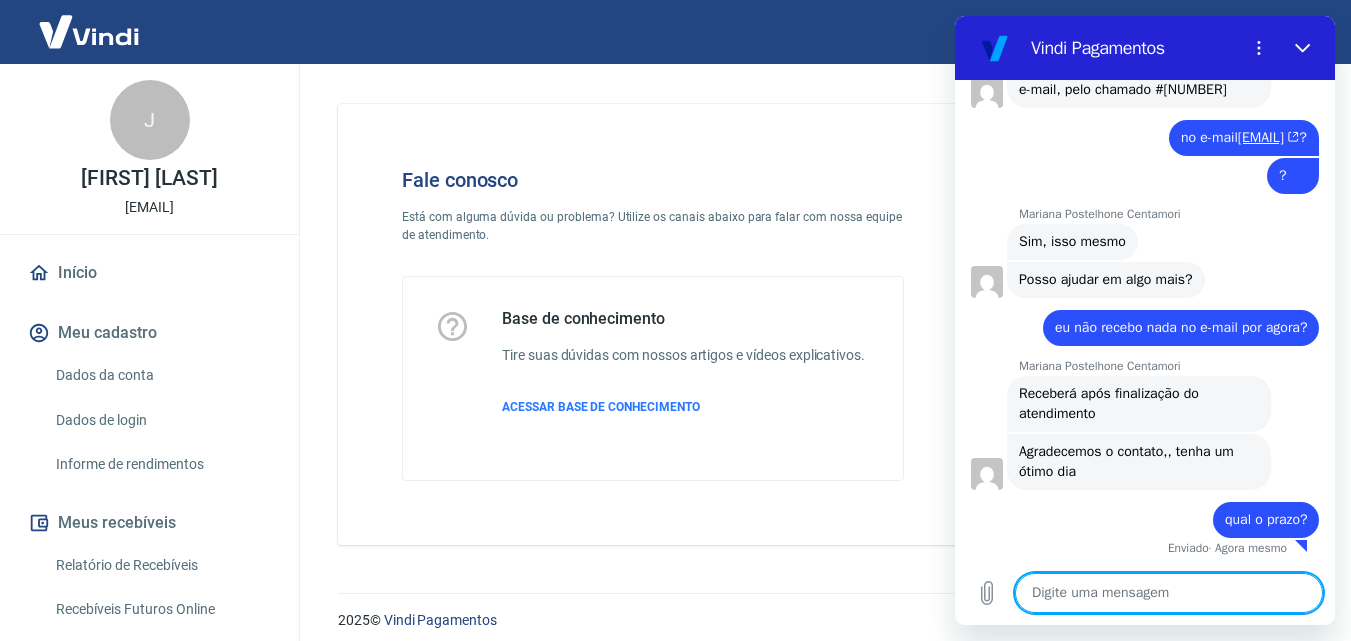 scroll, scrollTop: 1566, scrollLeft: 0, axis: vertical 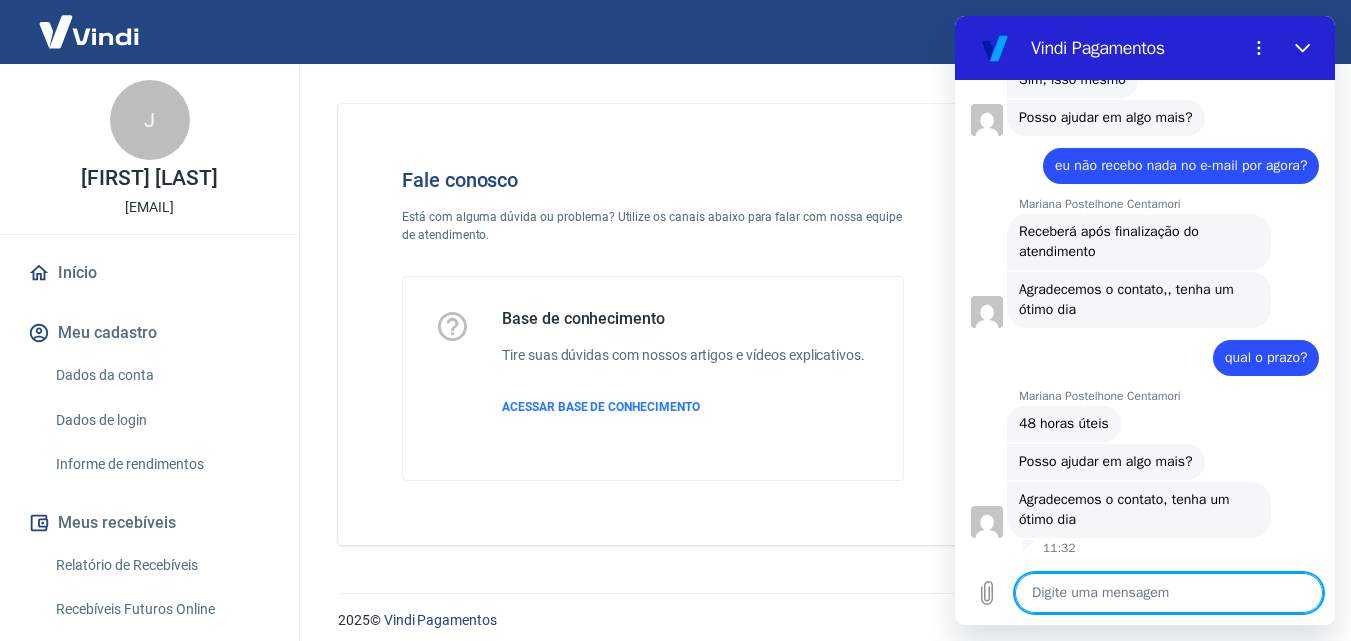 click at bounding box center [1169, 593] 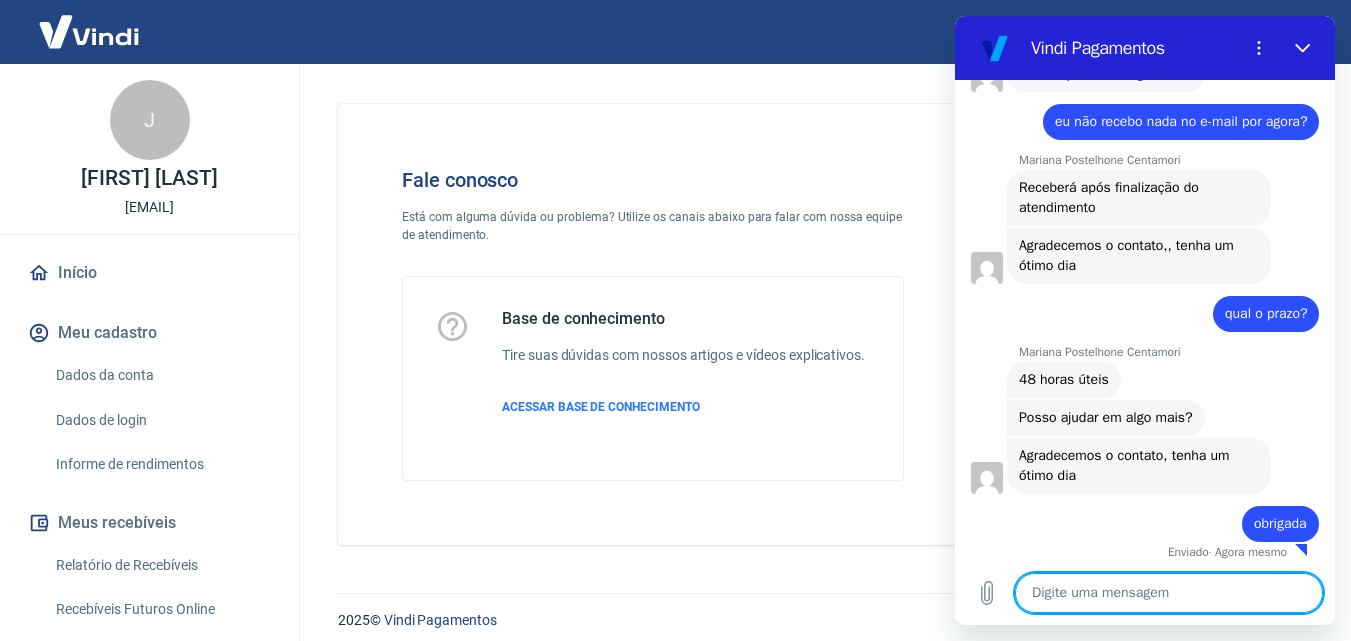 scroll, scrollTop: 1776, scrollLeft: 0, axis: vertical 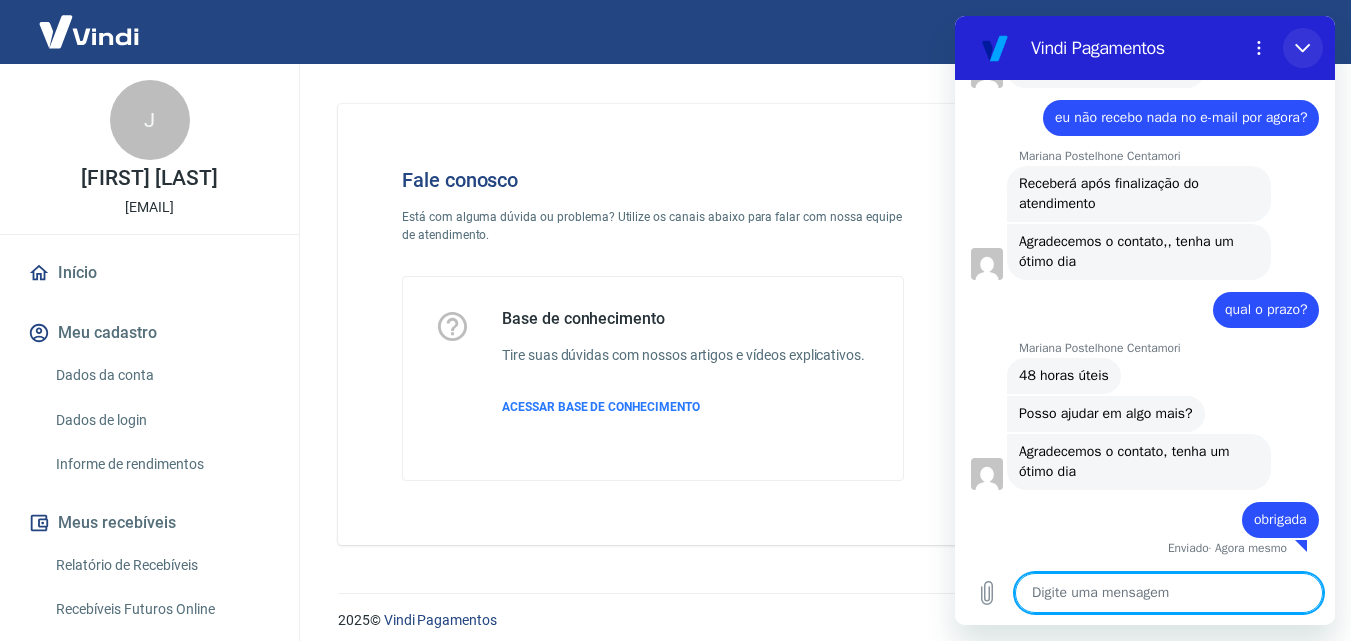 click 